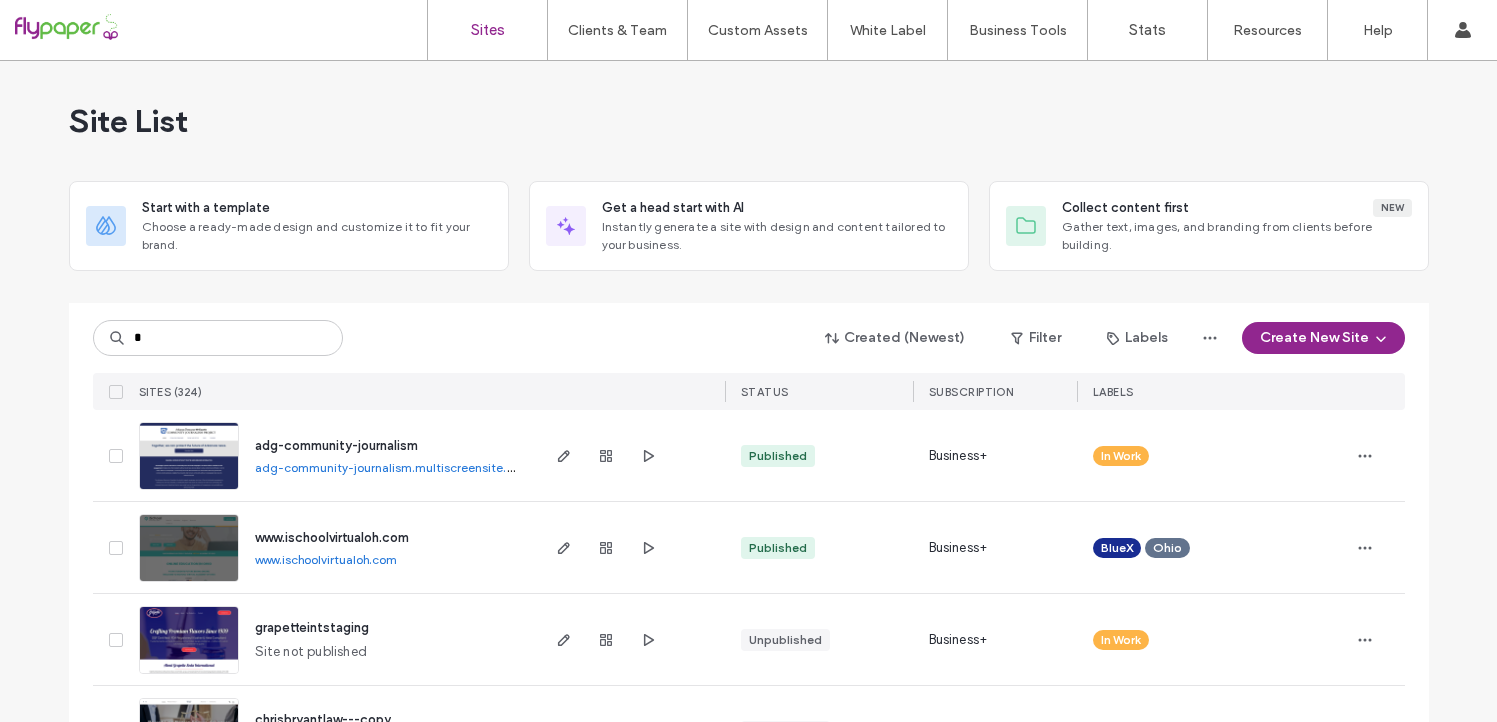 scroll, scrollTop: 0, scrollLeft: 0, axis: both 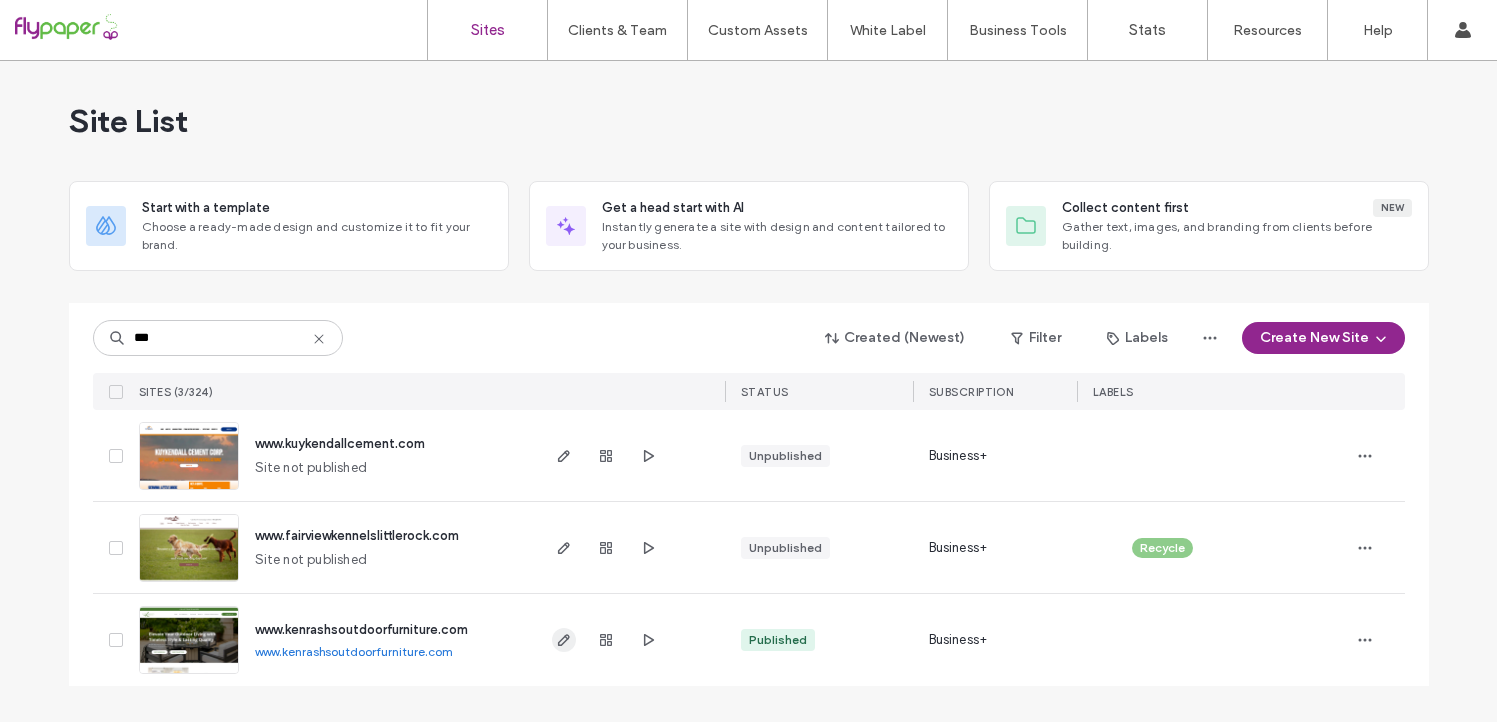 type on "***" 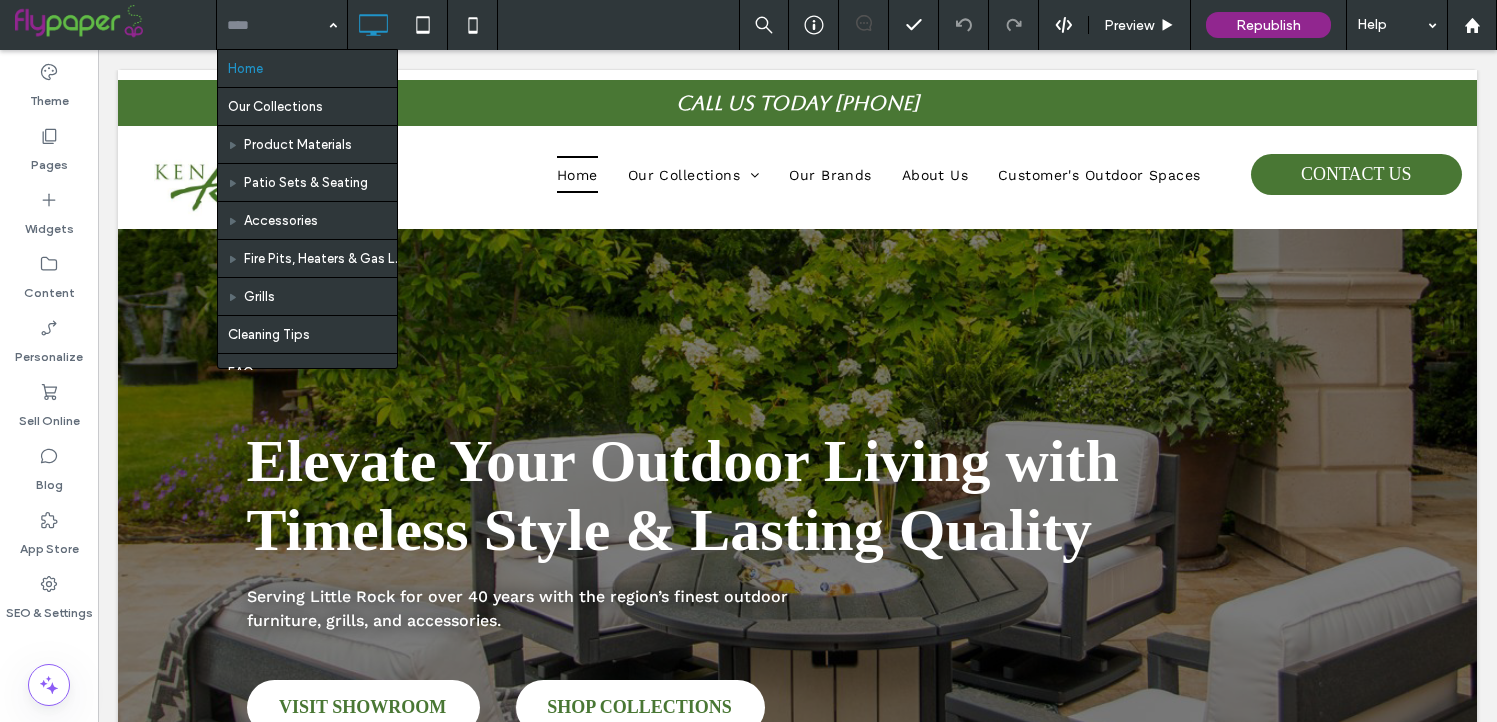 scroll, scrollTop: 0, scrollLeft: 0, axis: both 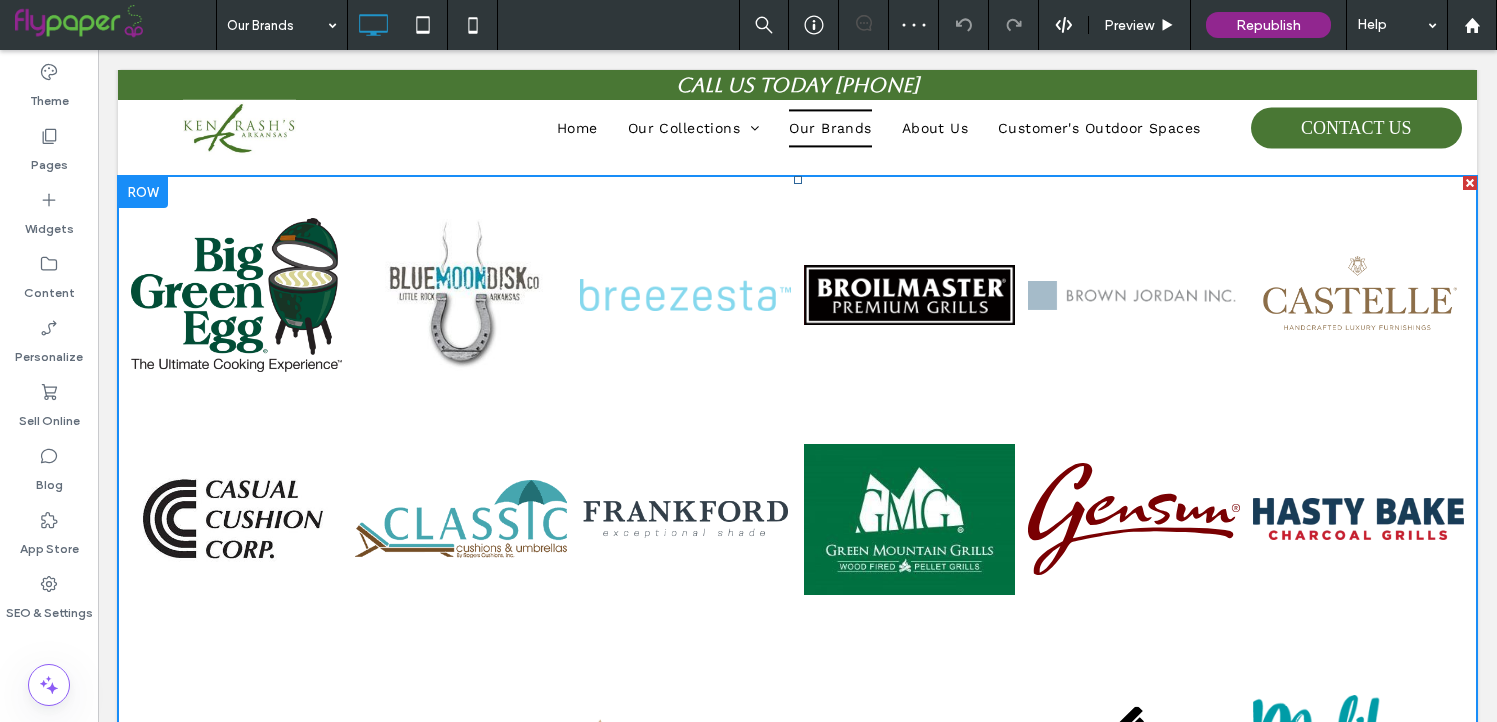 click at bounding box center (685, 294) 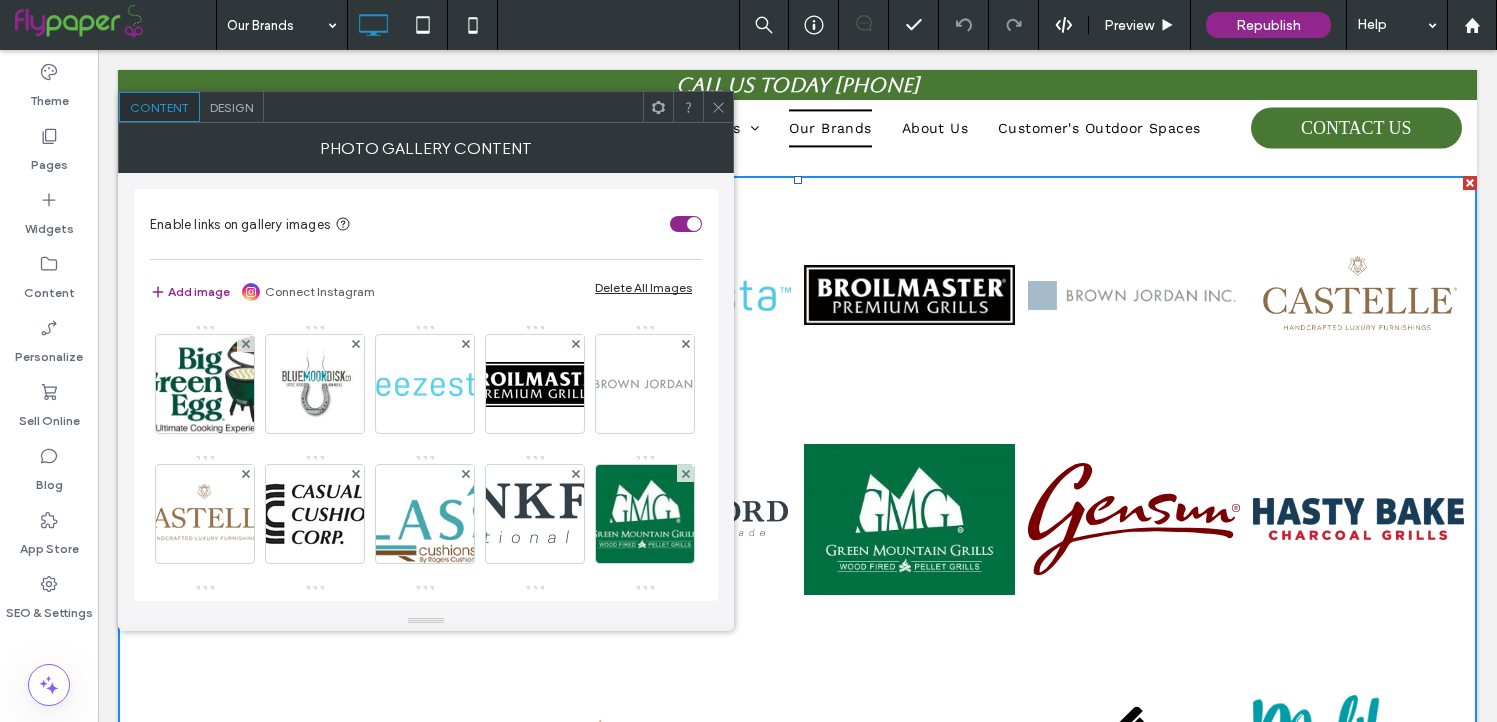 click 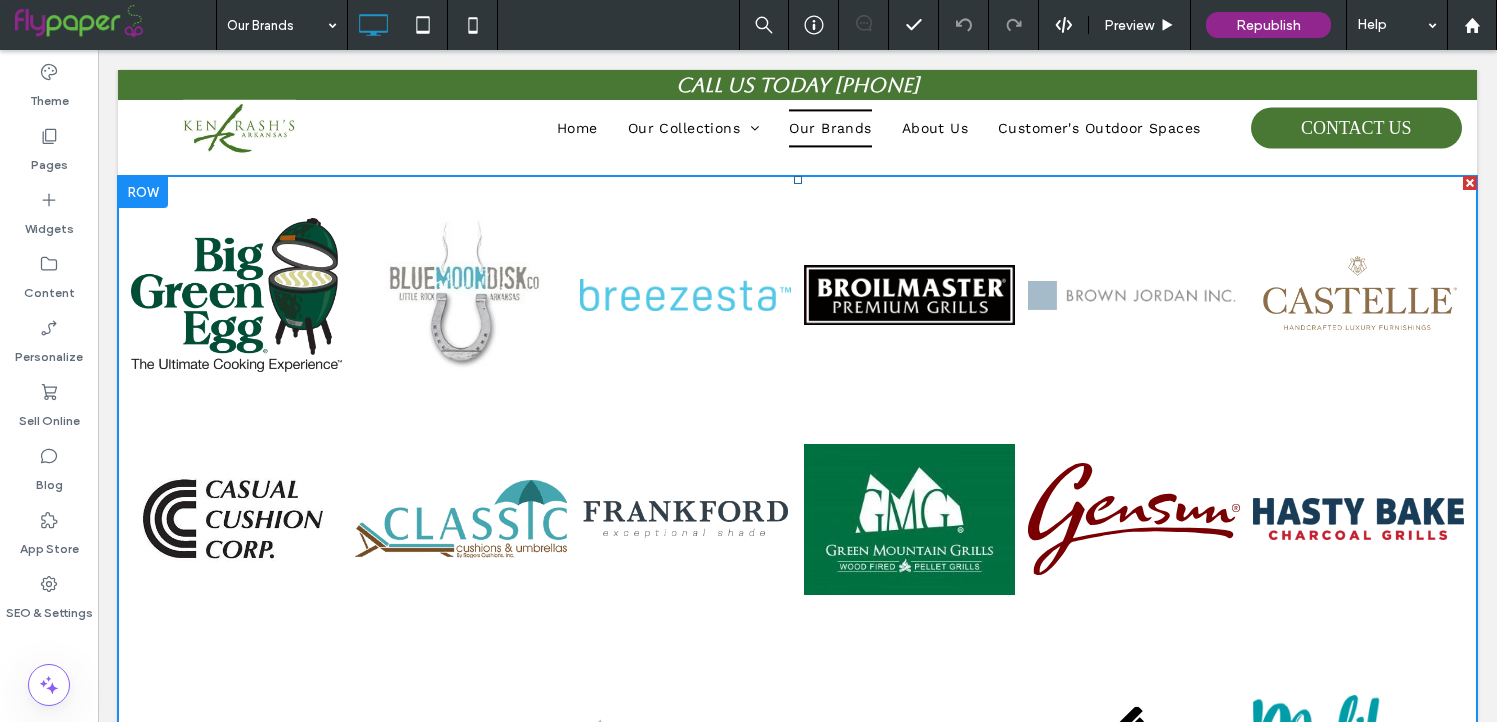 click at bounding box center [460, 294] 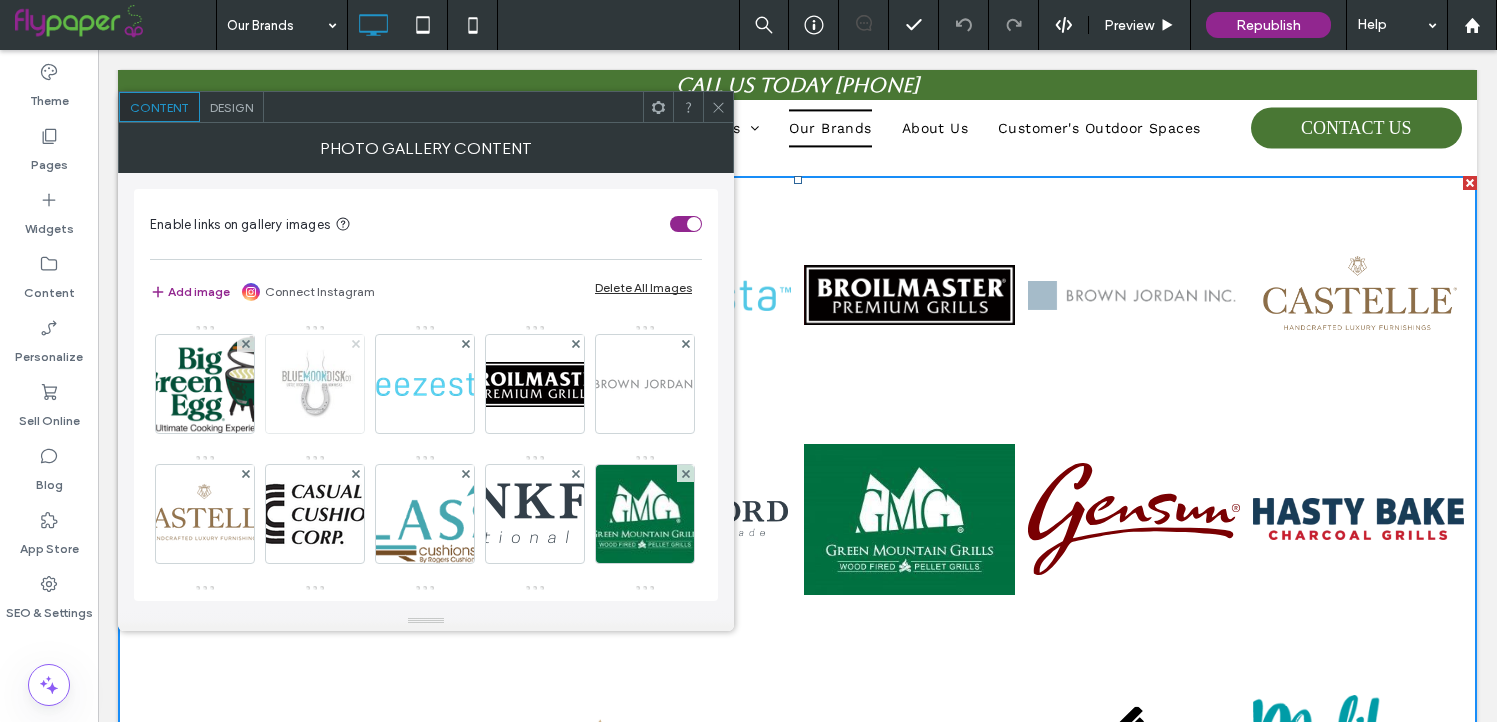 click 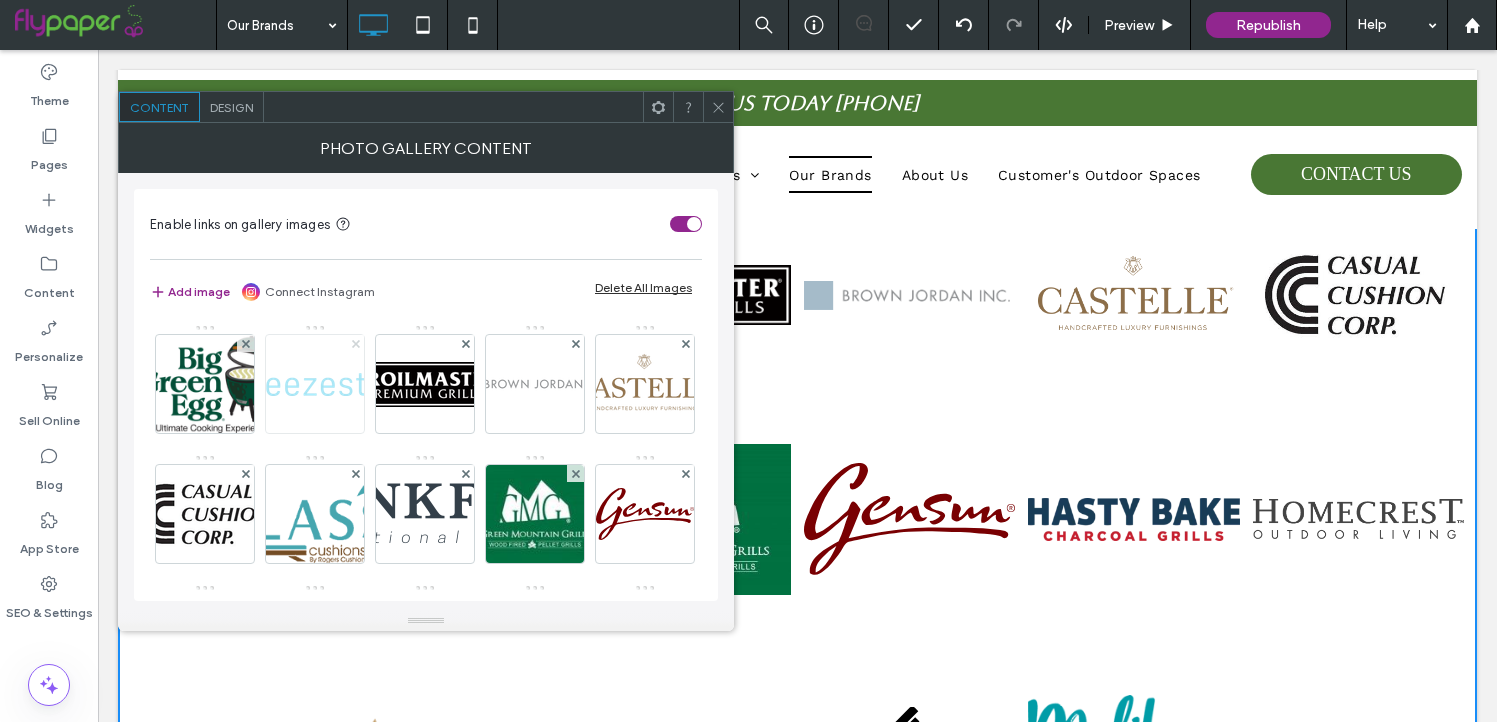 click 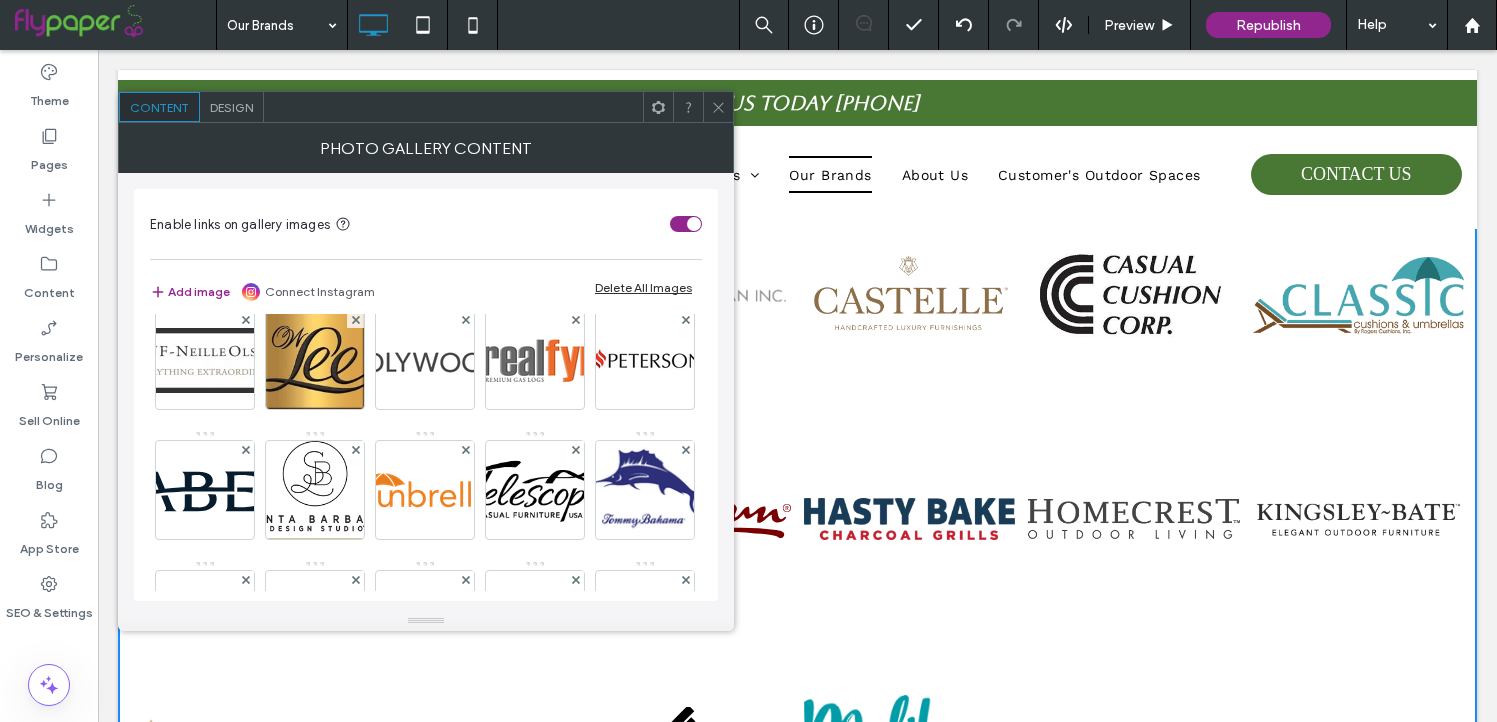 scroll, scrollTop: 547, scrollLeft: 0, axis: vertical 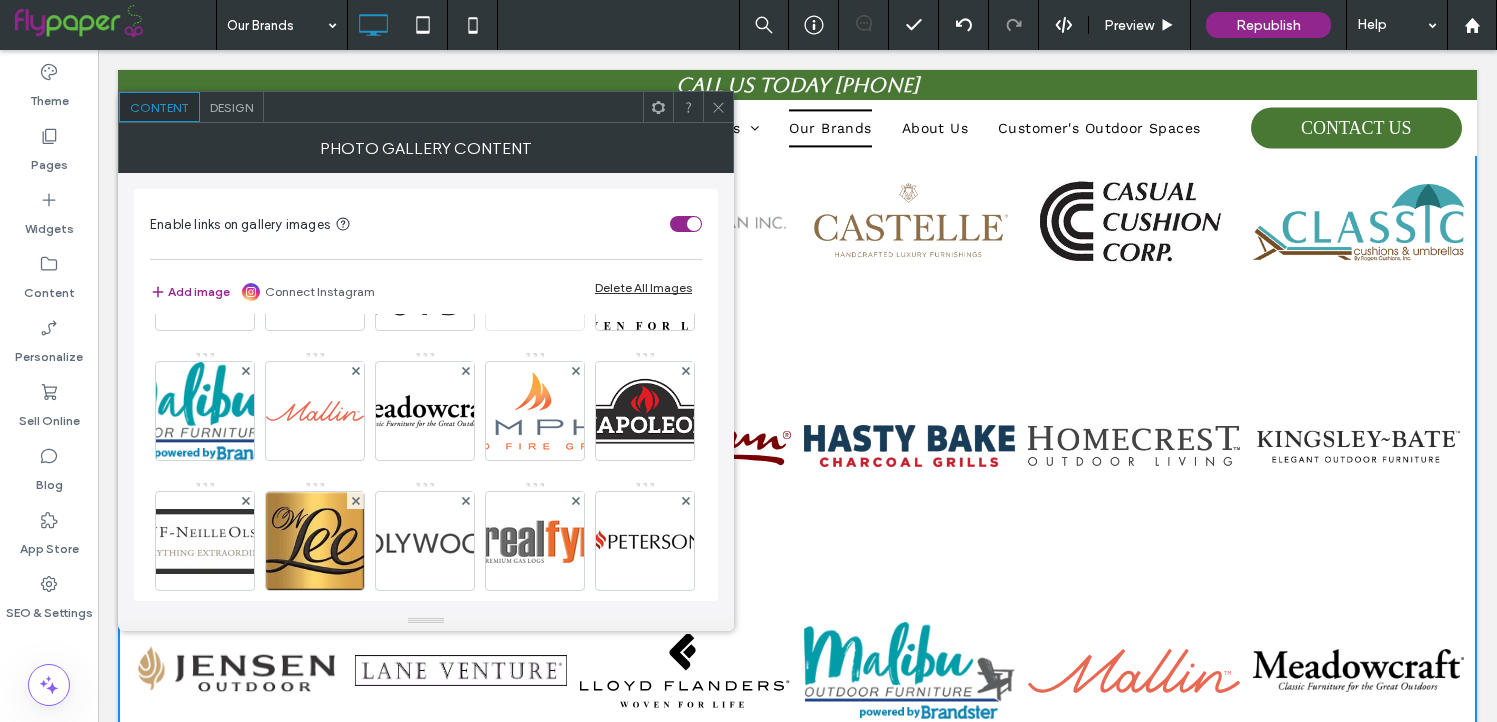 click 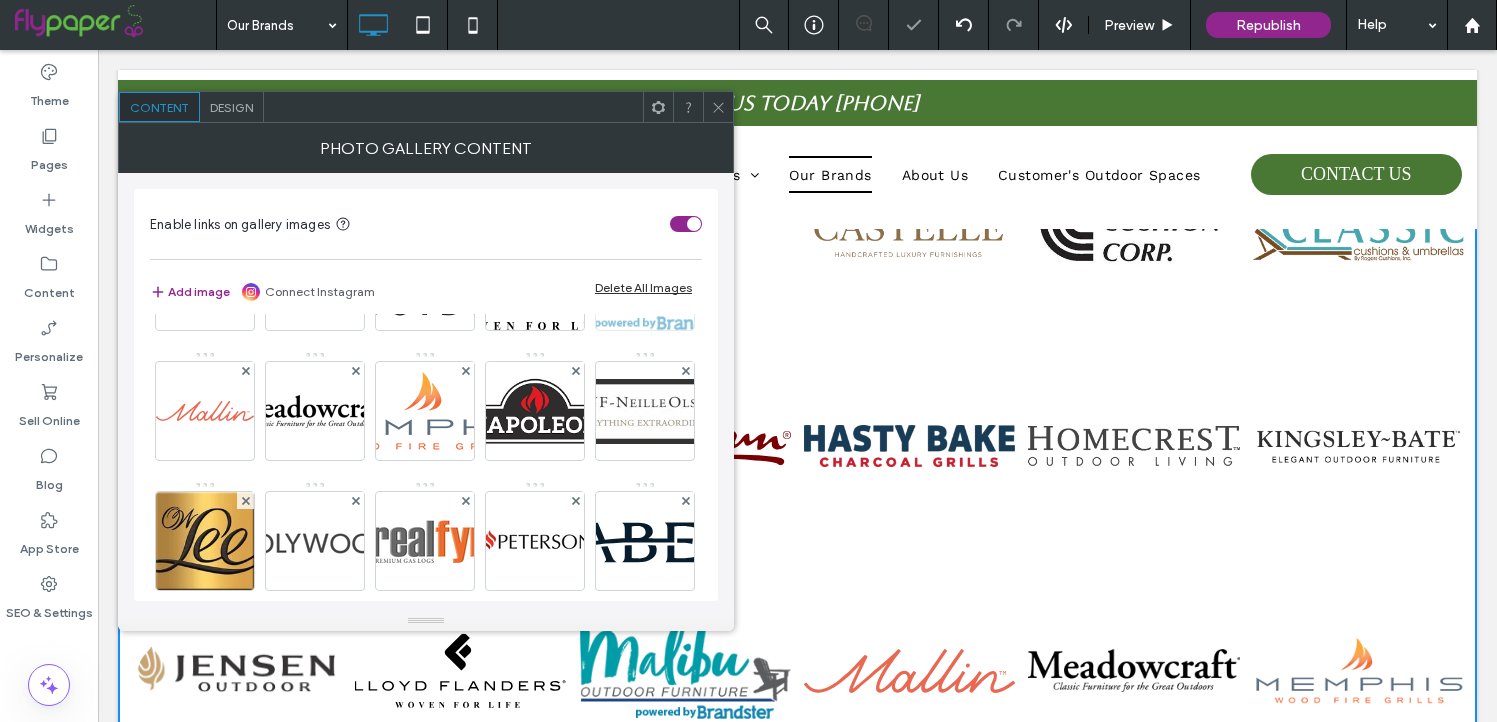 scroll, scrollTop: 377, scrollLeft: 0, axis: vertical 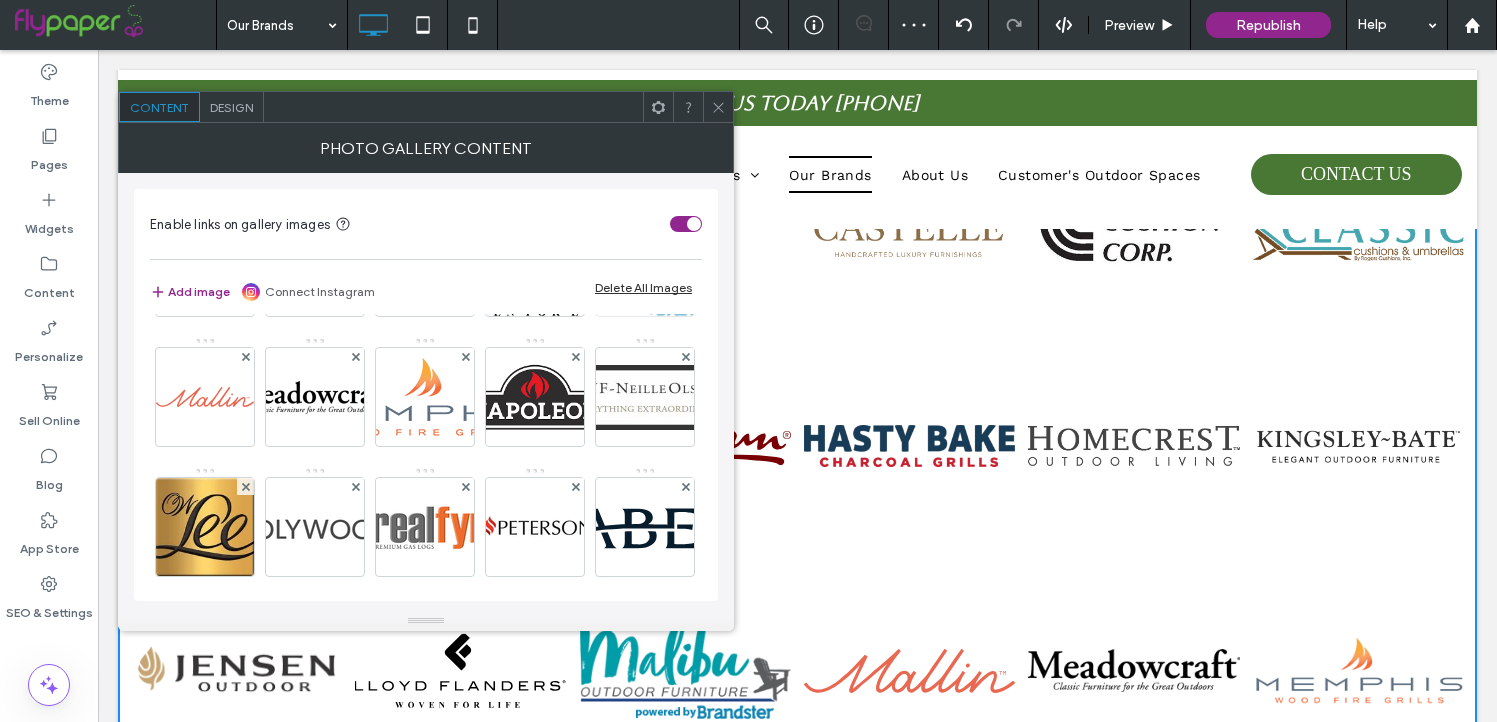 click 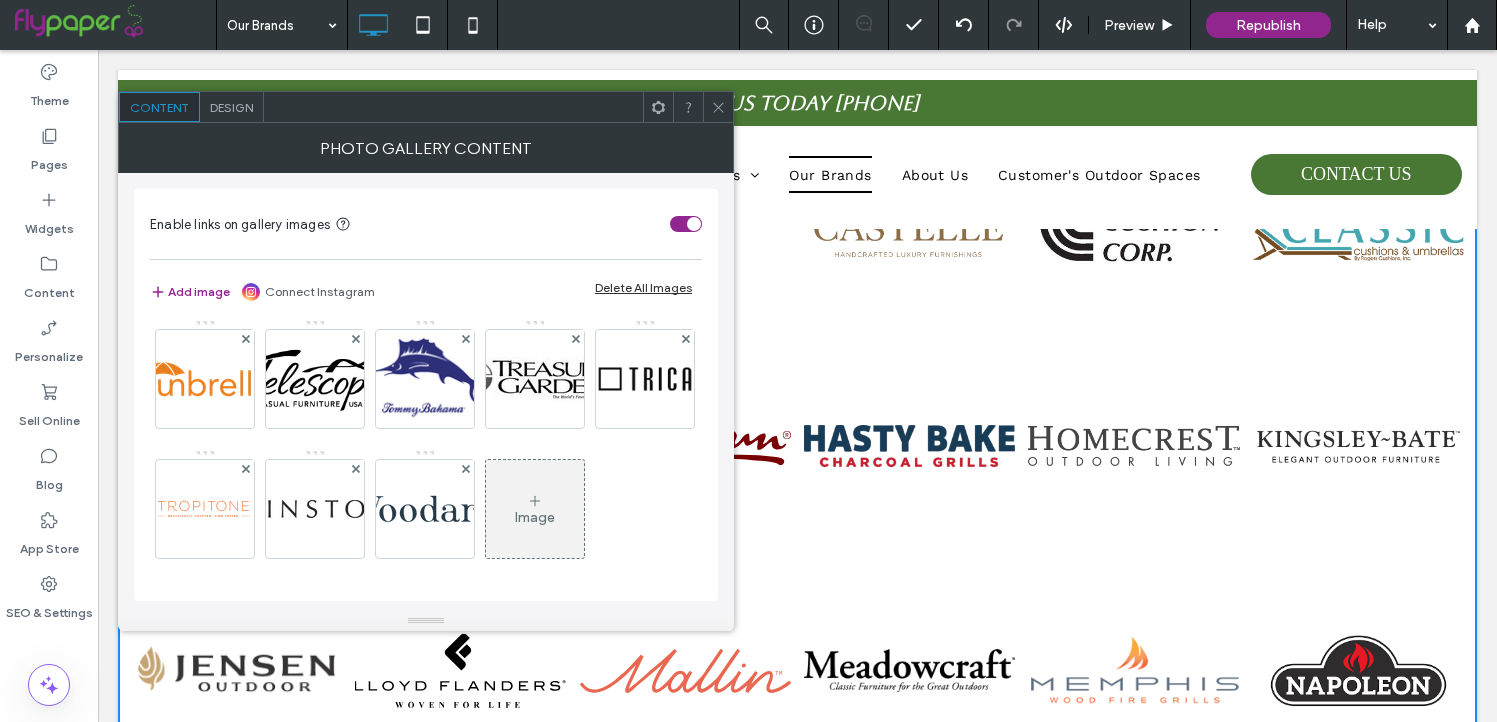scroll, scrollTop: 807, scrollLeft: 0, axis: vertical 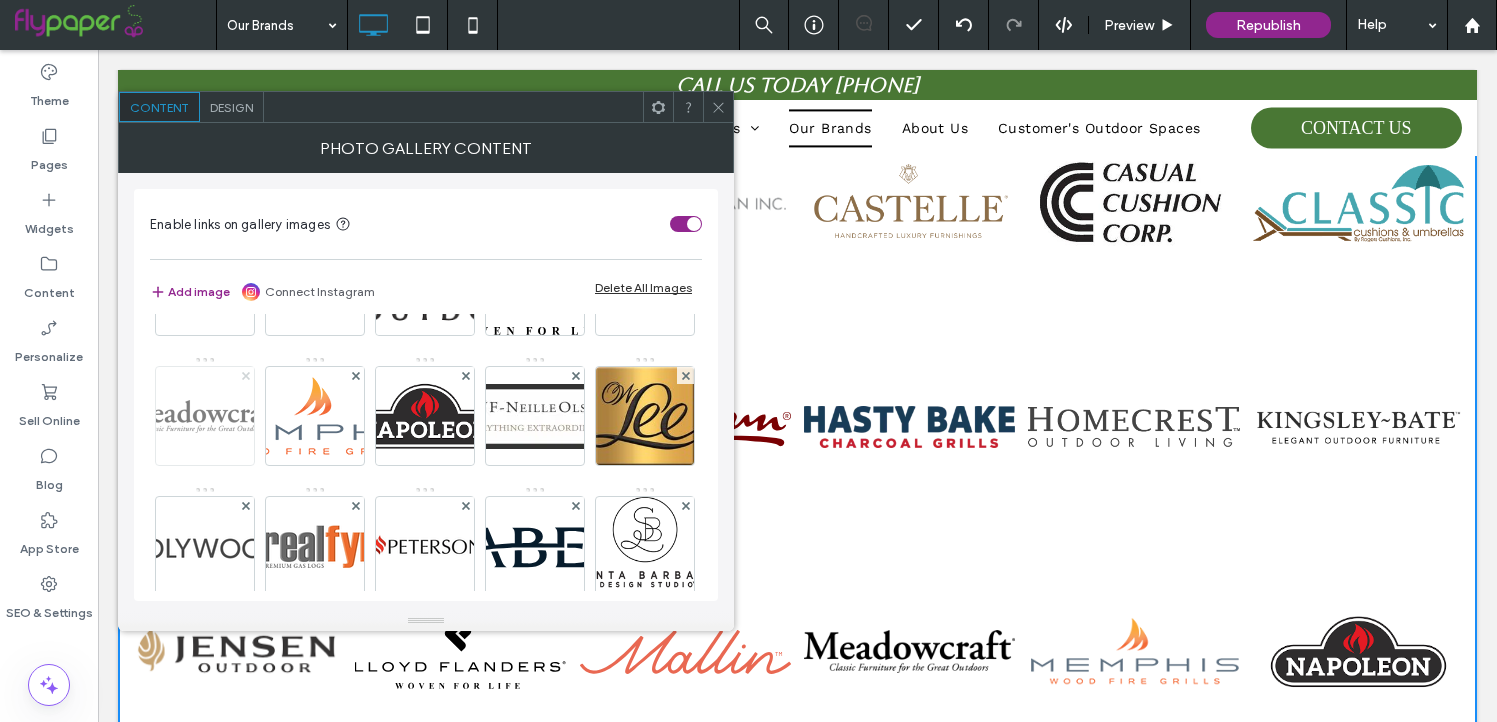 click 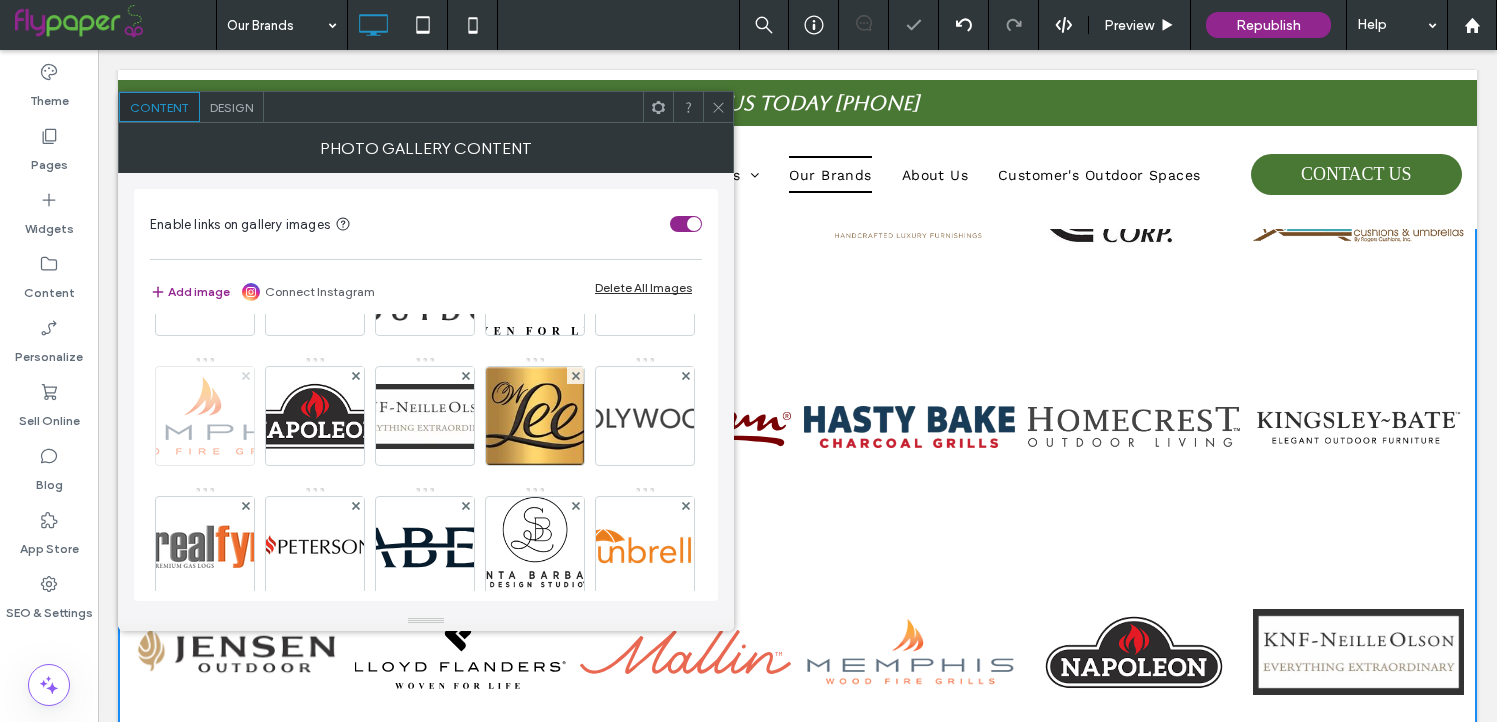 click 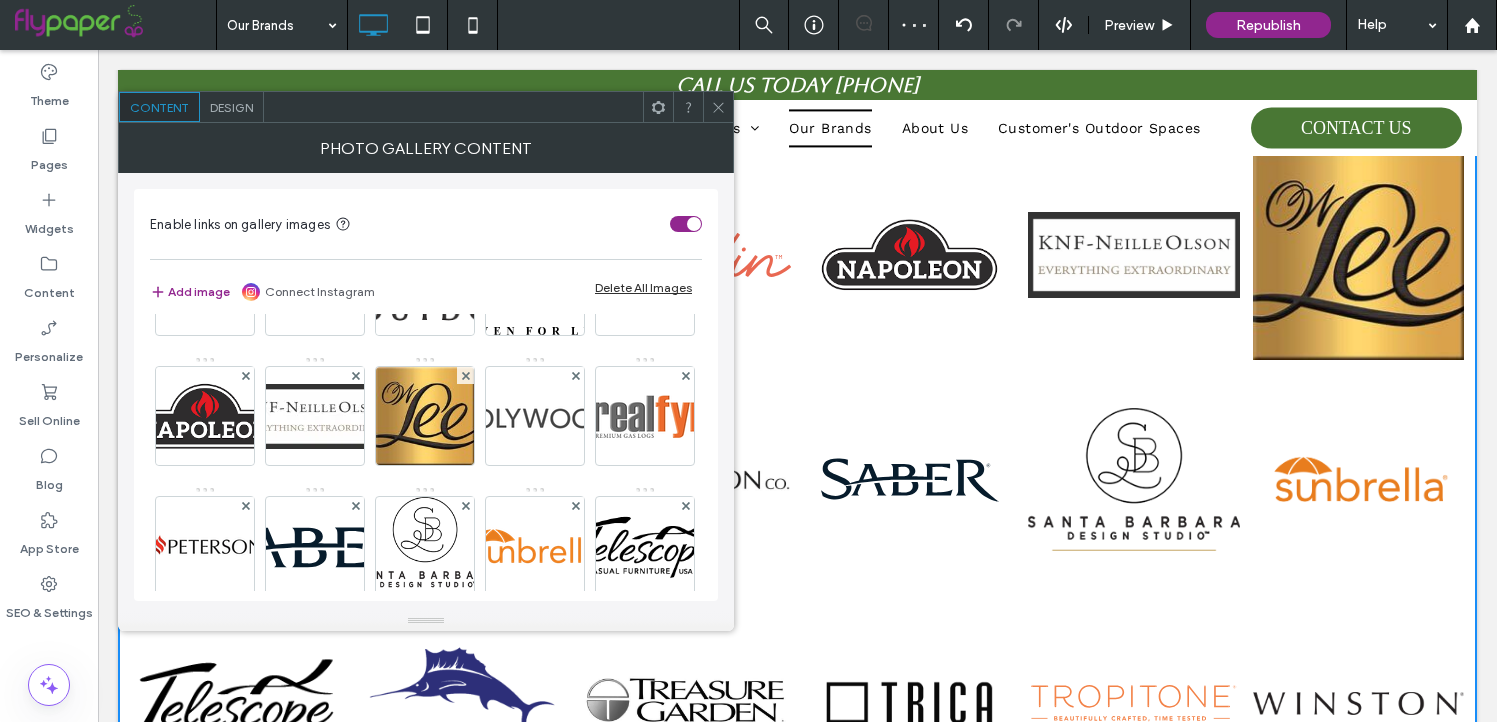 scroll, scrollTop: 1677, scrollLeft: 0, axis: vertical 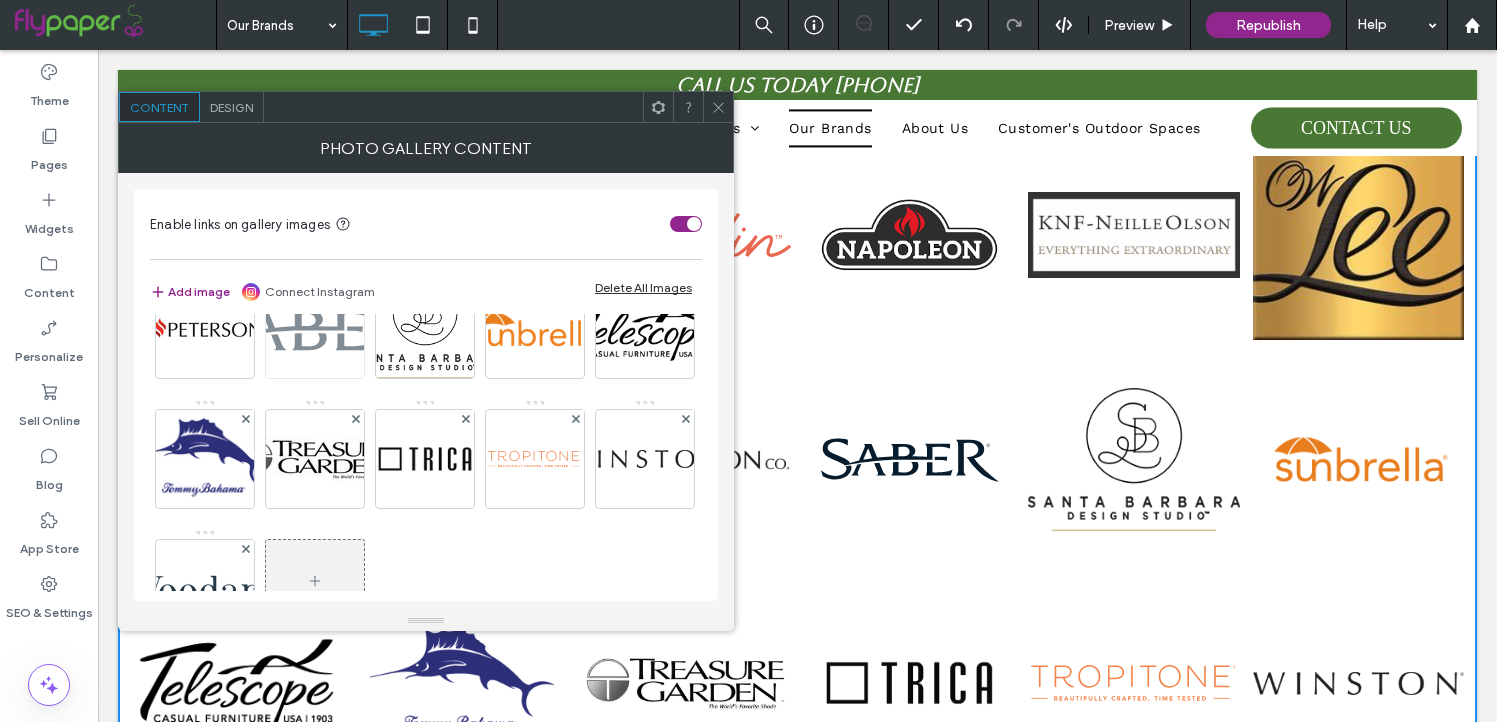 click at bounding box center [356, 288] 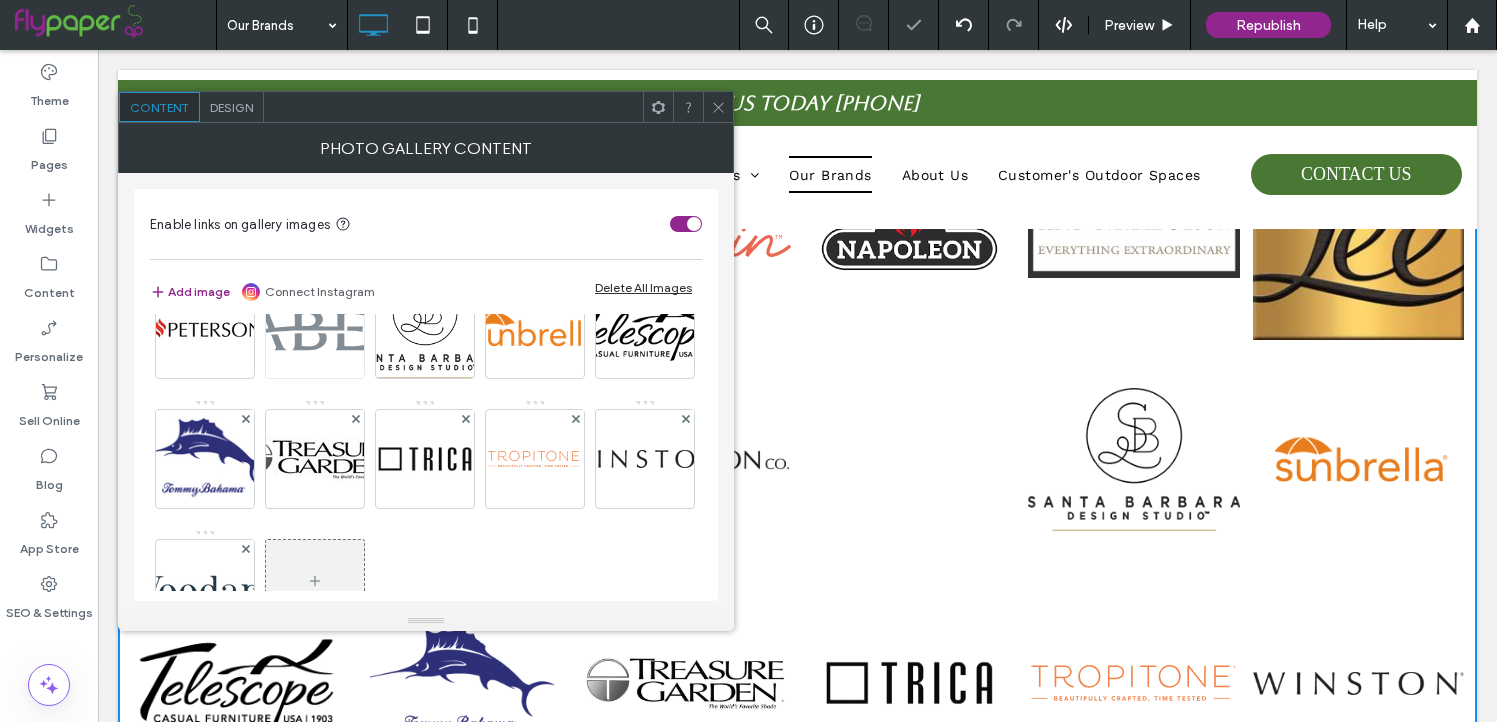 scroll, scrollTop: 1565, scrollLeft: 0, axis: vertical 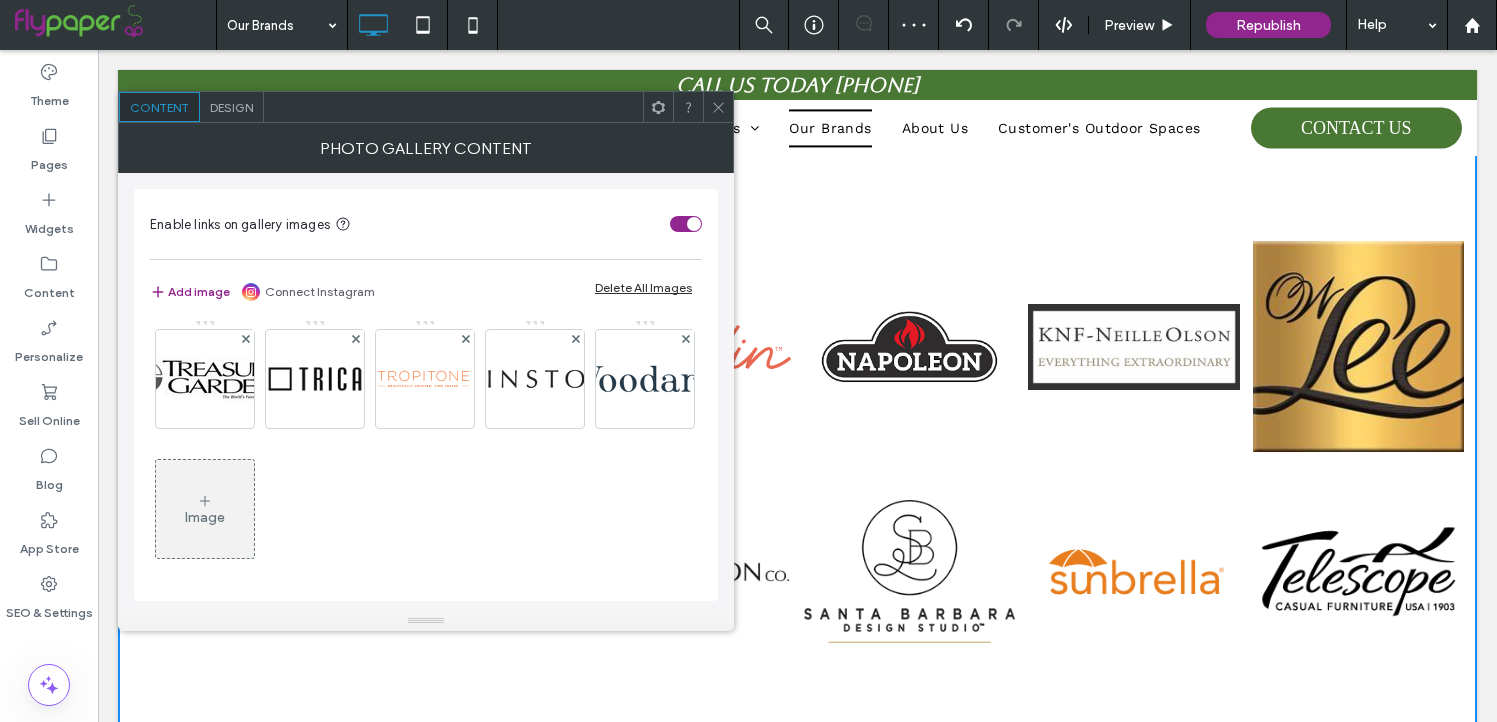 click 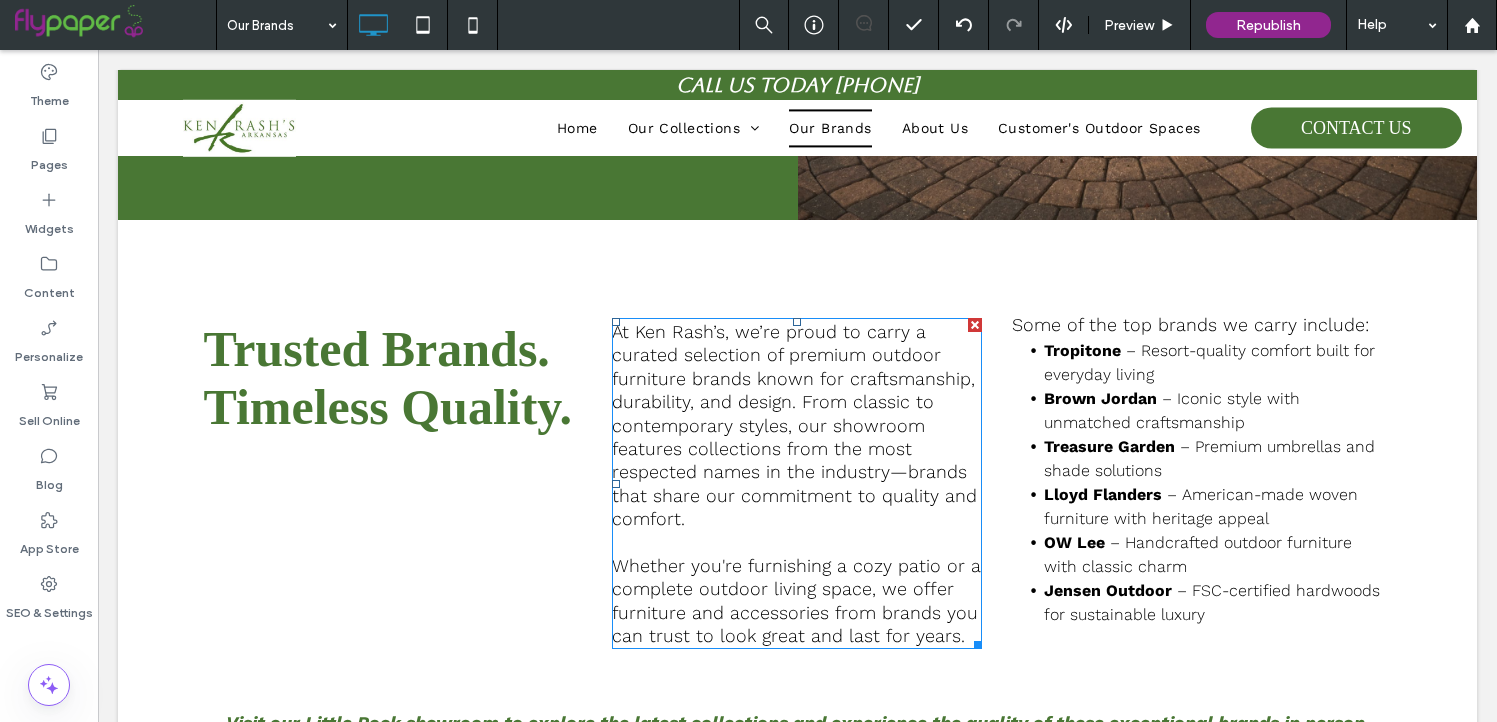 scroll, scrollTop: 657, scrollLeft: 0, axis: vertical 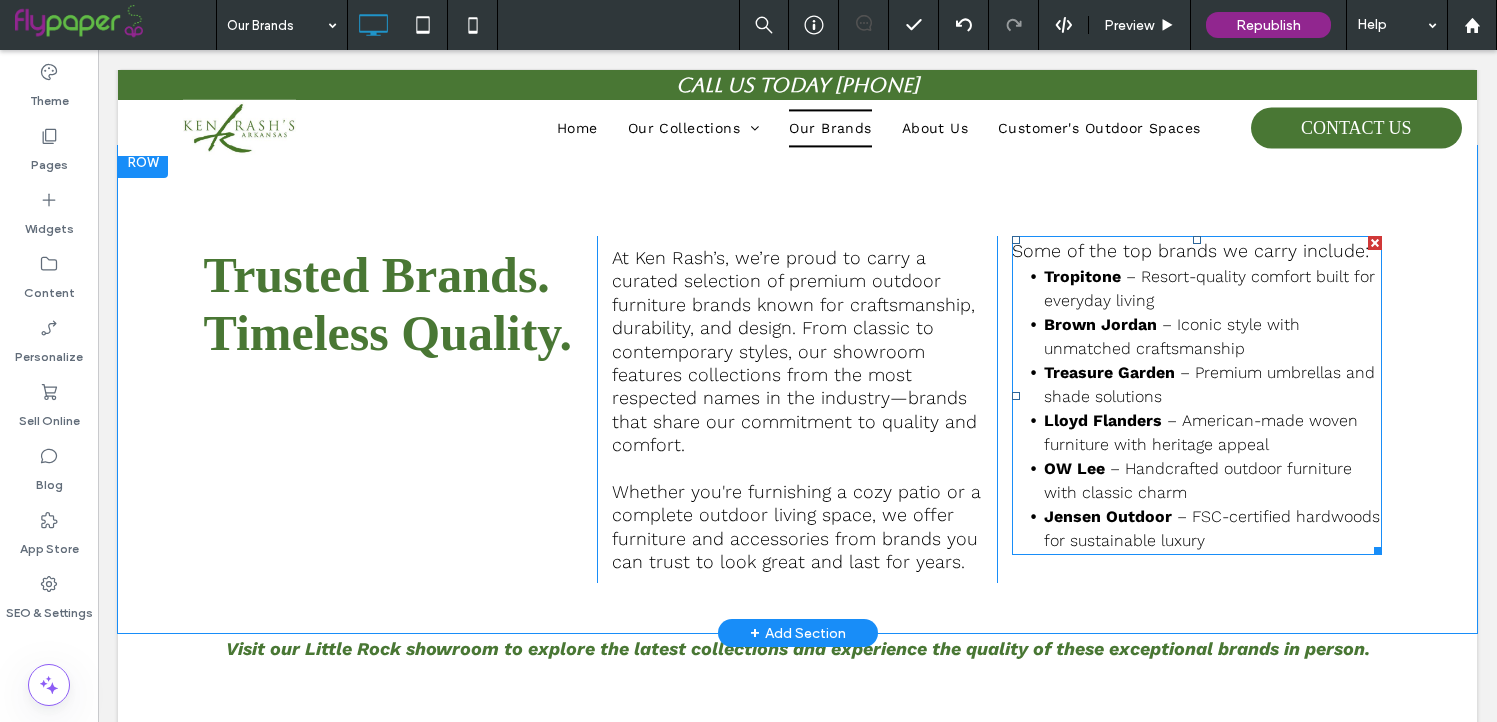 click on "– Handcrafted outdoor furniture with classic charm" at bounding box center [1198, 480] 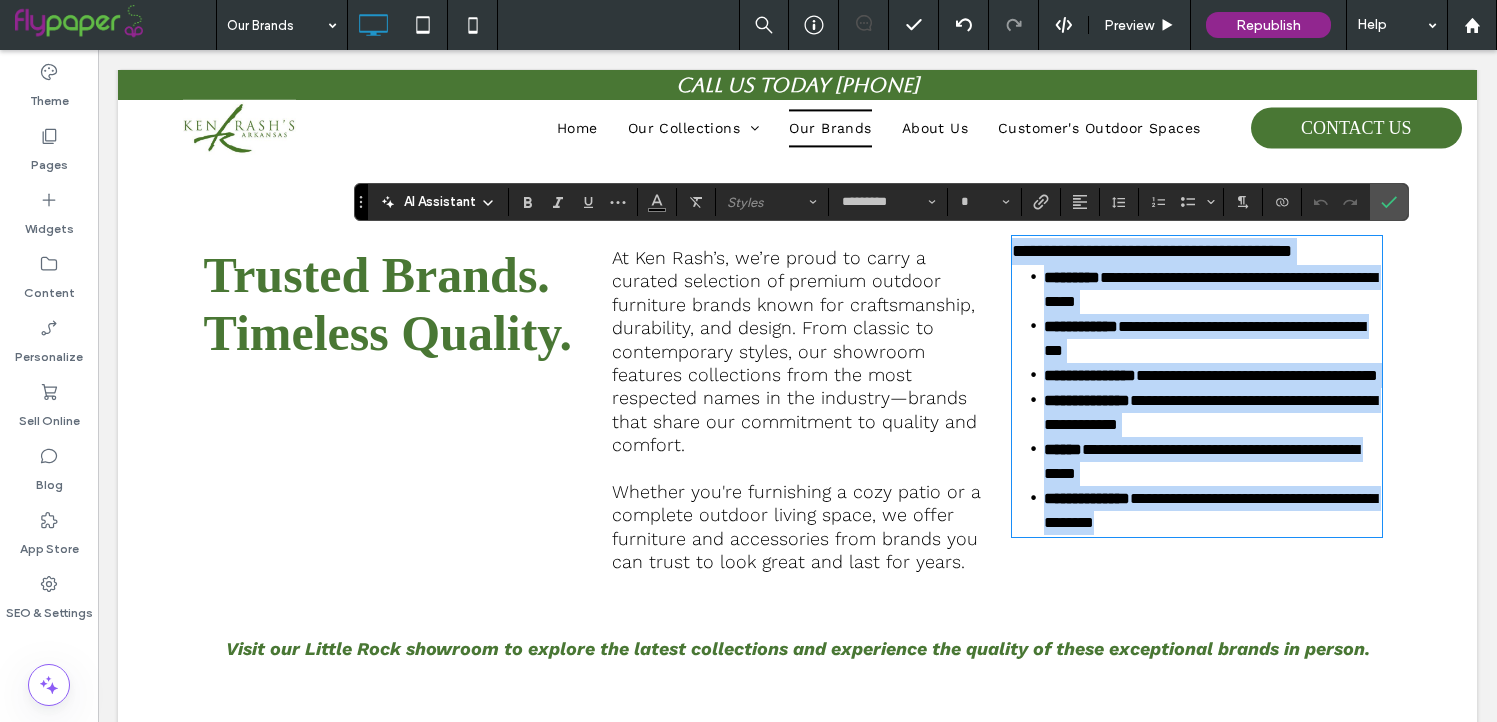 click on "**********" at bounding box center (1213, 461) 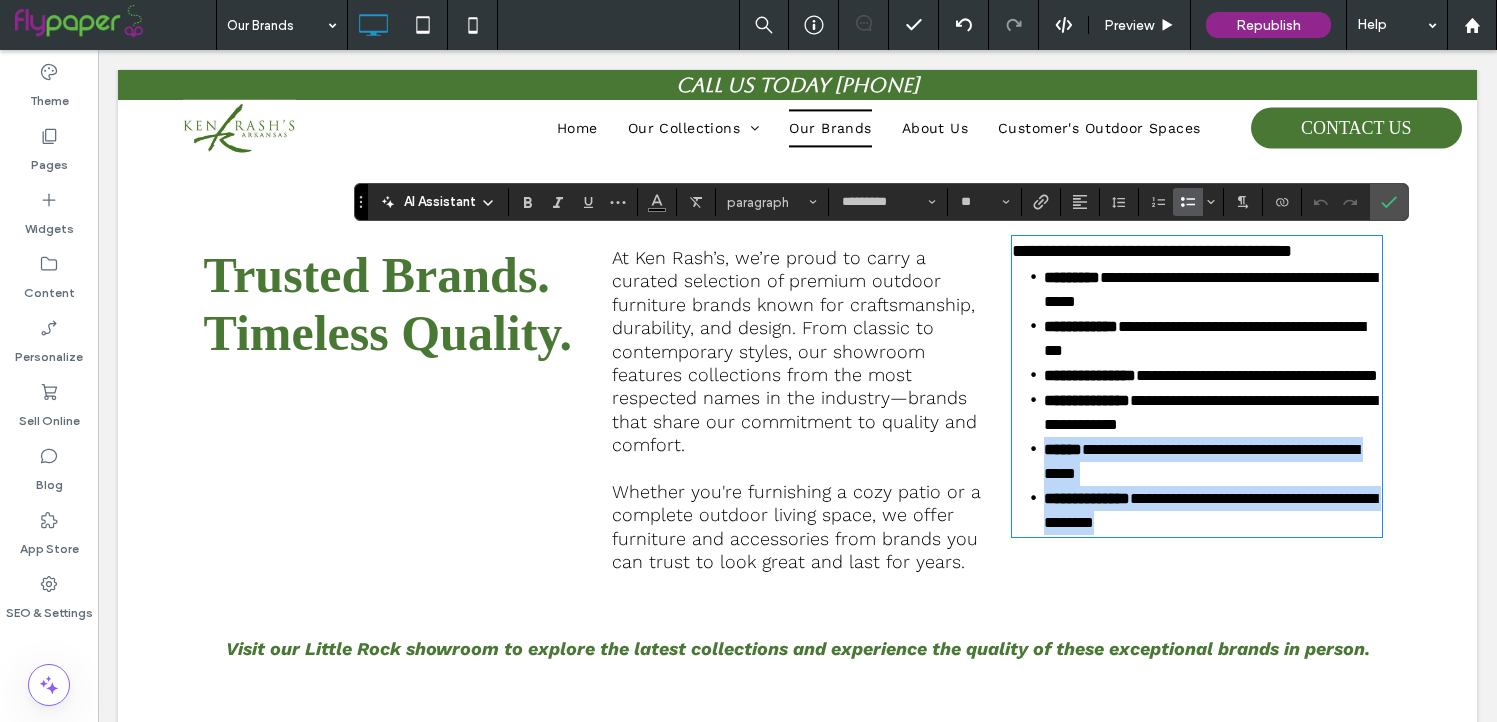 drag, startPoint x: 1224, startPoint y: 540, endPoint x: 1040, endPoint y: 472, distance: 196.1632 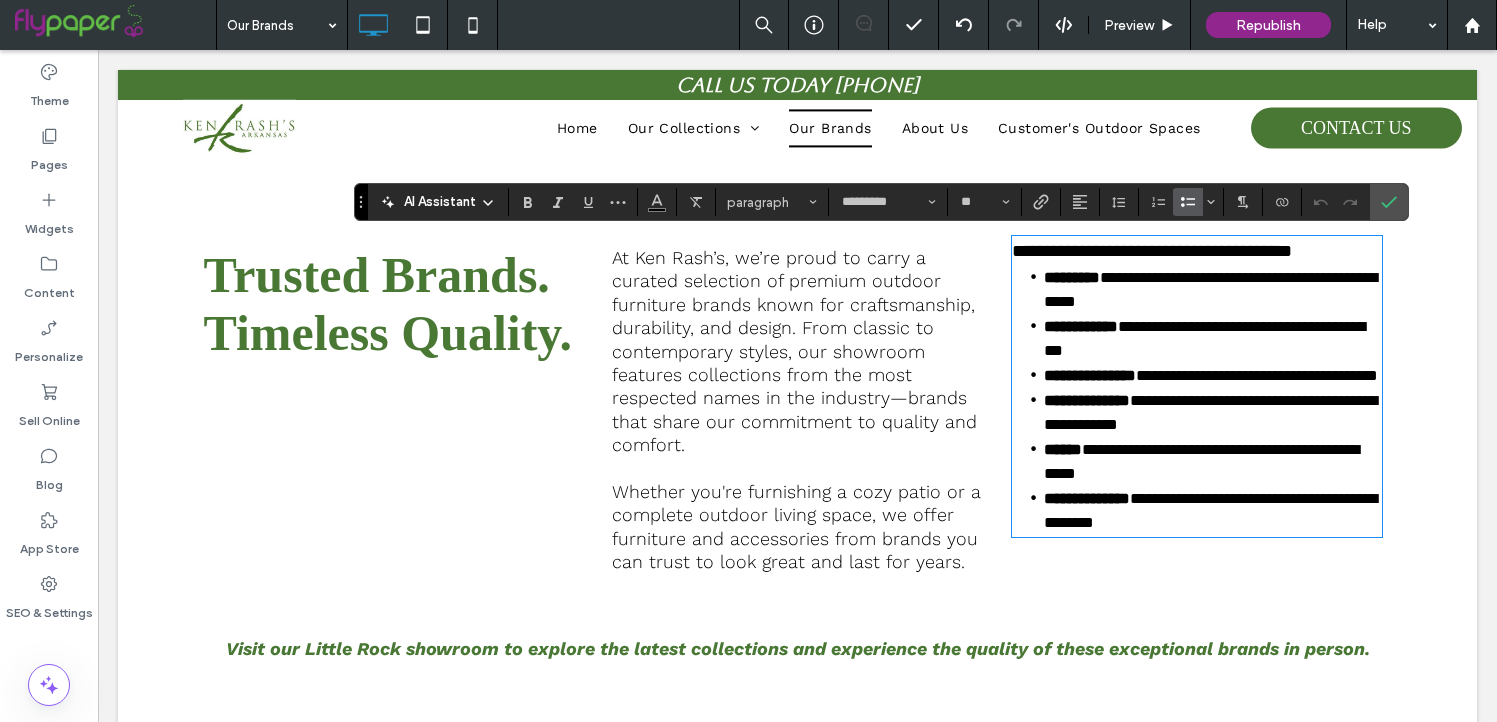 click on "**********" at bounding box center (1087, 498) 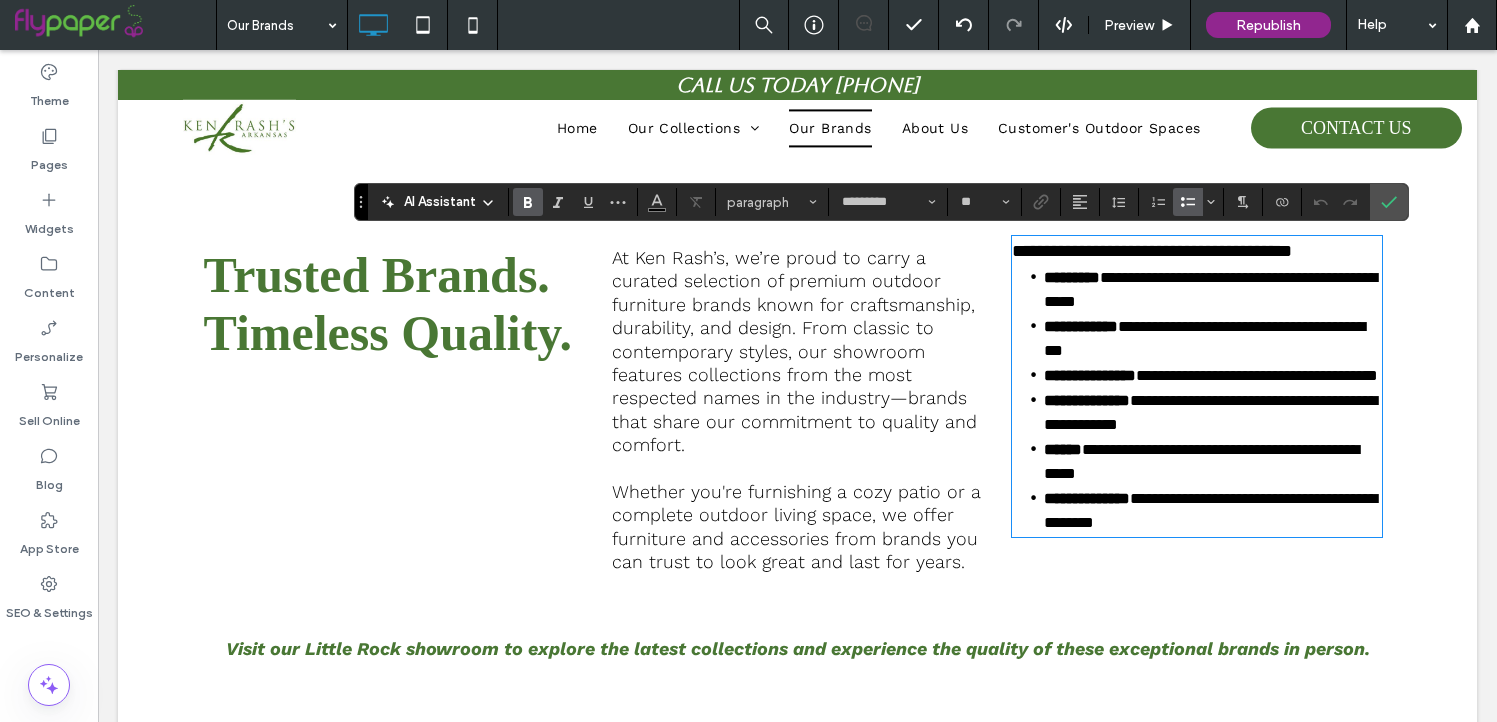 click on "**********" at bounding box center [1197, 386] 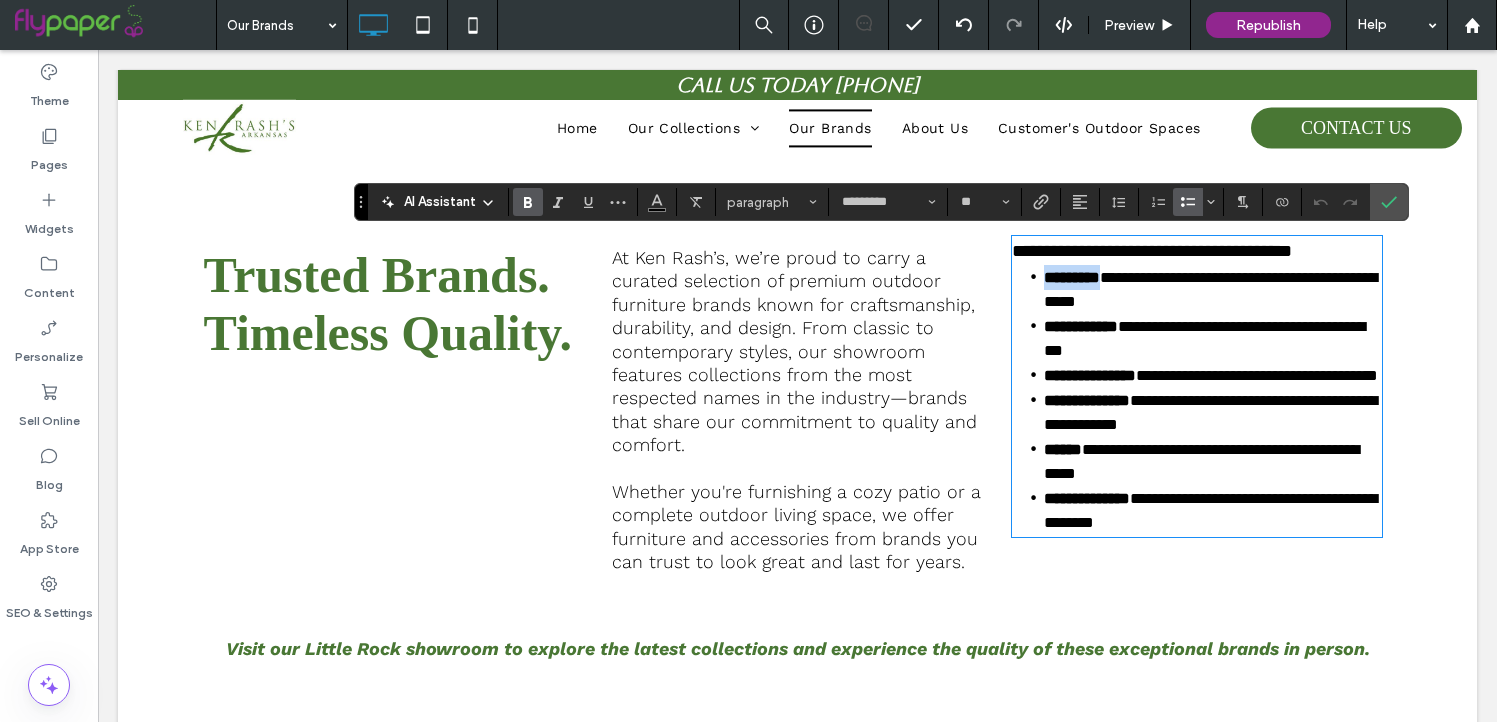 drag, startPoint x: 1119, startPoint y: 282, endPoint x: 1037, endPoint y: 280, distance: 82.02438 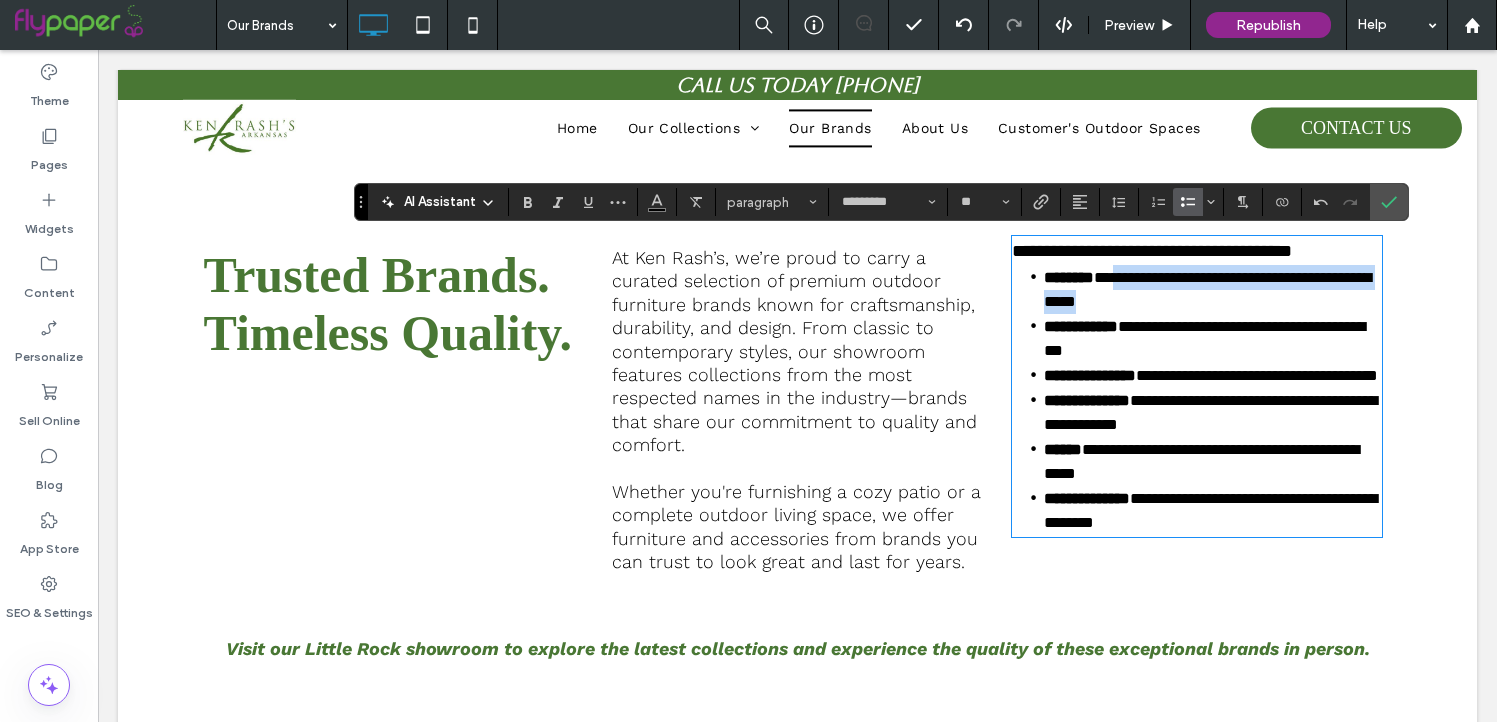 drag, startPoint x: 1146, startPoint y: 274, endPoint x: 1170, endPoint y: 295, distance: 31.890438 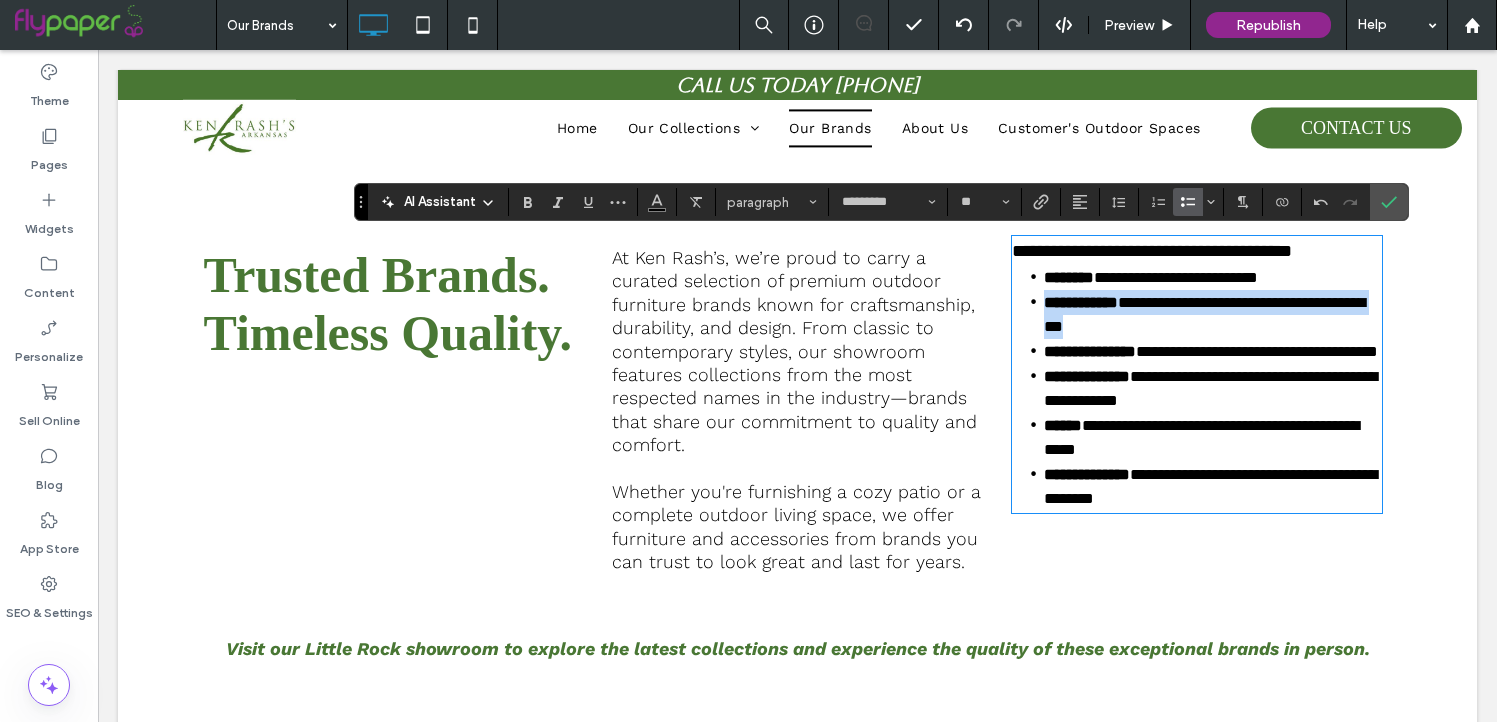drag, startPoint x: 1248, startPoint y: 327, endPoint x: 1032, endPoint y: 301, distance: 217.55919 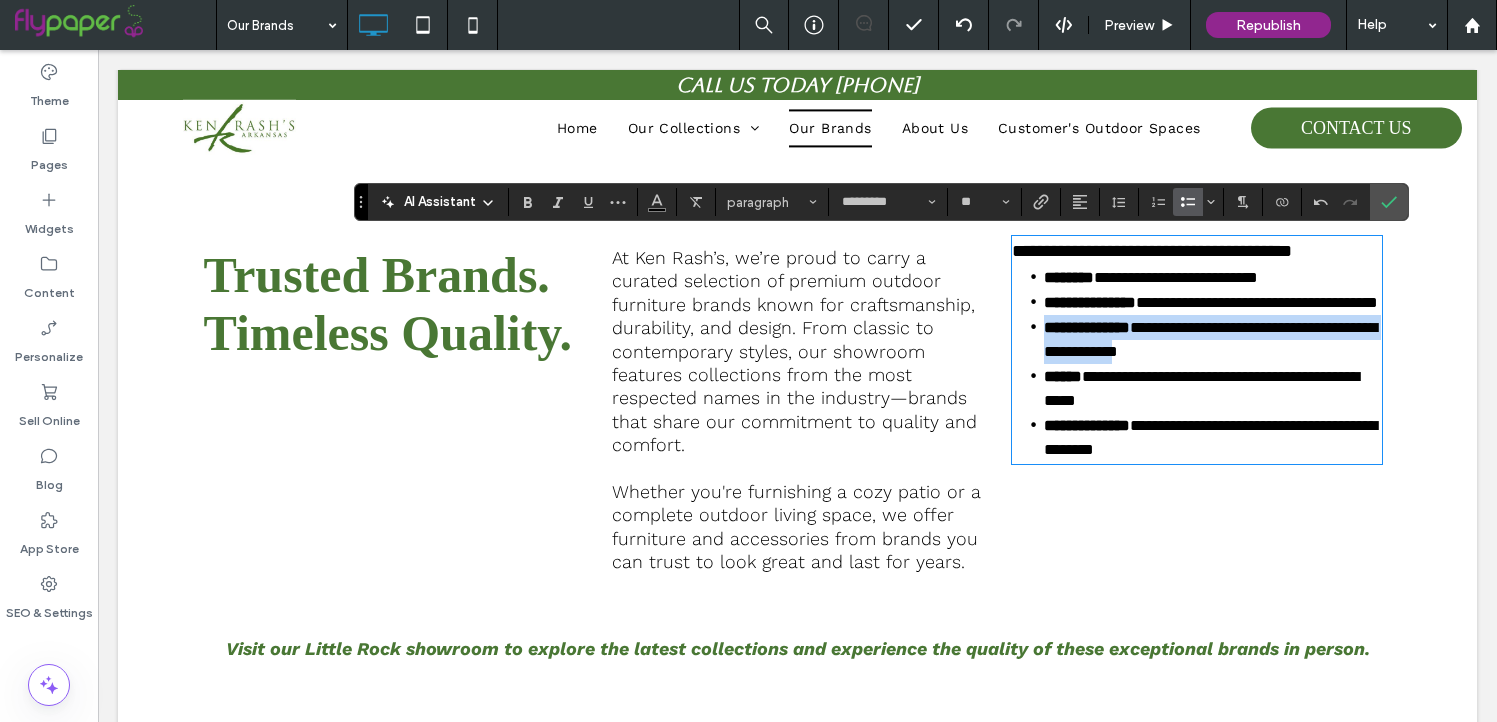 drag, startPoint x: 1263, startPoint y: 378, endPoint x: 1023, endPoint y: 347, distance: 241.9938 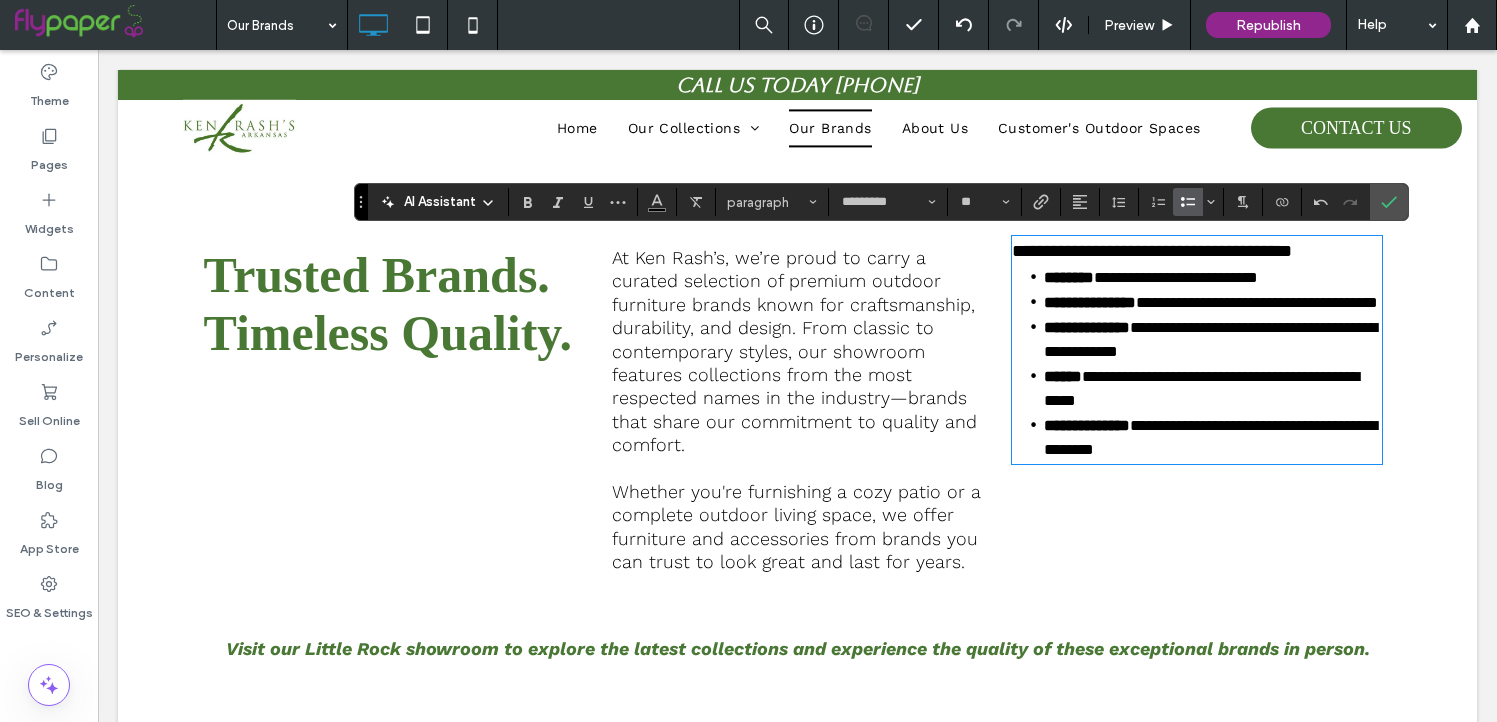 click on "**********" at bounding box center [1213, 277] 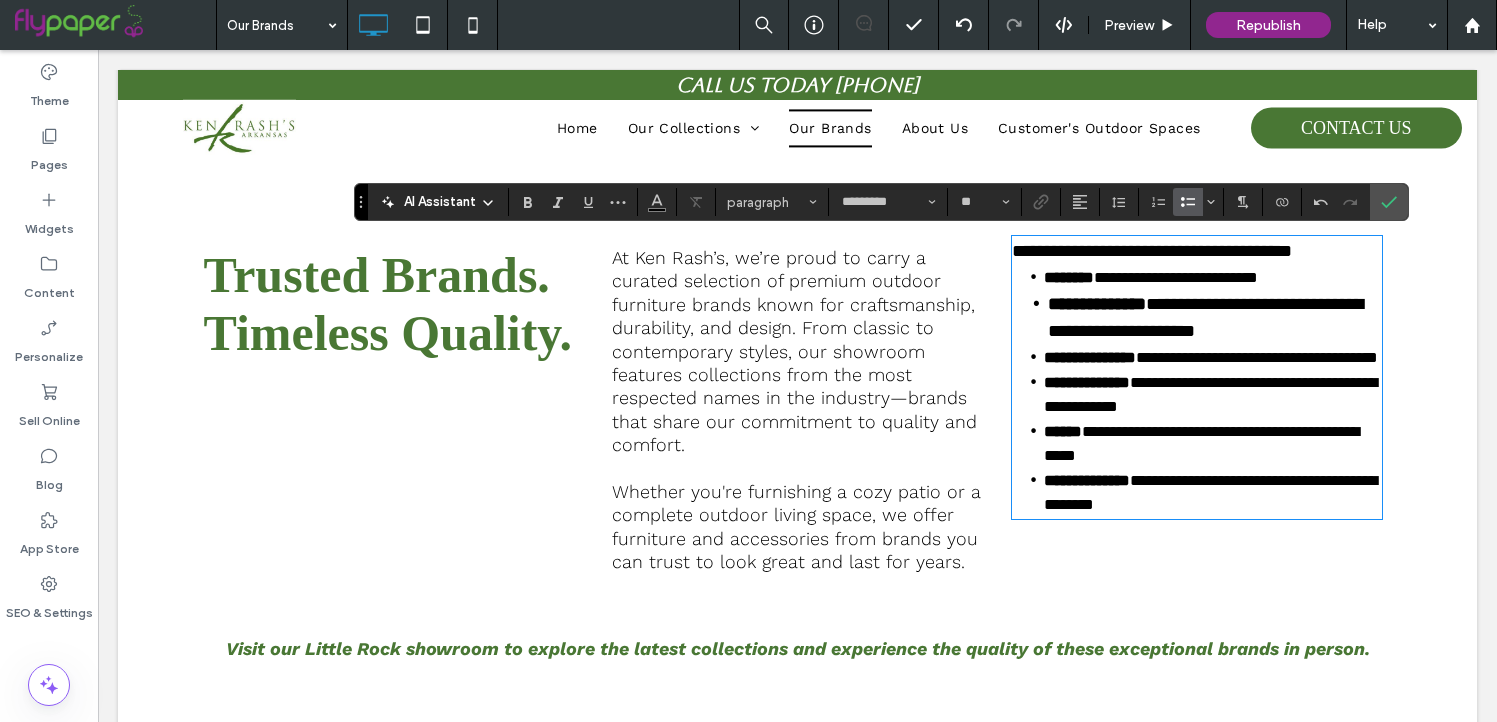 scroll, scrollTop: 0, scrollLeft: 0, axis: both 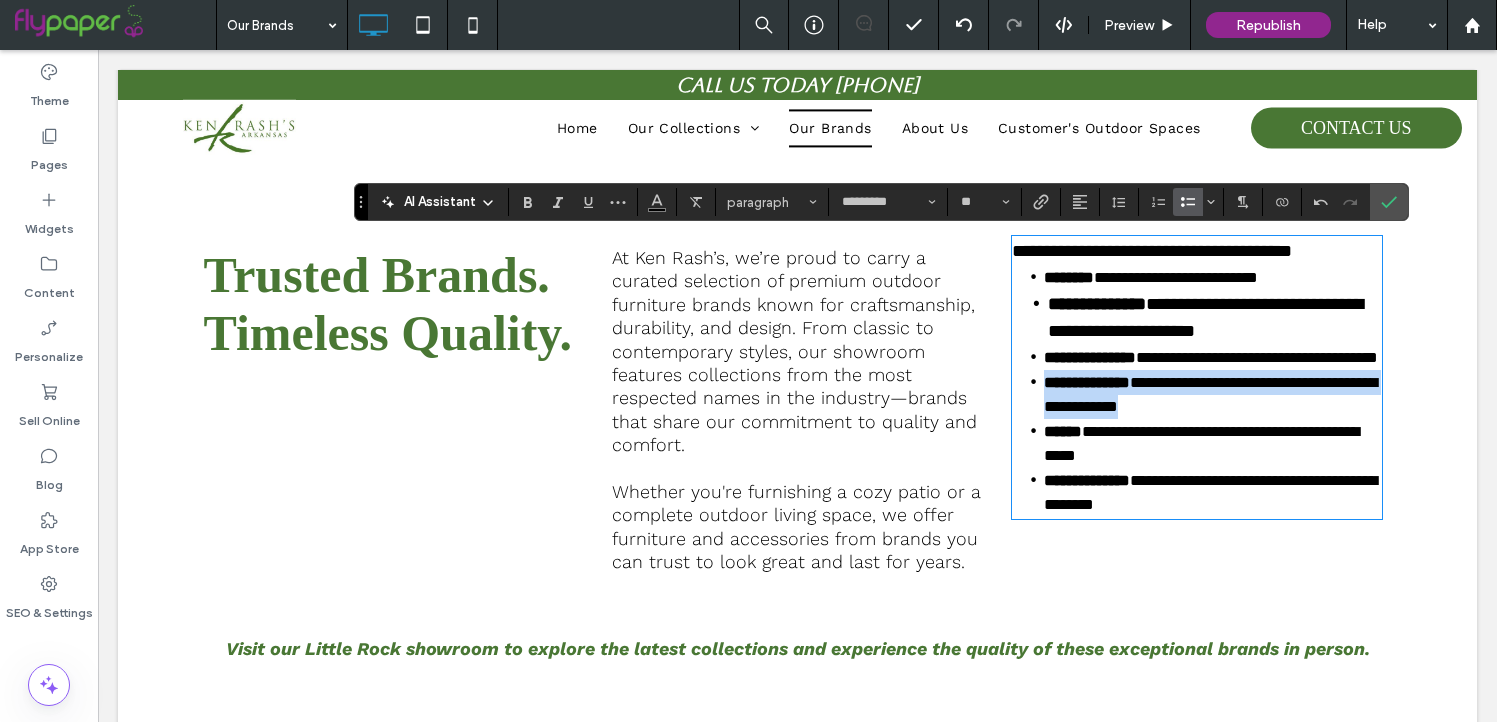 drag, startPoint x: 1281, startPoint y: 432, endPoint x: 1004, endPoint y: 403, distance: 278.51392 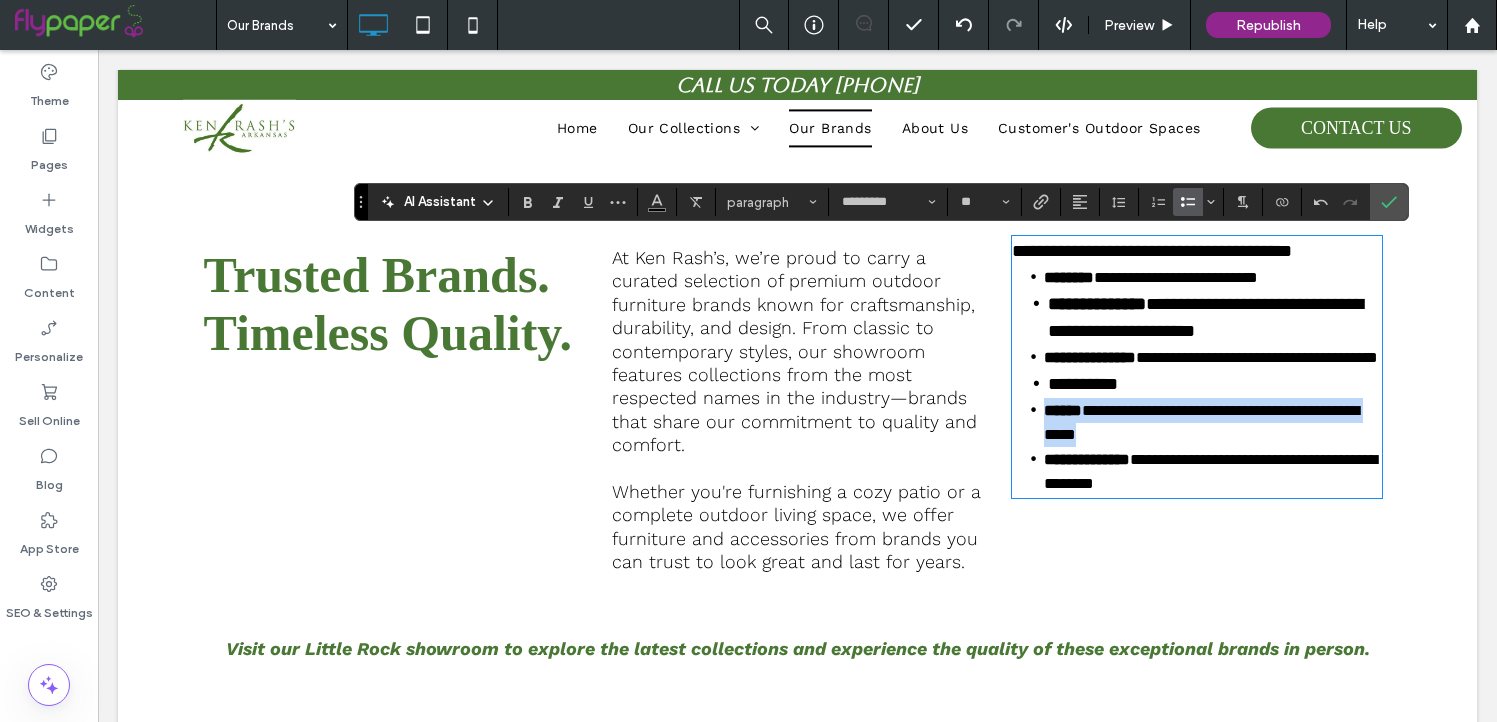 drag, startPoint x: 1191, startPoint y: 460, endPoint x: 1042, endPoint y: 436, distance: 150.9205 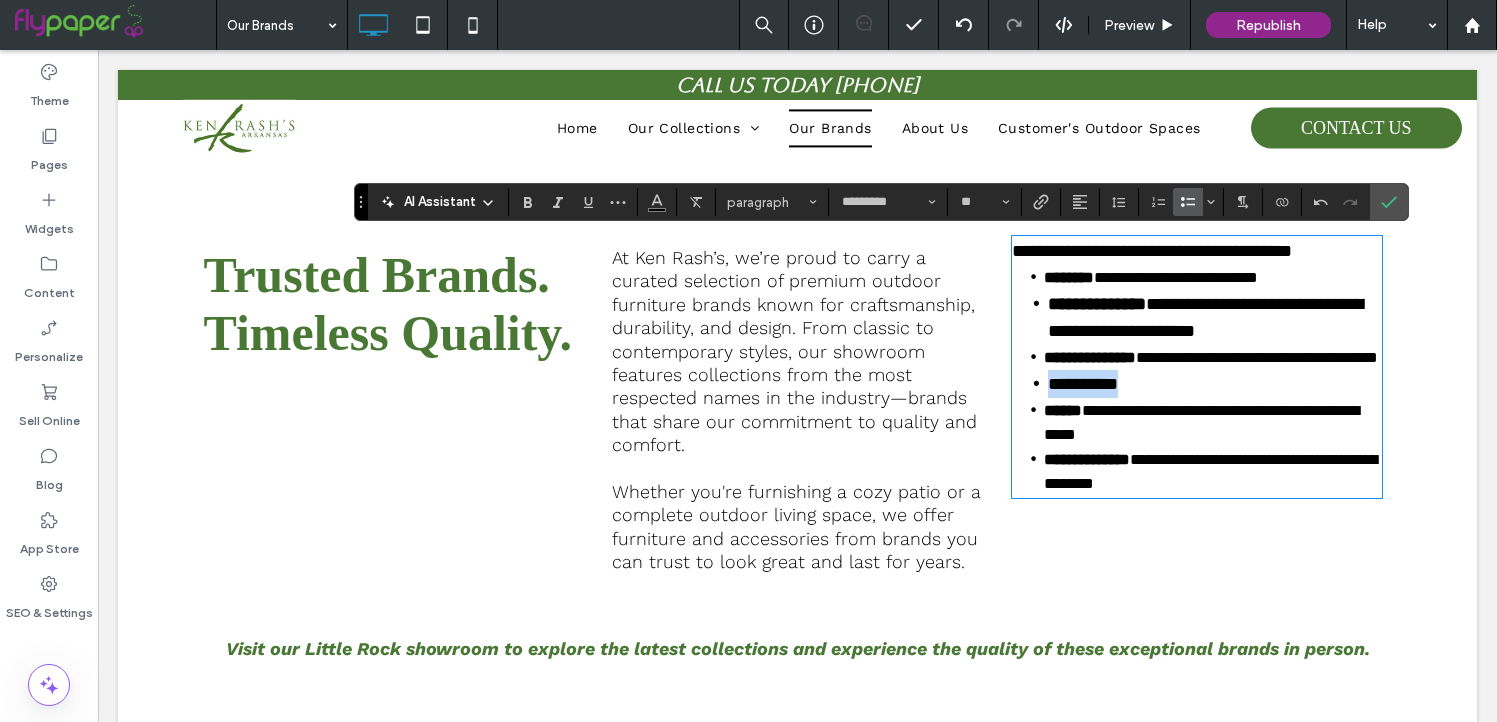drag, startPoint x: 1150, startPoint y: 409, endPoint x: 1049, endPoint y: 407, distance: 101.0198 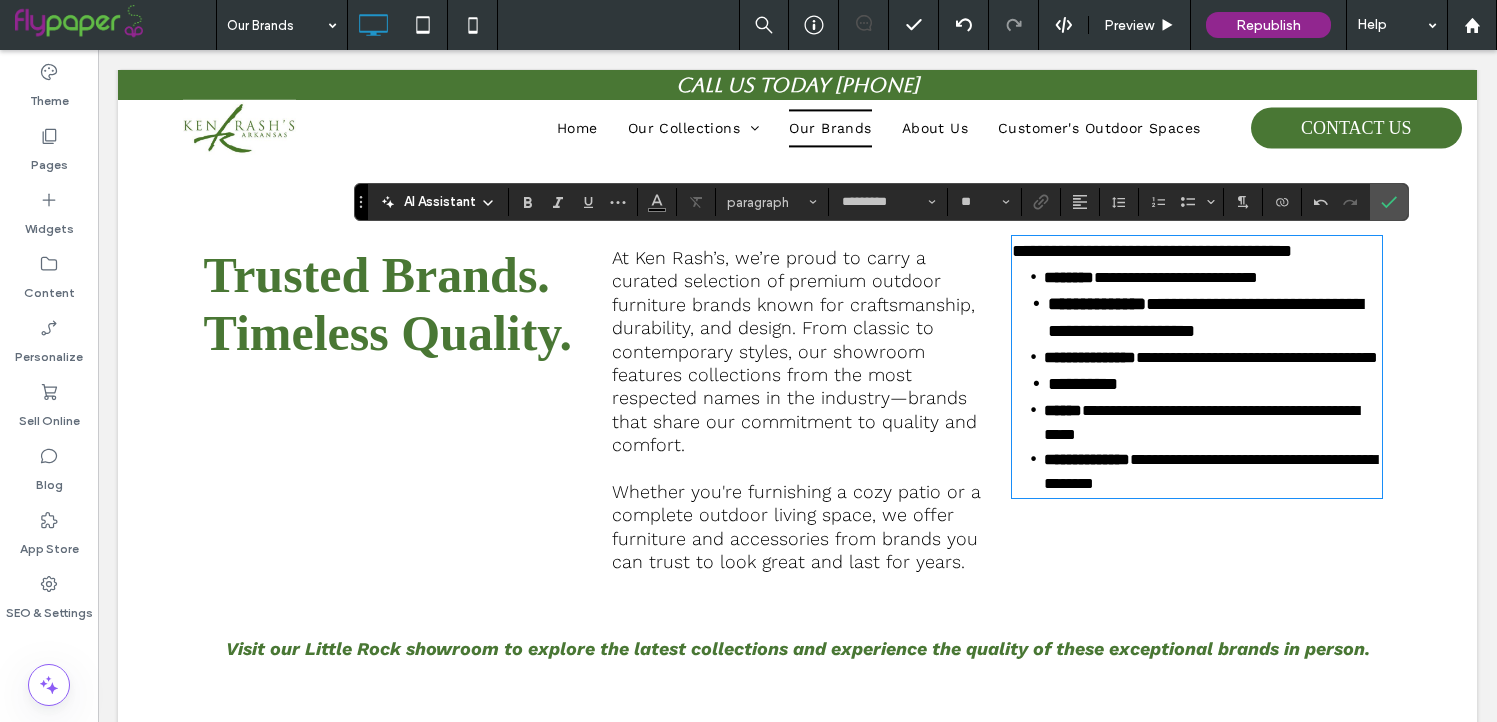 scroll, scrollTop: 0, scrollLeft: 0, axis: both 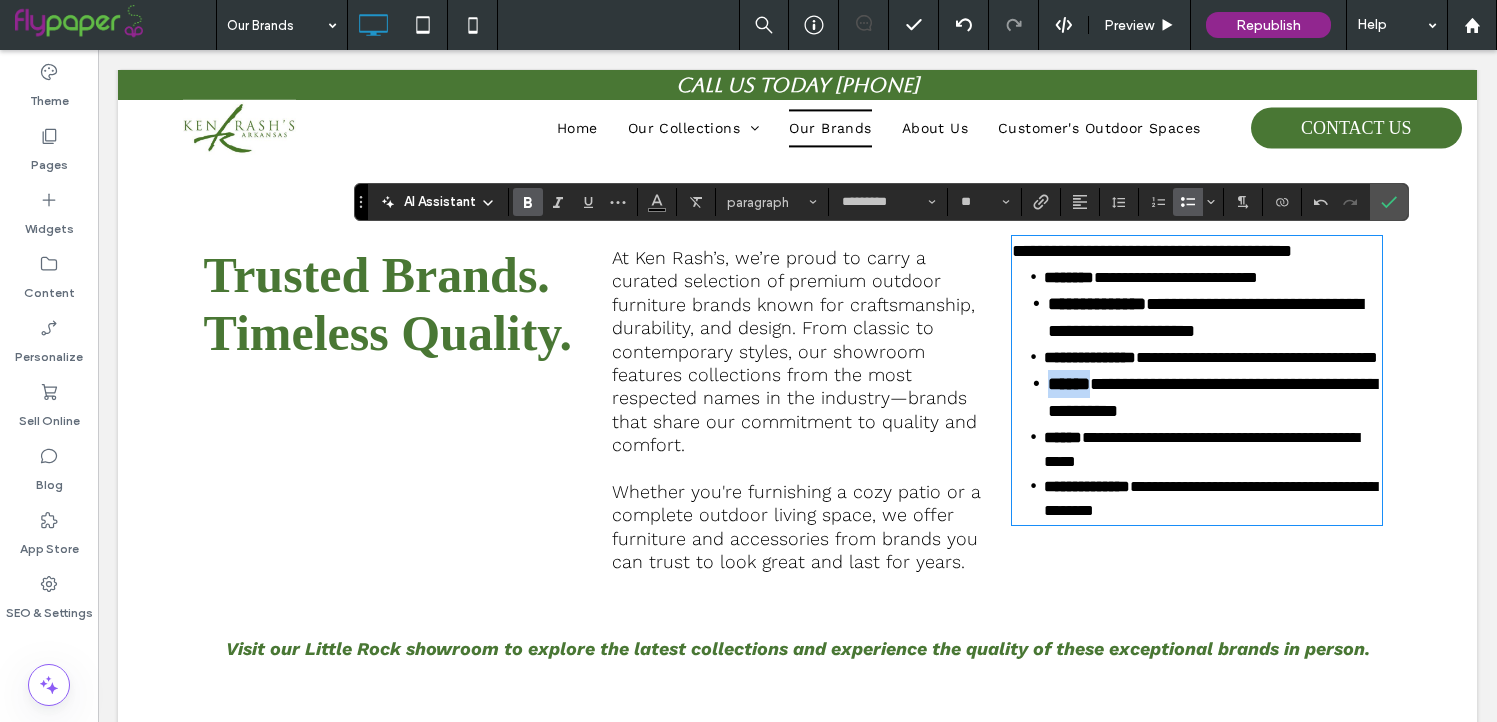 drag, startPoint x: 1118, startPoint y: 406, endPoint x: 1051, endPoint y: 403, distance: 67.06713 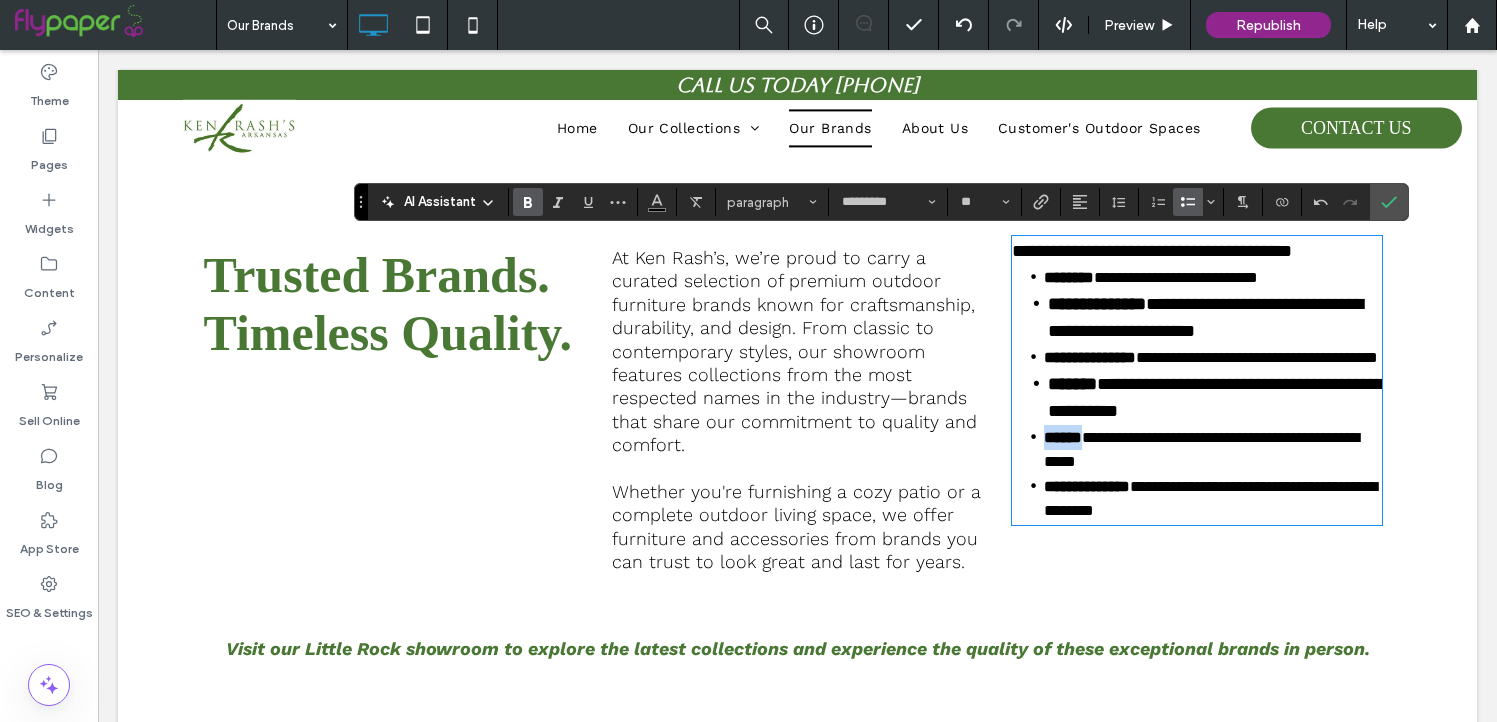 drag, startPoint x: 1105, startPoint y: 459, endPoint x: 1044, endPoint y: 455, distance: 61.13101 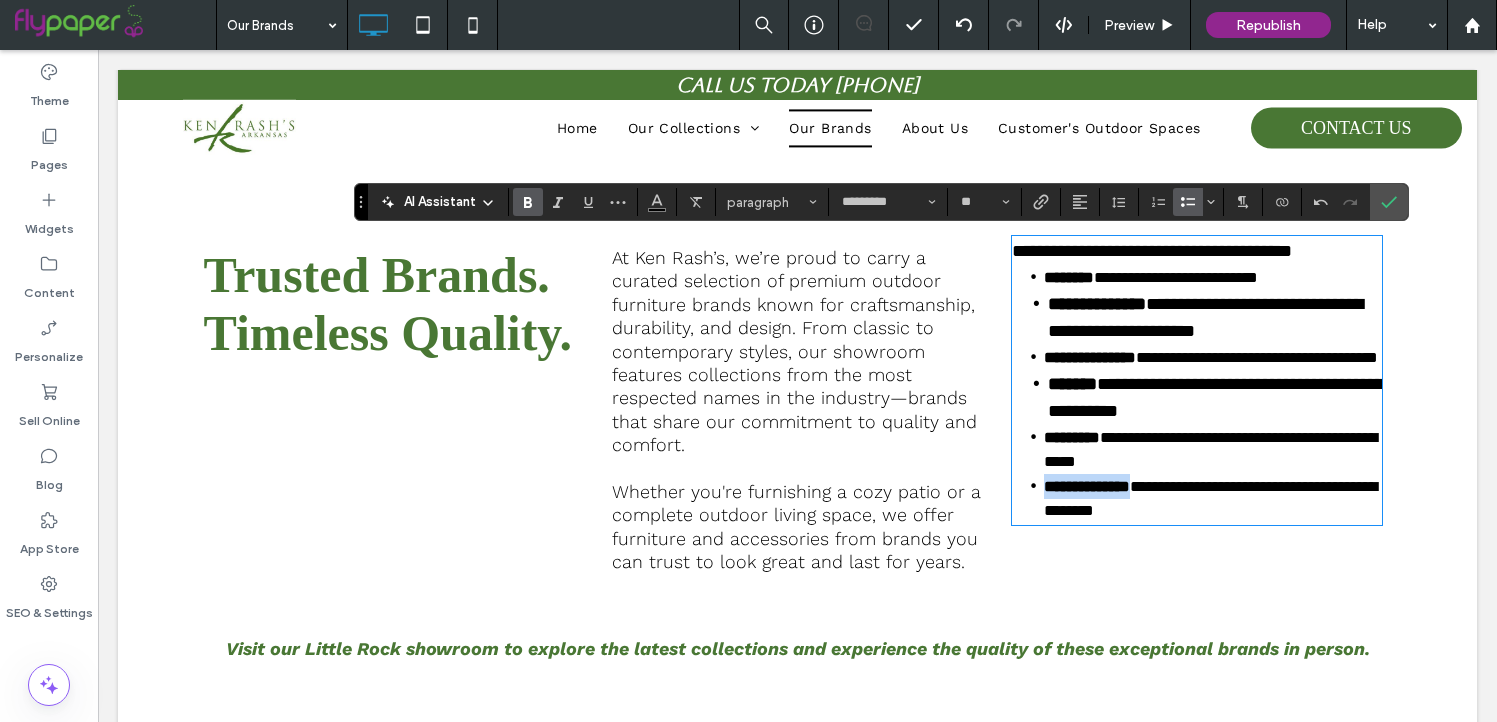 drag, startPoint x: 1170, startPoint y: 507, endPoint x: 1044, endPoint y: 502, distance: 126.09917 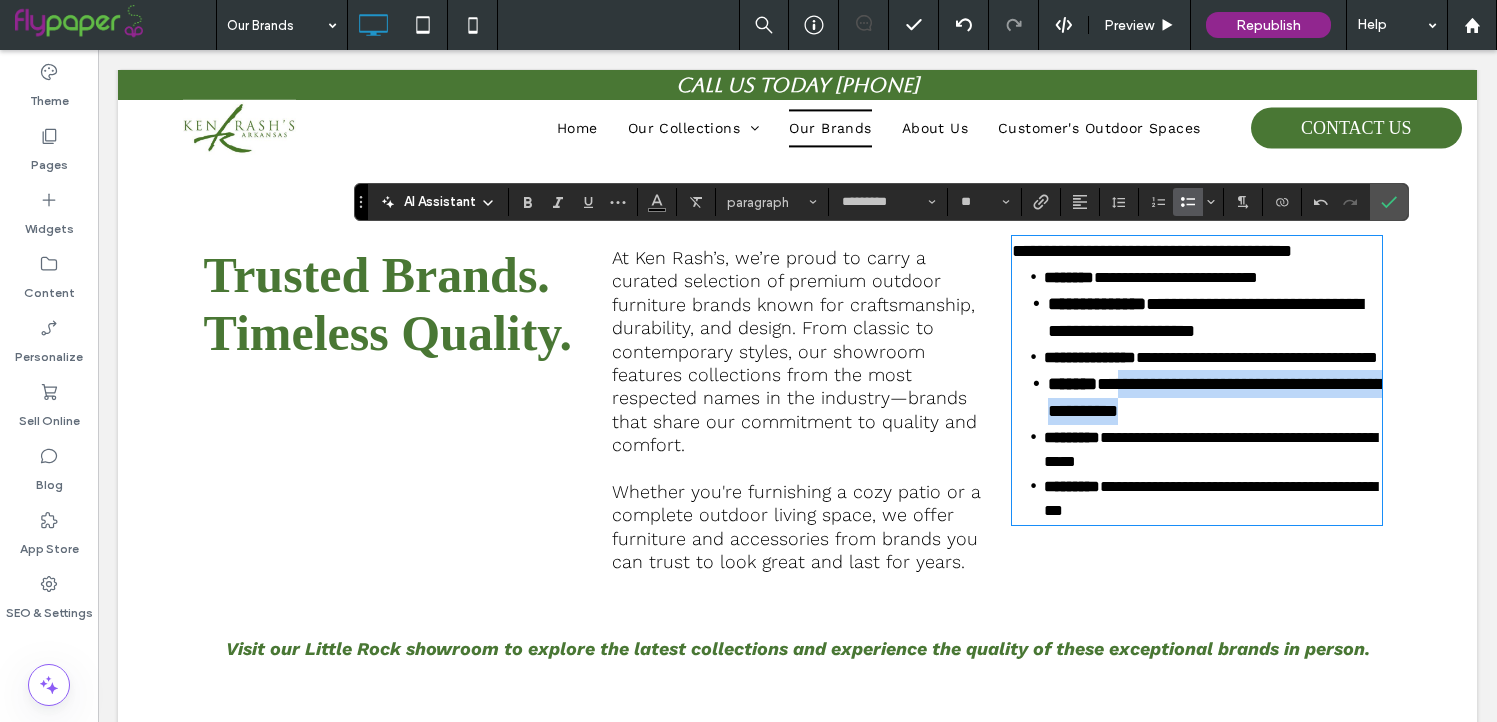 drag, startPoint x: 1155, startPoint y: 399, endPoint x: 1291, endPoint y: 423, distance: 138.10141 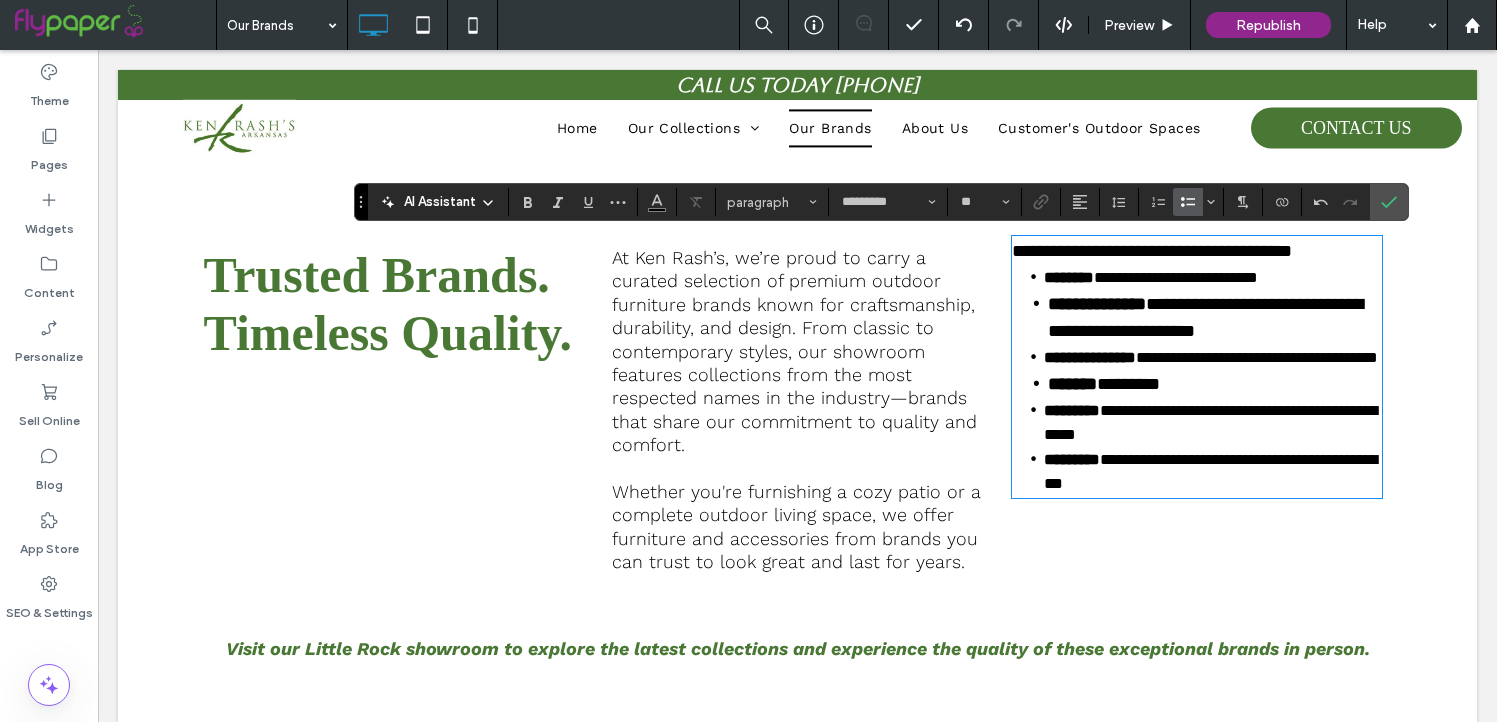 type on "**" 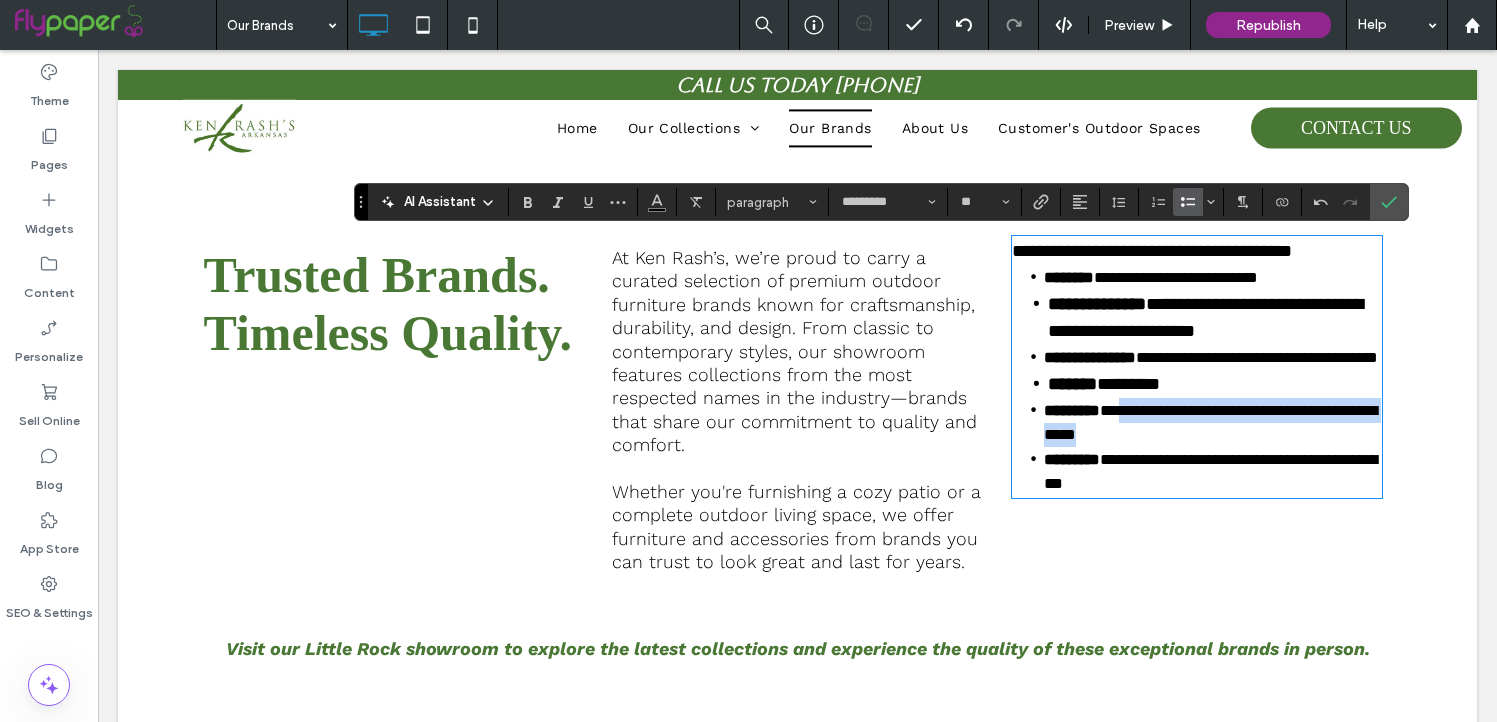 drag, startPoint x: 1146, startPoint y: 427, endPoint x: 1183, endPoint y: 455, distance: 46.400433 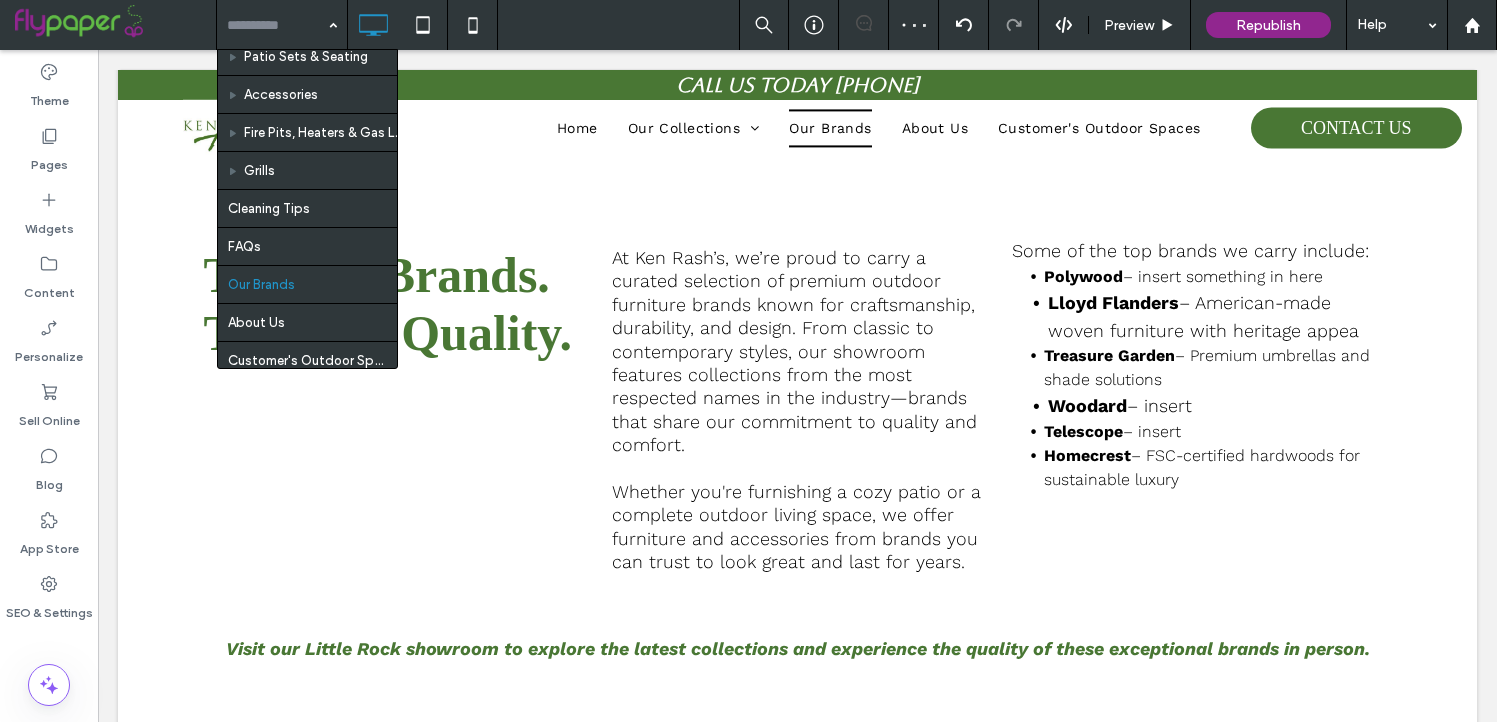 scroll, scrollTop: 147, scrollLeft: 0, axis: vertical 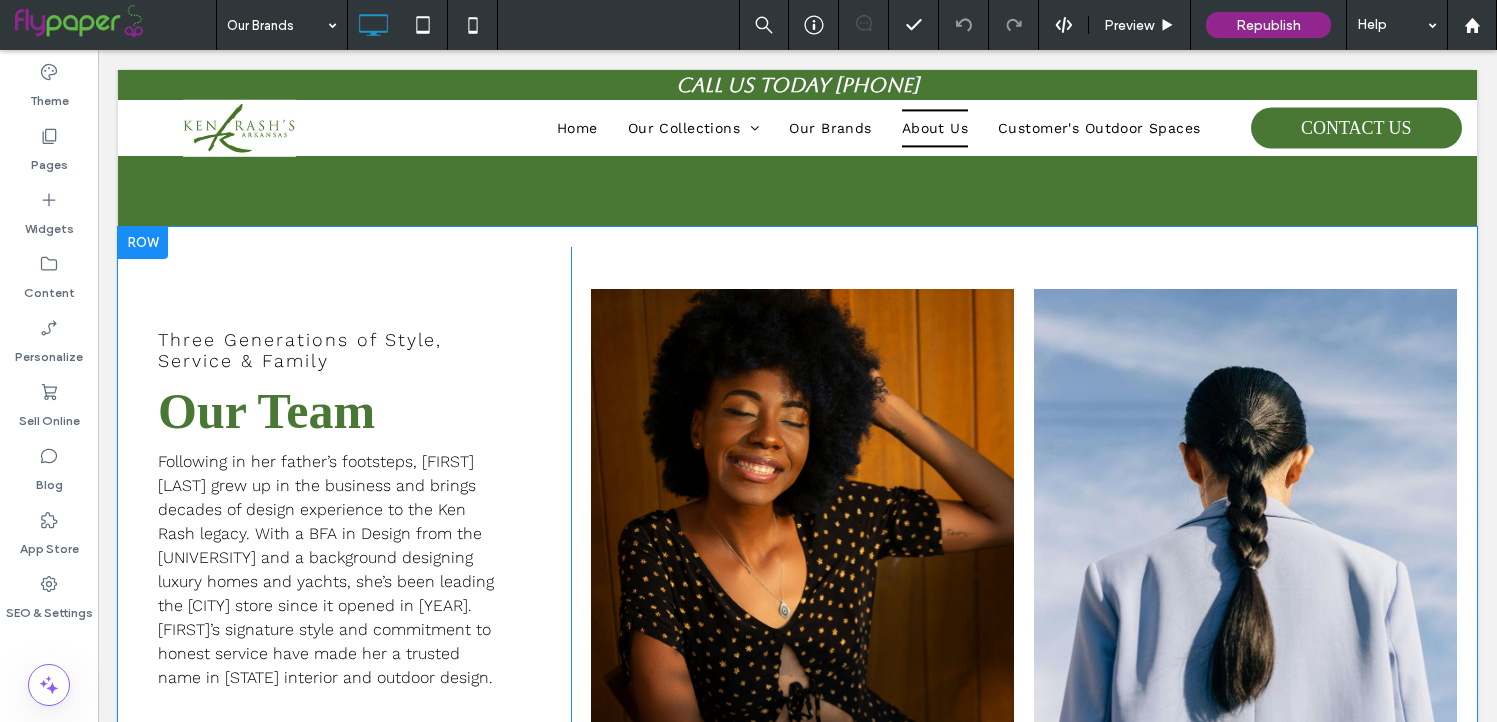 click at bounding box center (143, 243) 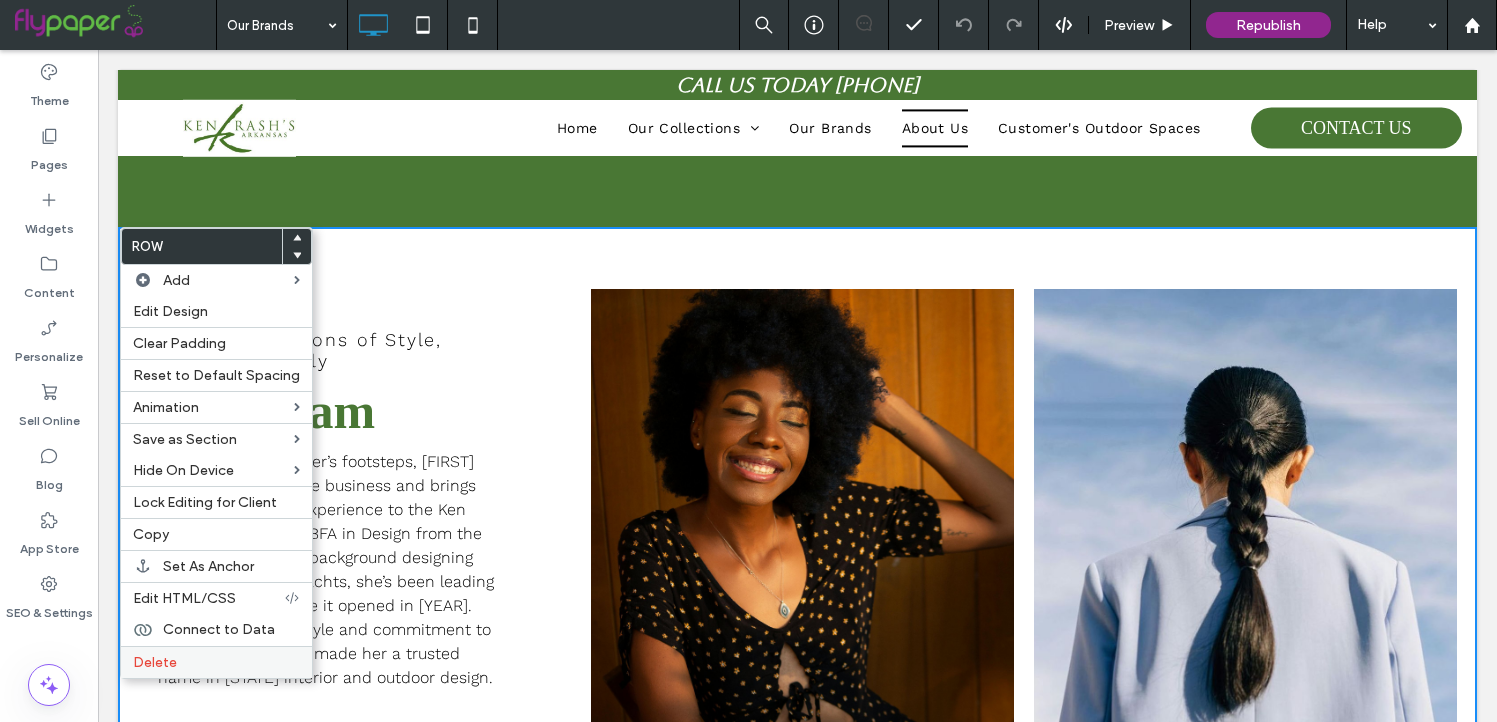 click on "Delete" at bounding box center (216, 662) 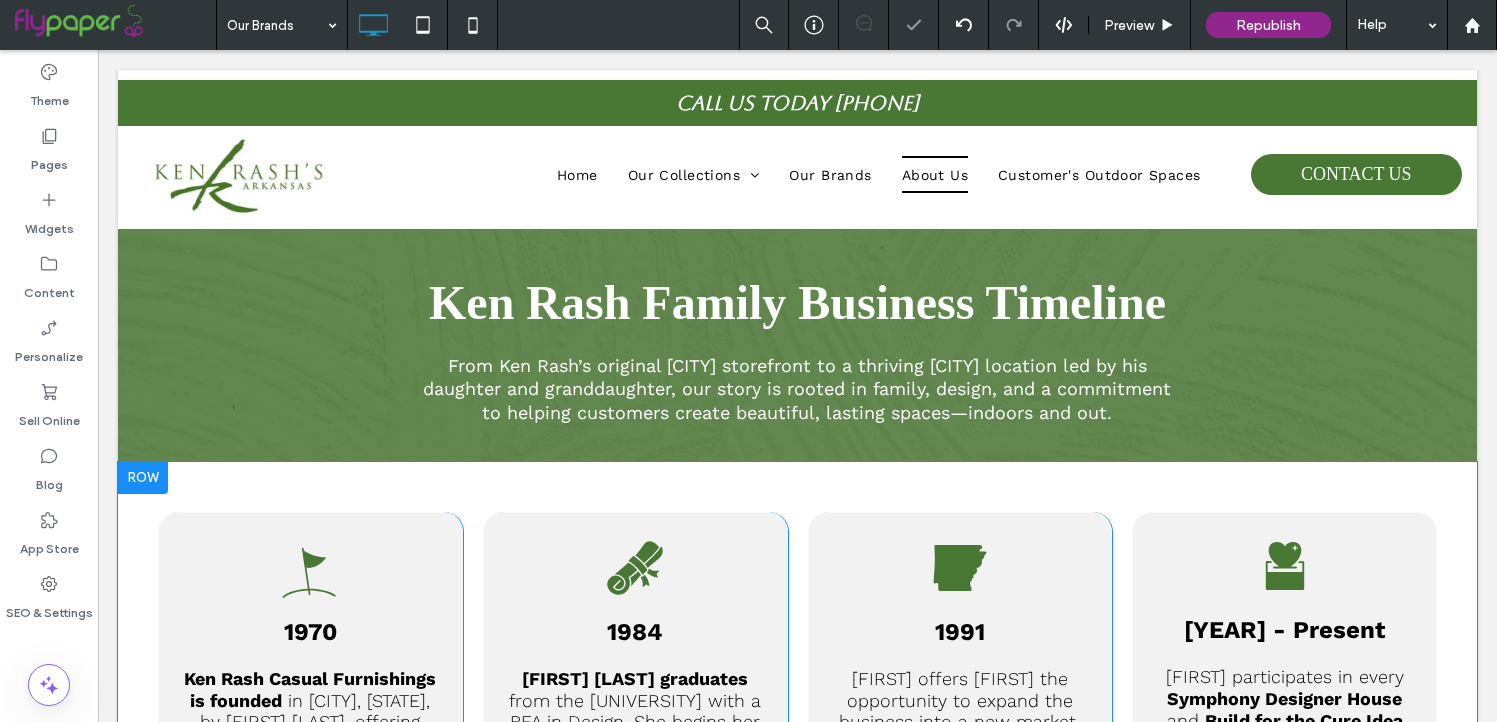 click at bounding box center (143, 478) 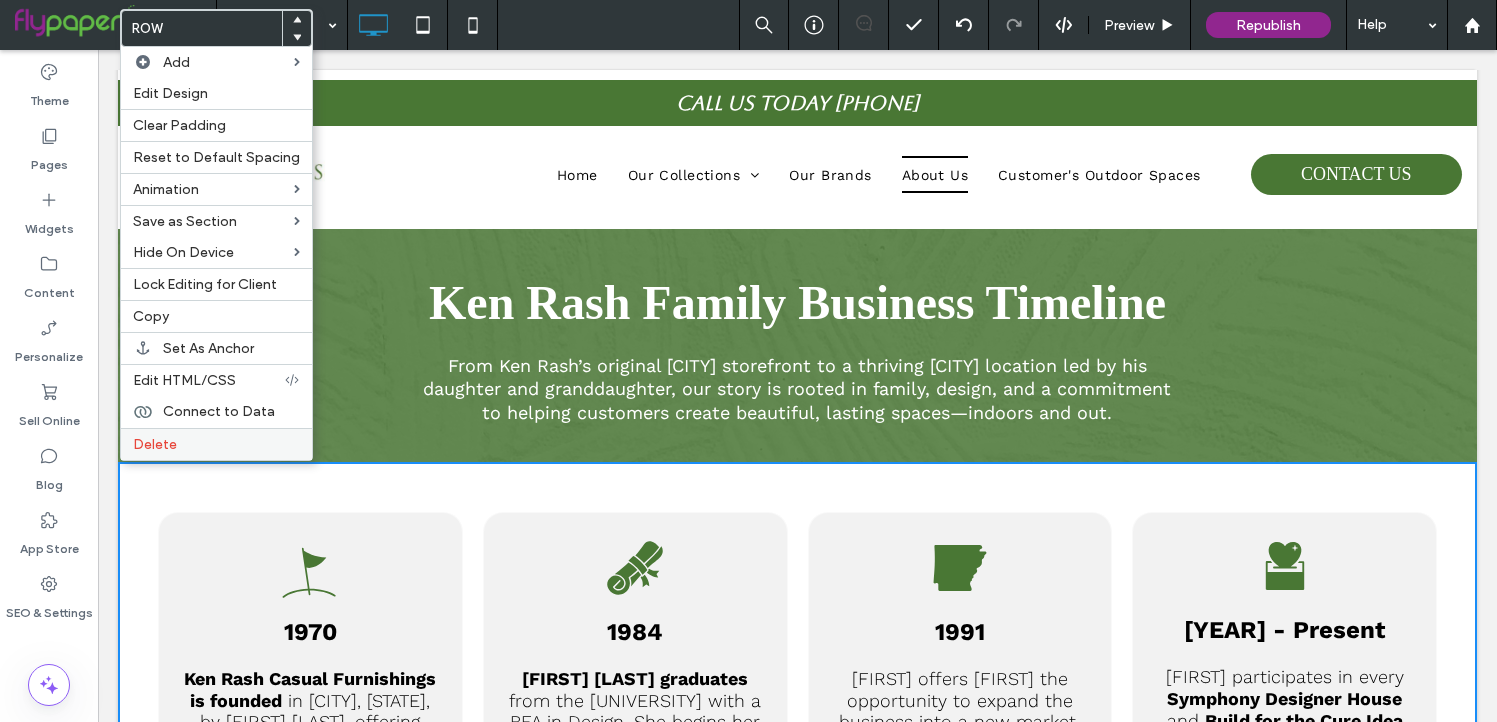click on "Delete" at bounding box center (216, 444) 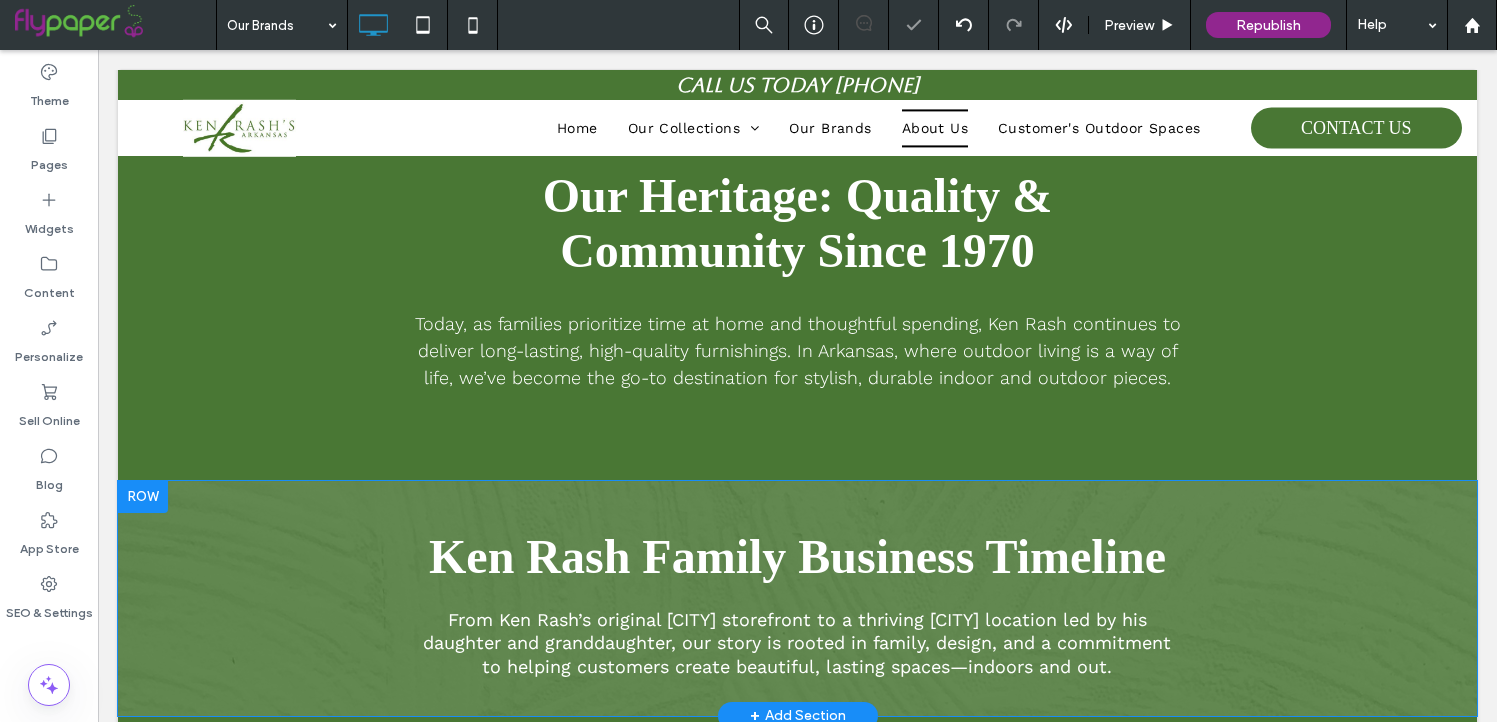 scroll, scrollTop: 160, scrollLeft: 0, axis: vertical 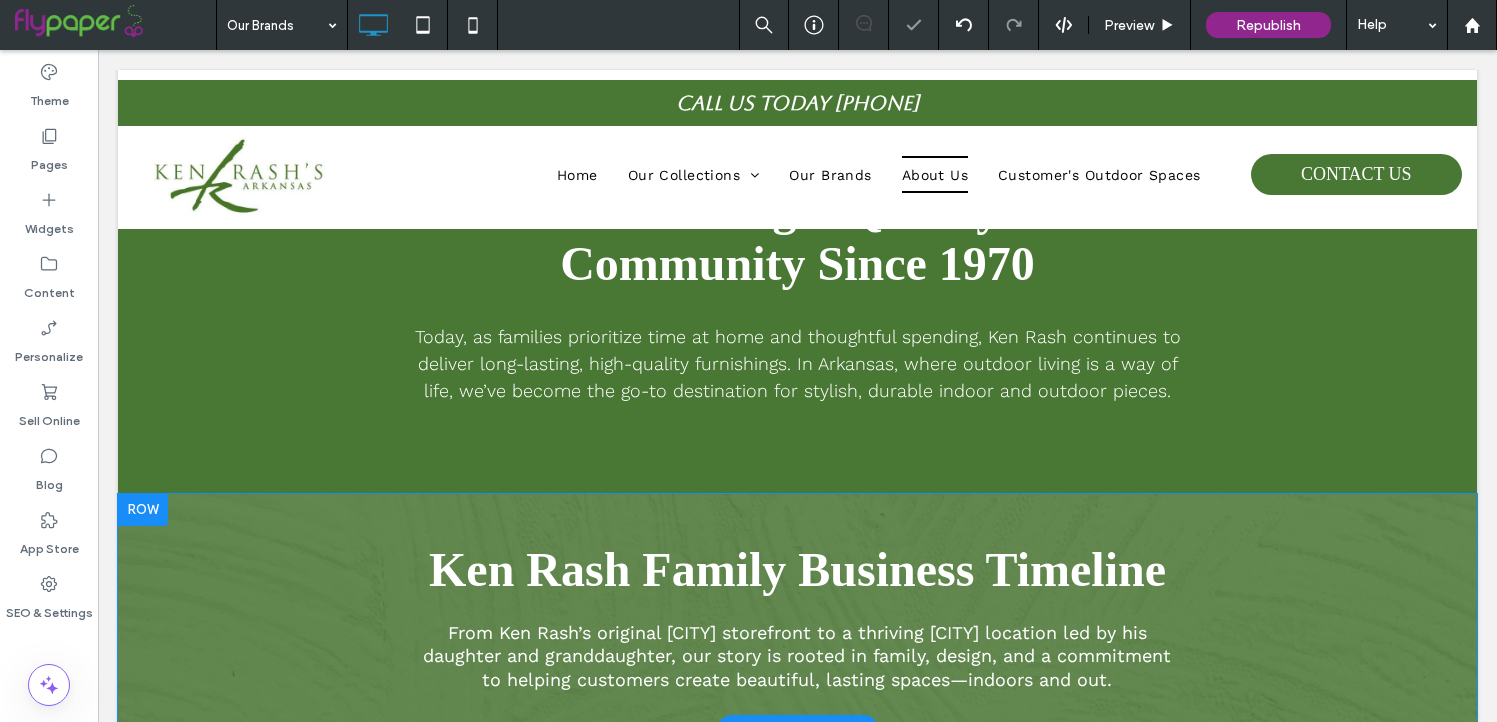 click at bounding box center [143, 510] 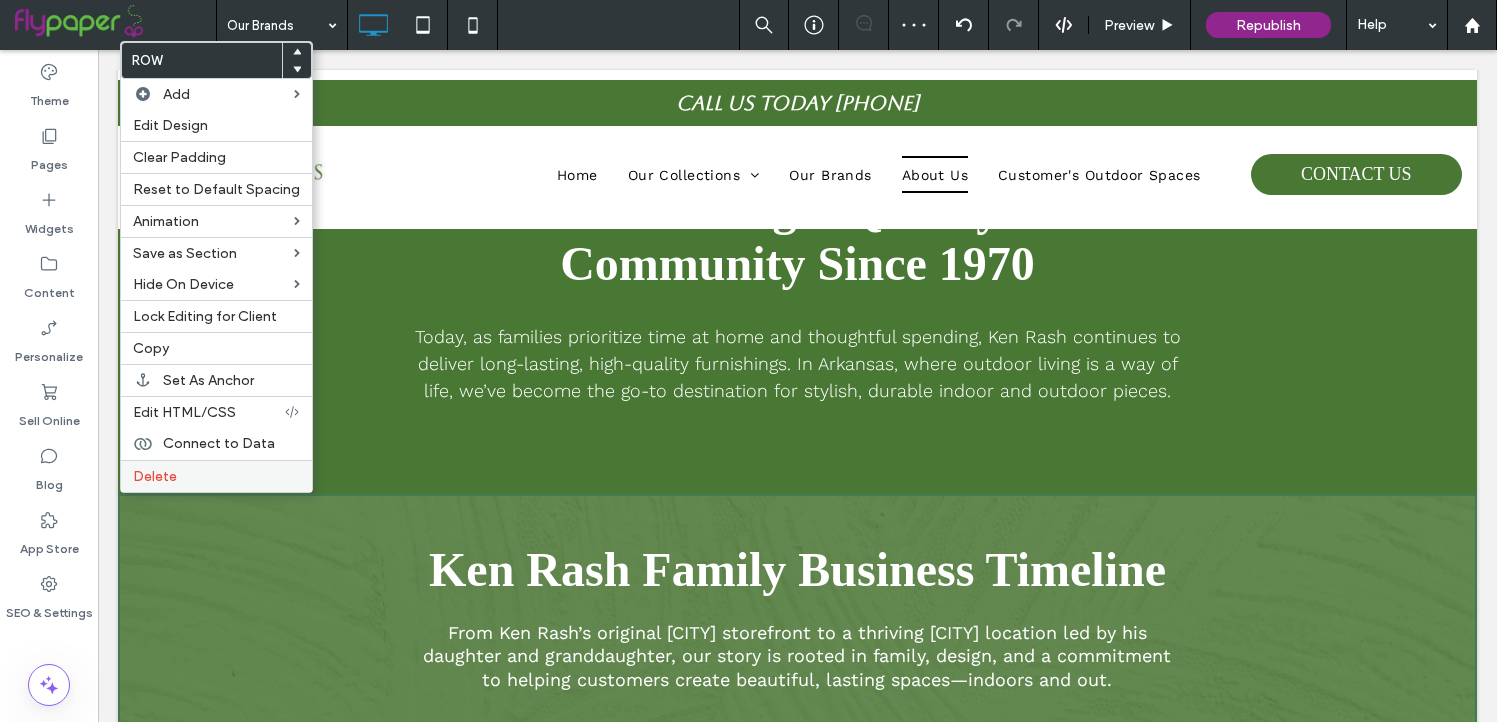 click on "Delete" at bounding box center (216, 476) 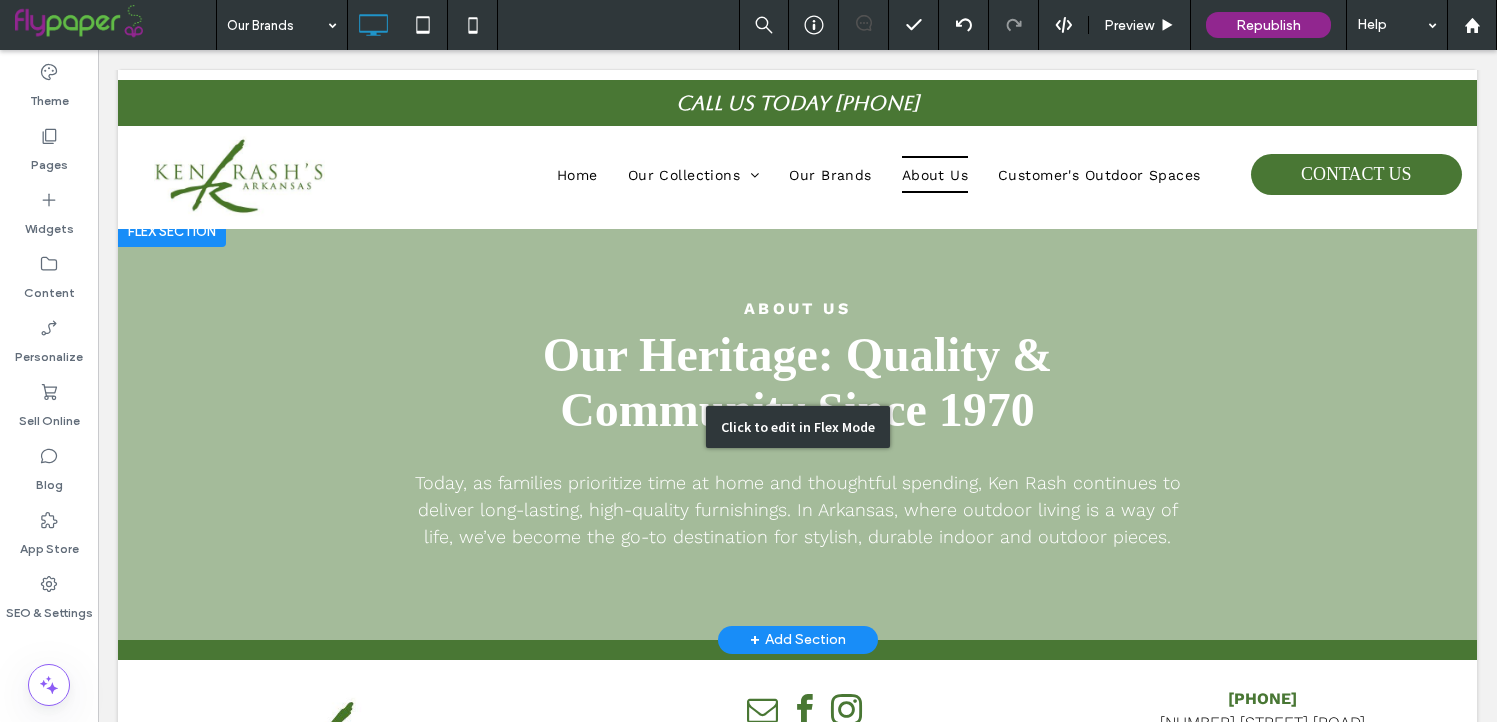 scroll, scrollTop: 16, scrollLeft: 0, axis: vertical 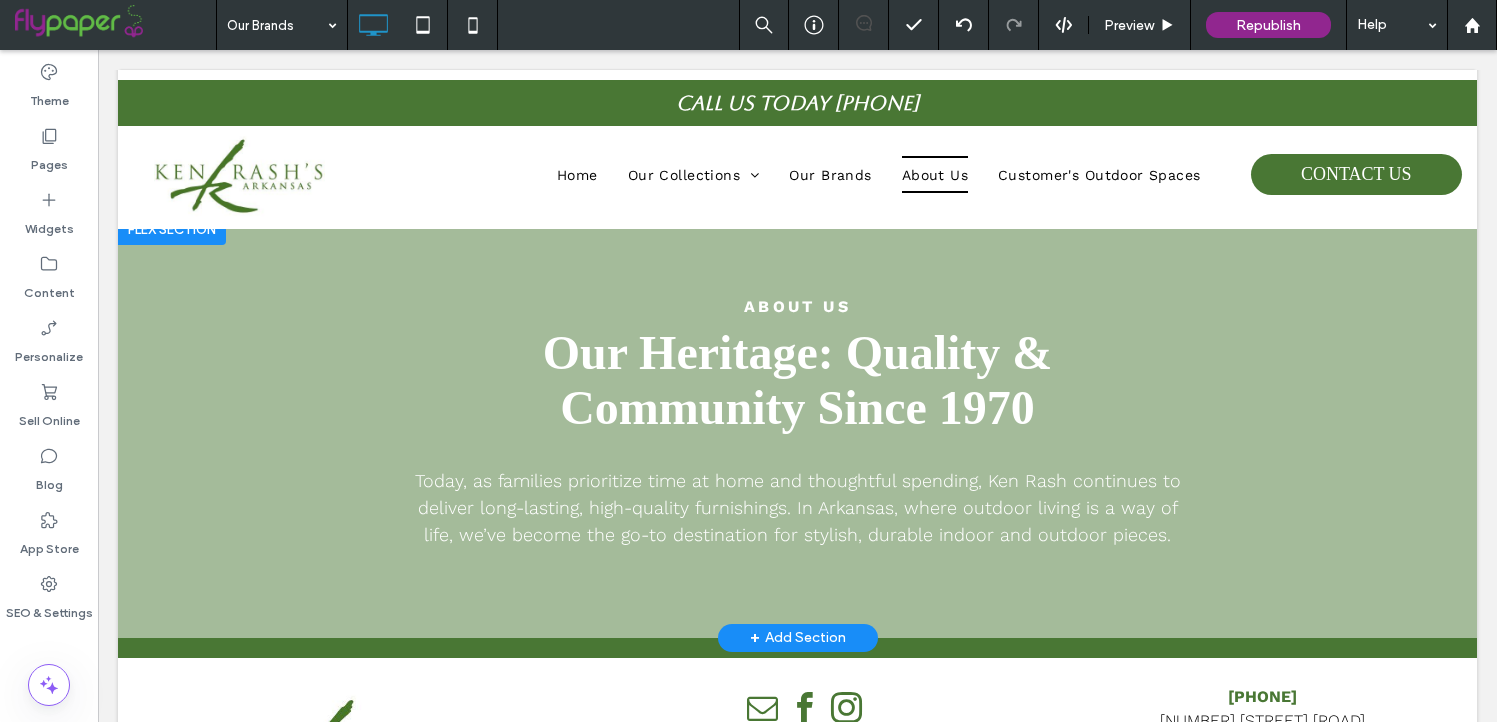 click on "+ Add Section" at bounding box center [798, 638] 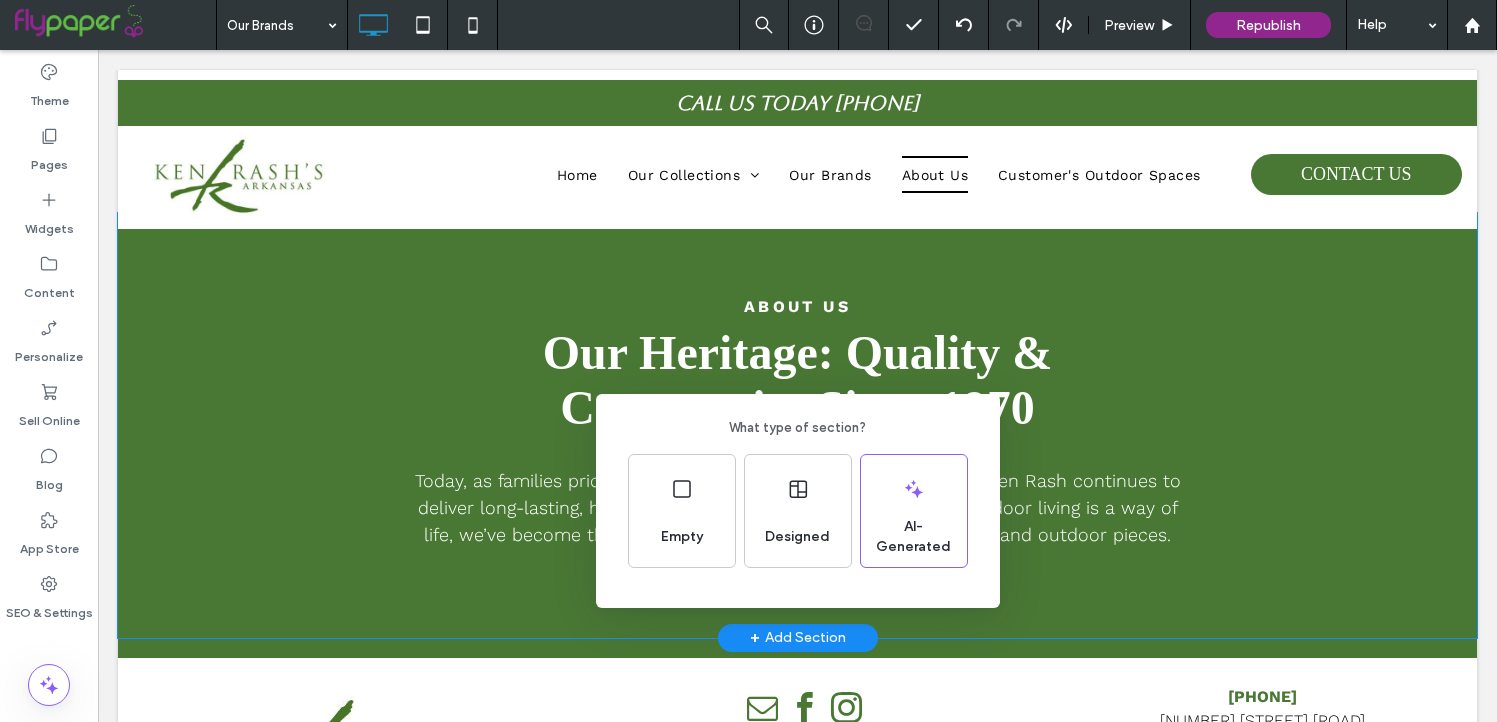 click on "What type of section? Empty Designed AI-Generated" at bounding box center [748, 410] 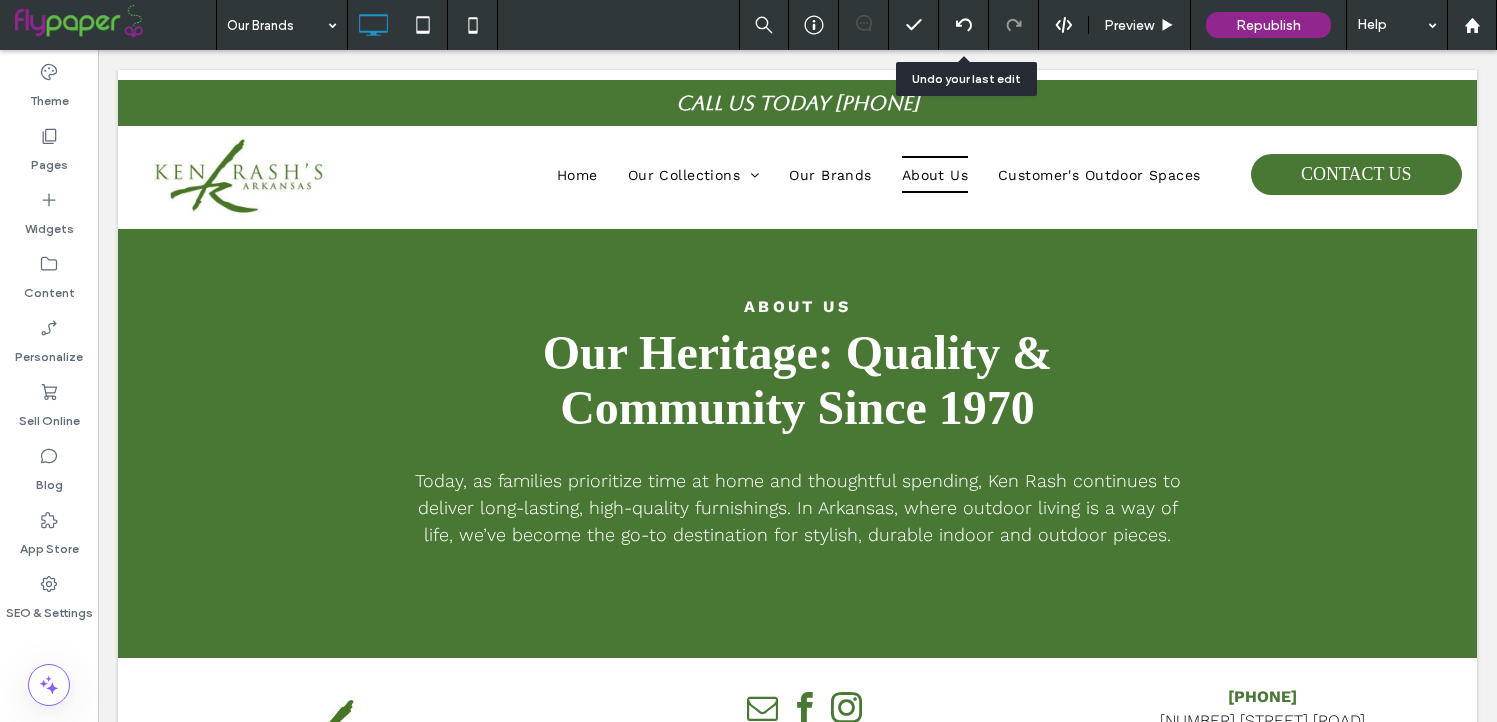 click 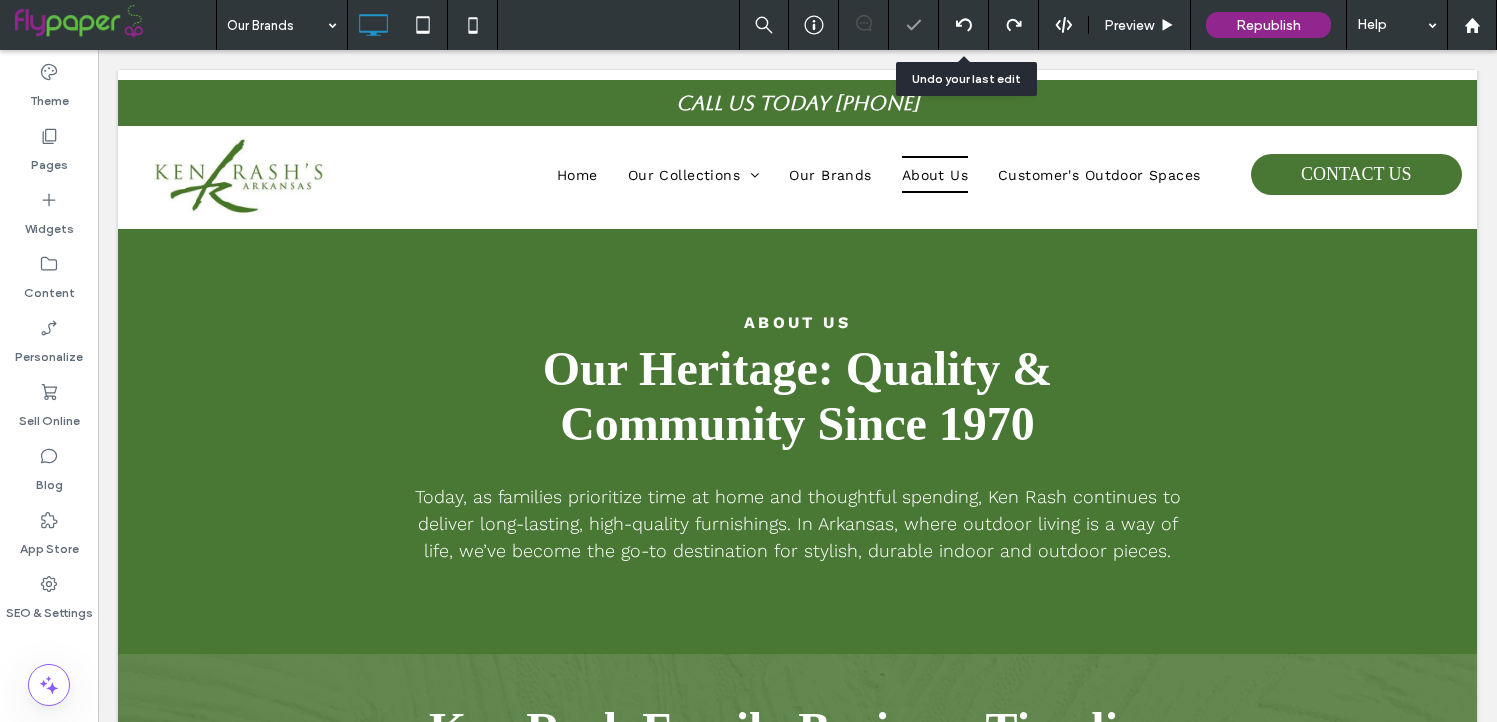scroll, scrollTop: 0, scrollLeft: 0, axis: both 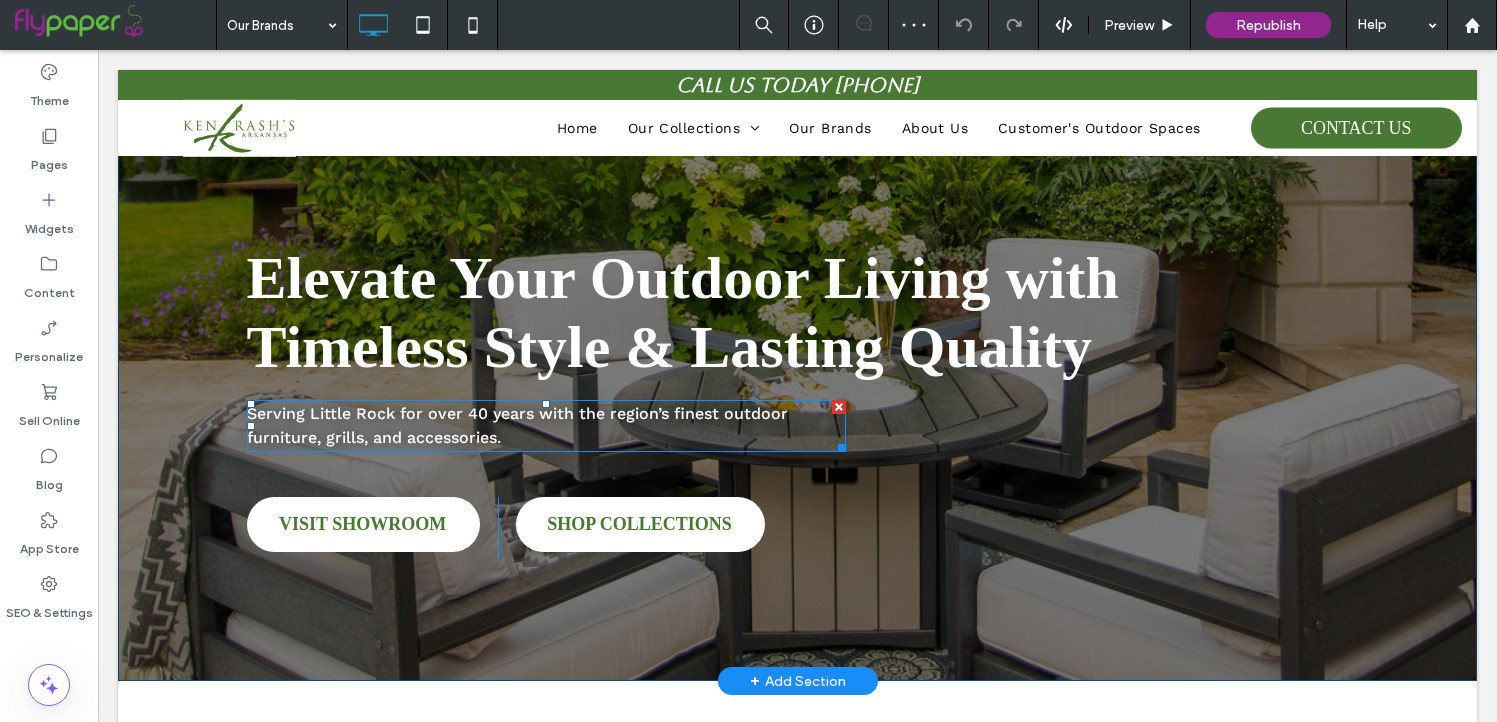 click on "Serving Little Rock for over 40 years with the region’s finest outdoor furniture, grills, and accessories." at bounding box center (517, 425) 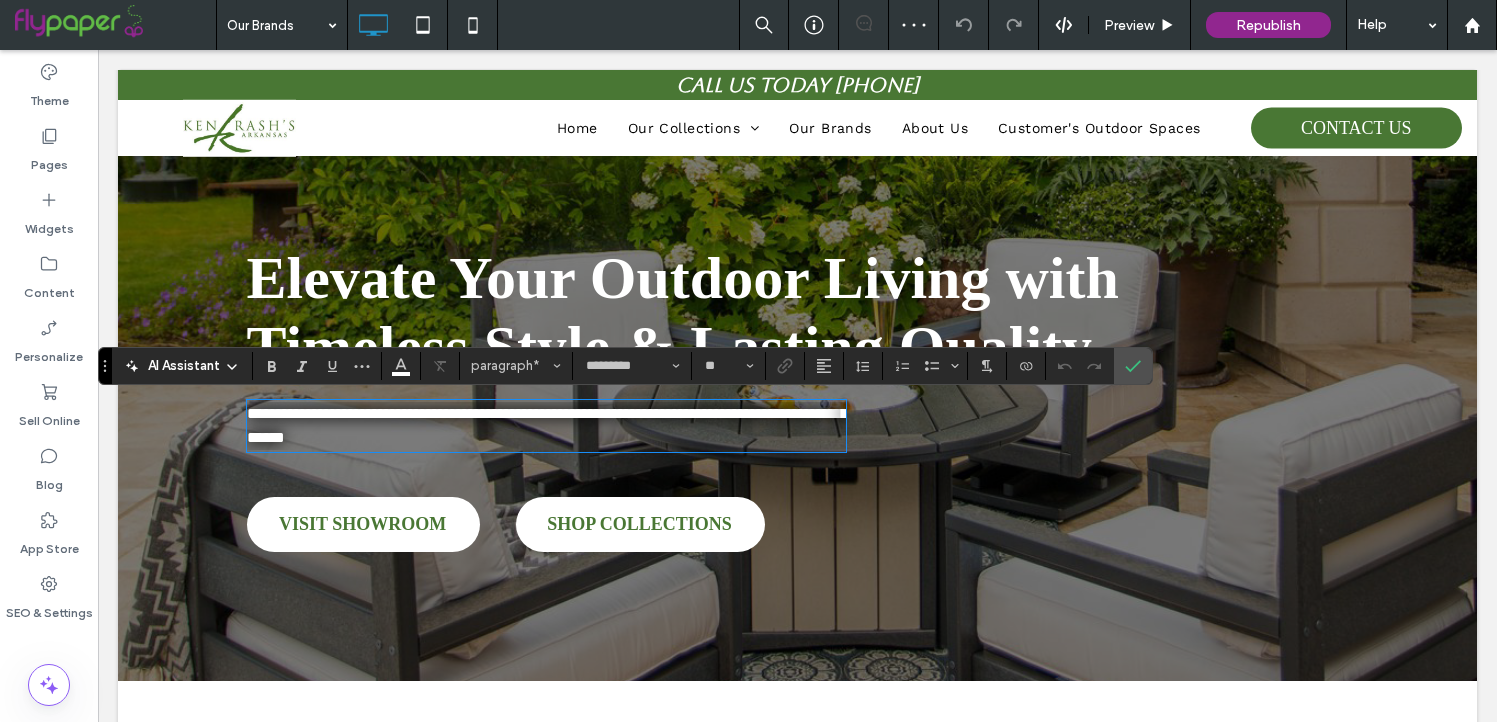 click on "**********" at bounding box center (547, 425) 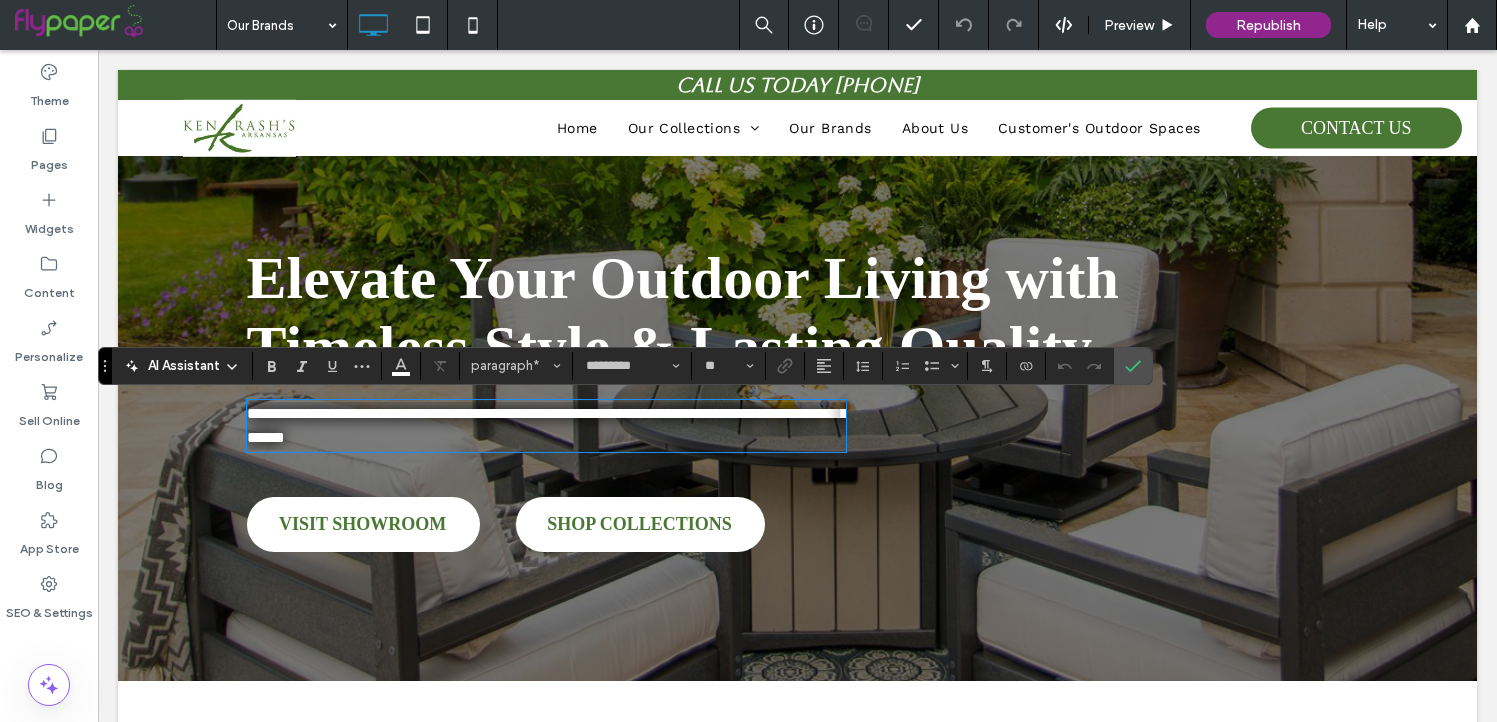 click on "**********" at bounding box center [547, 425] 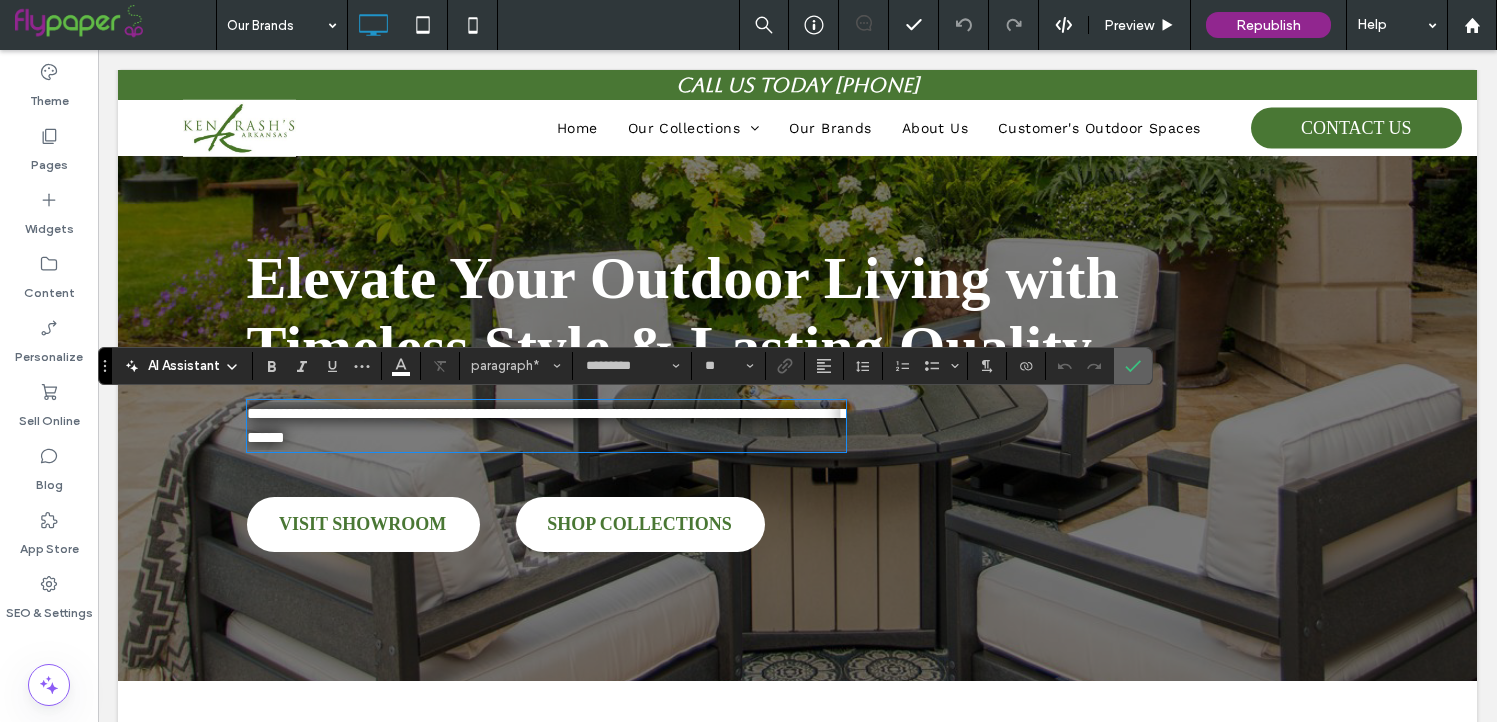 click at bounding box center (1133, 366) 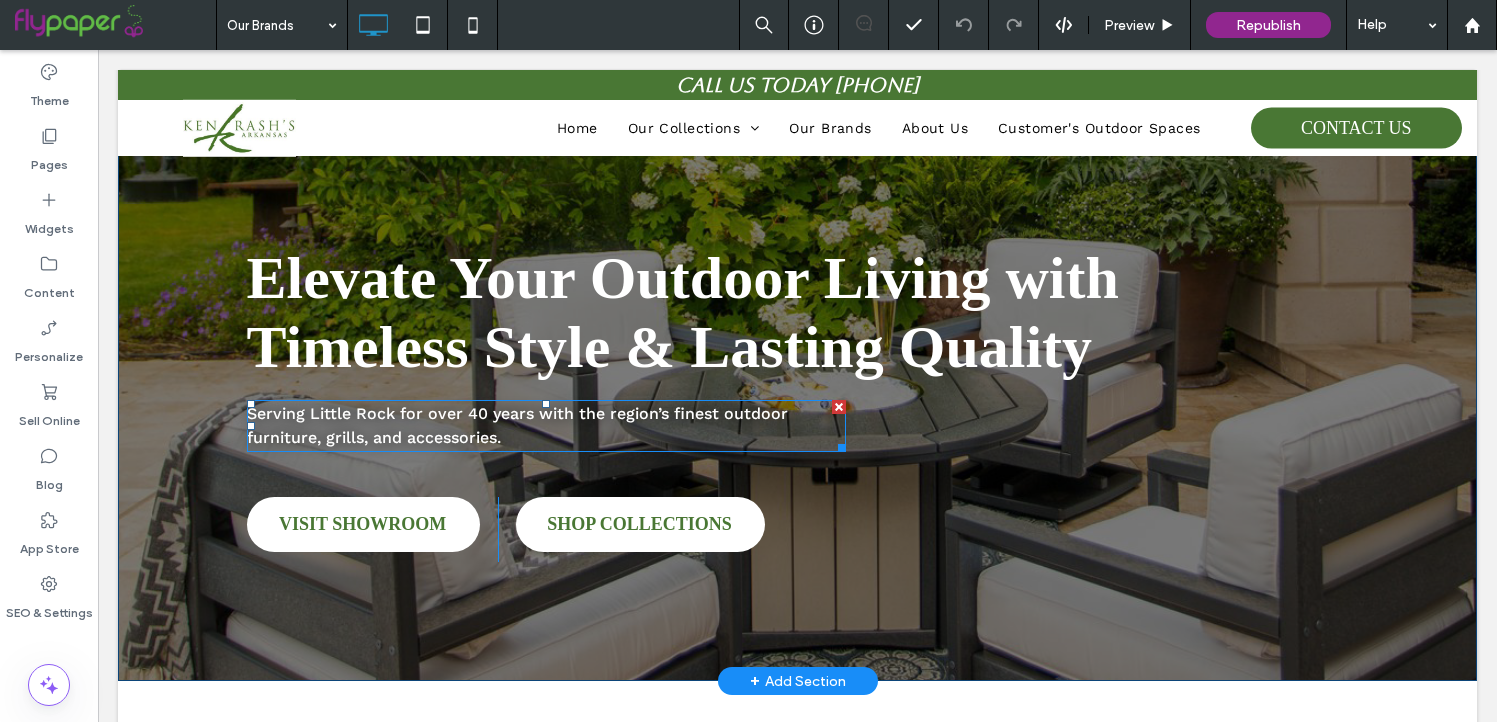 click on "Serving Little Rock for over 40 years with the region’s finest outdoor furniture, grills, and accessories." at bounding box center [517, 425] 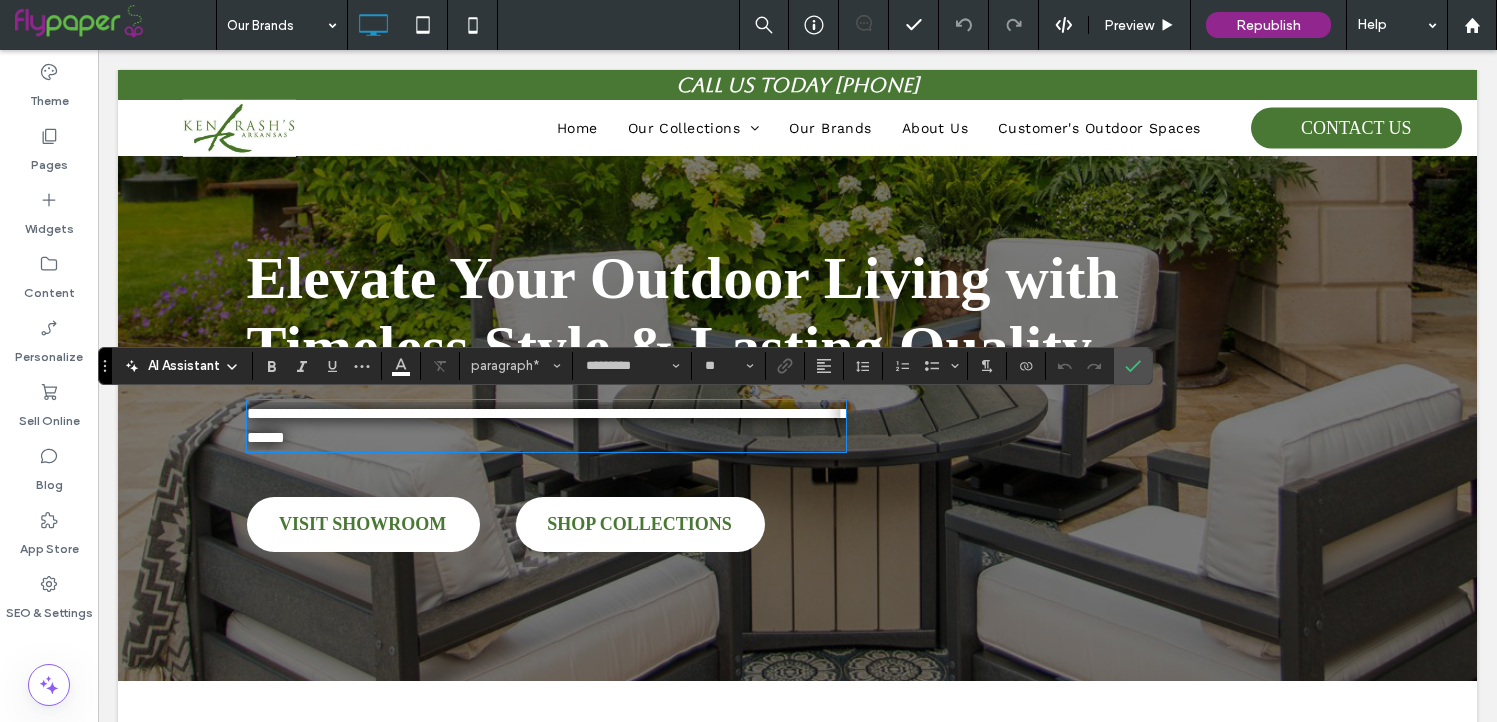 click on "**********" at bounding box center [547, 425] 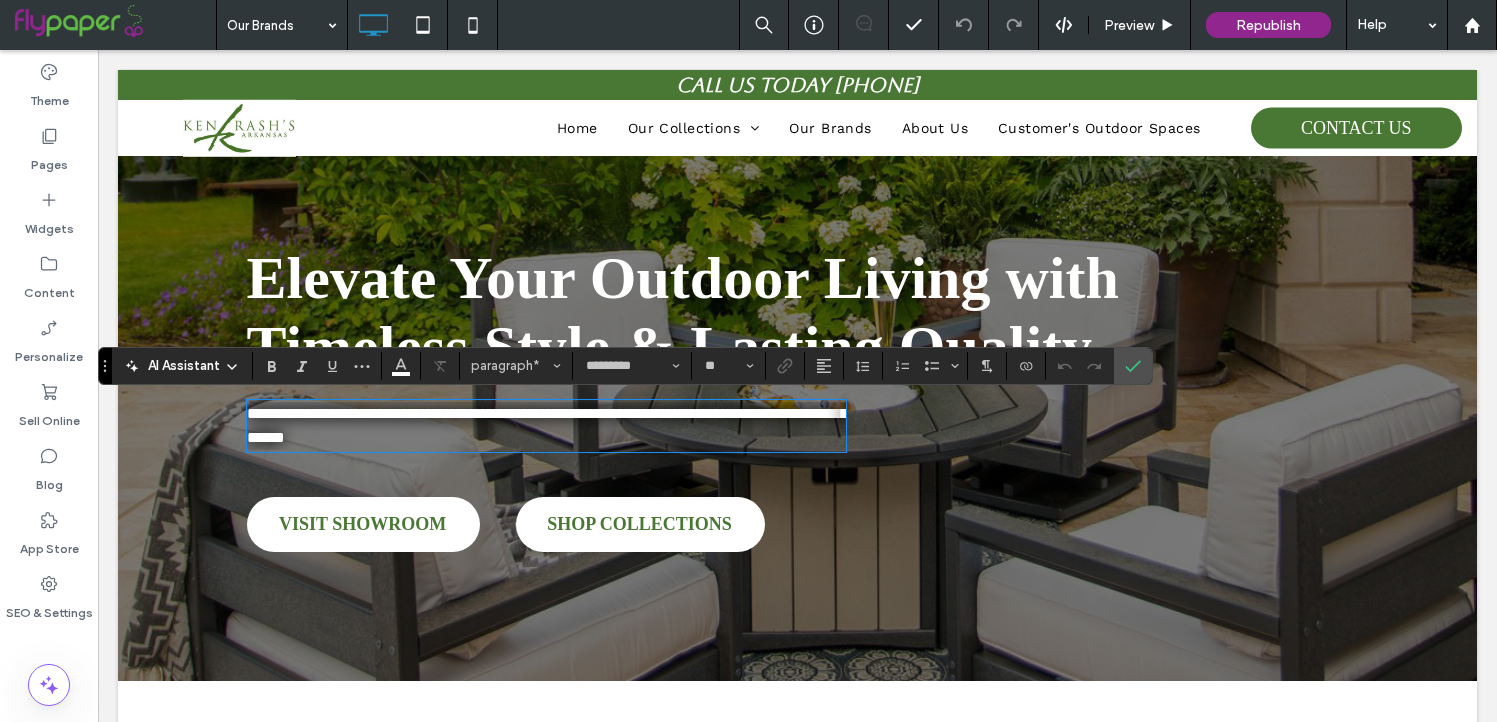 type 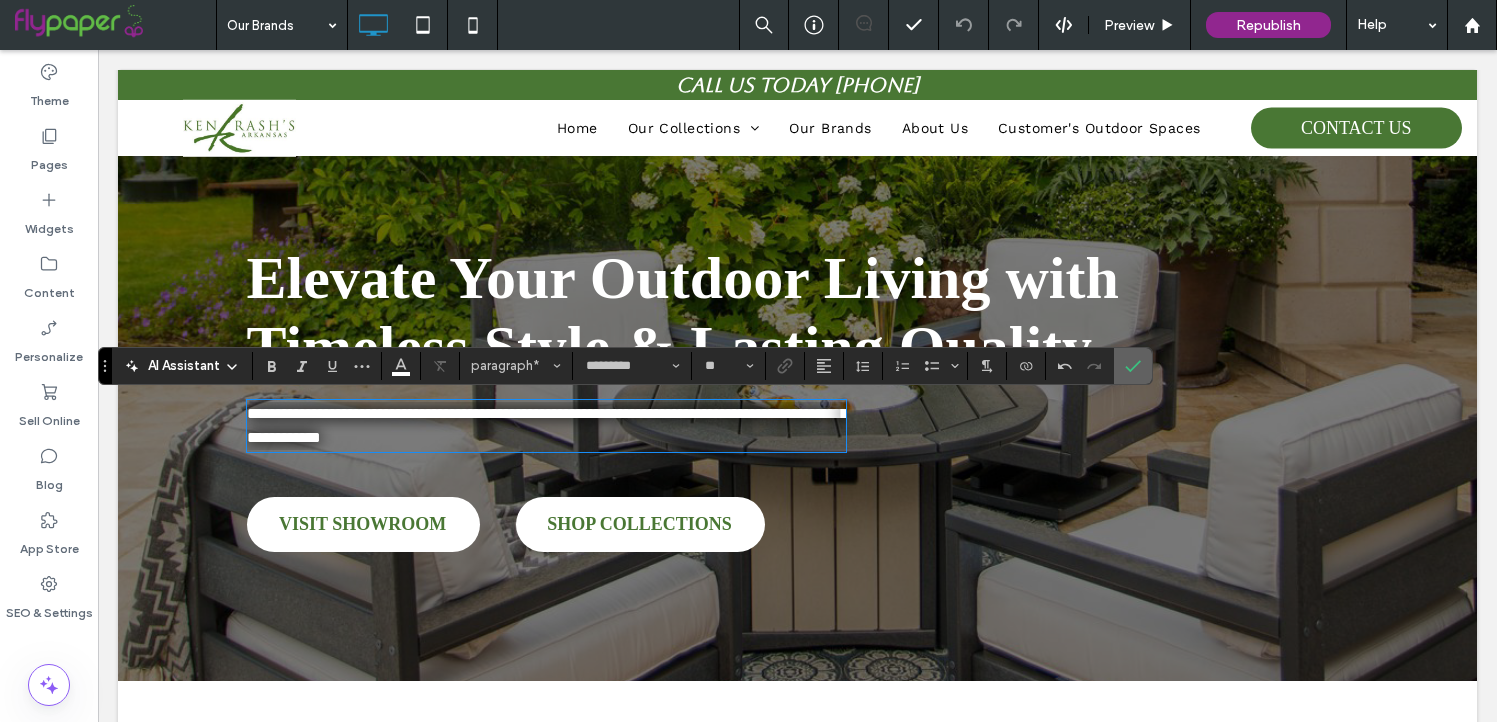 click 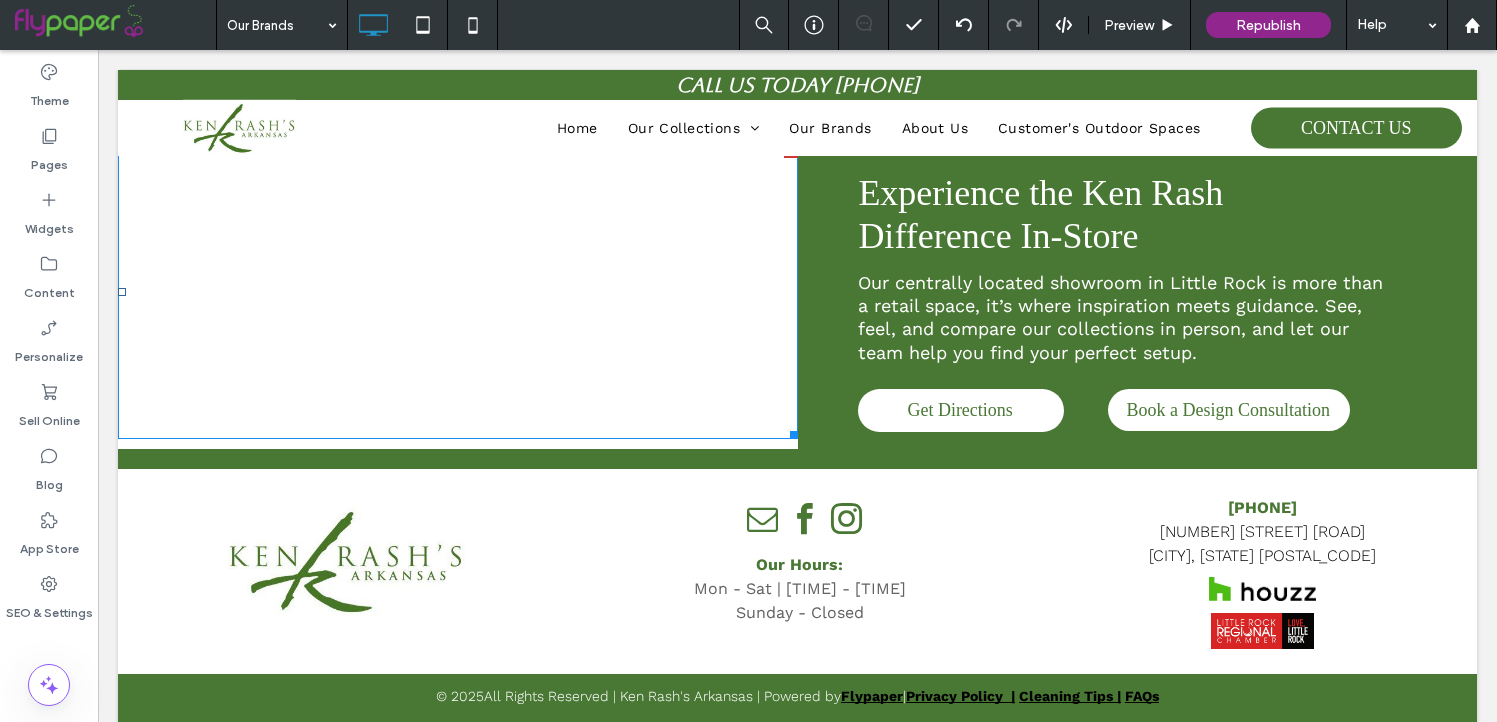 scroll, scrollTop: 3583, scrollLeft: 0, axis: vertical 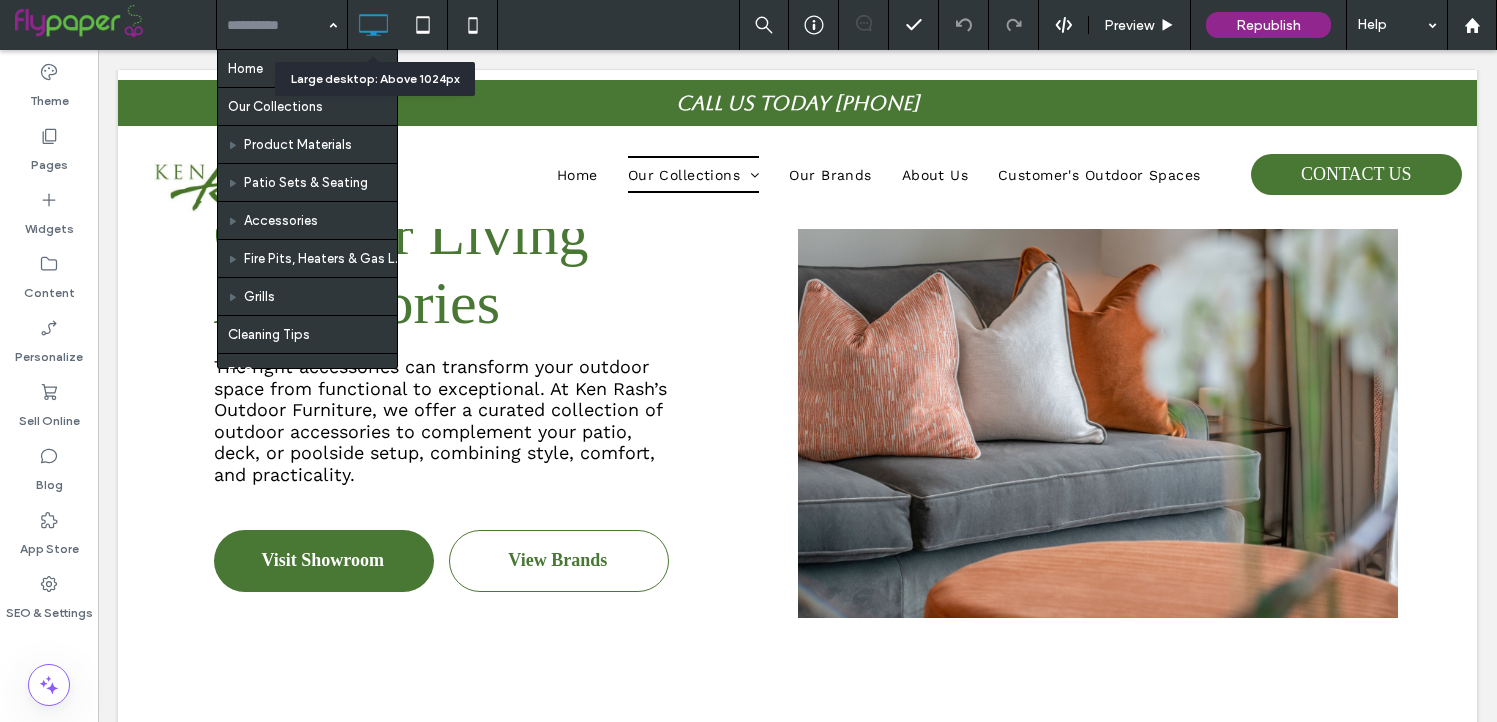 click 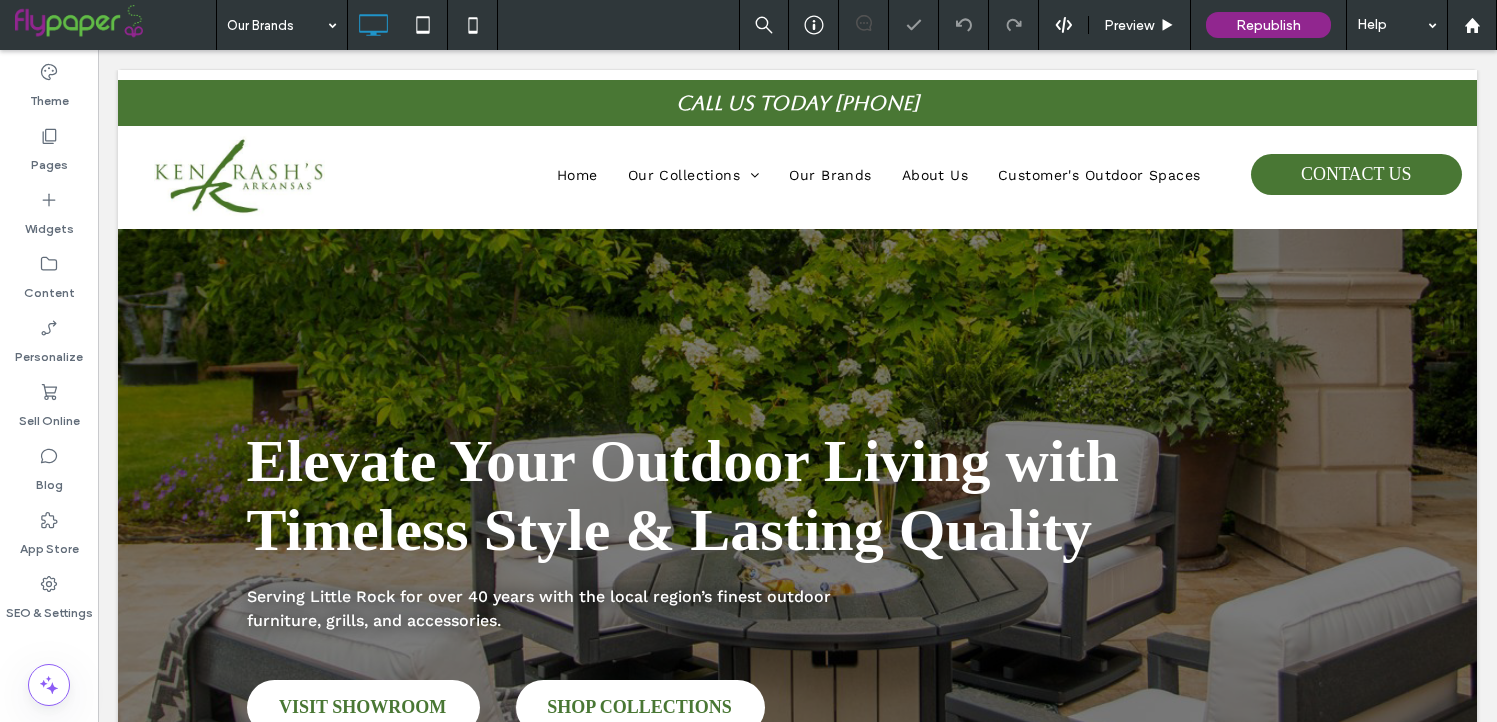 scroll, scrollTop: 66, scrollLeft: 0, axis: vertical 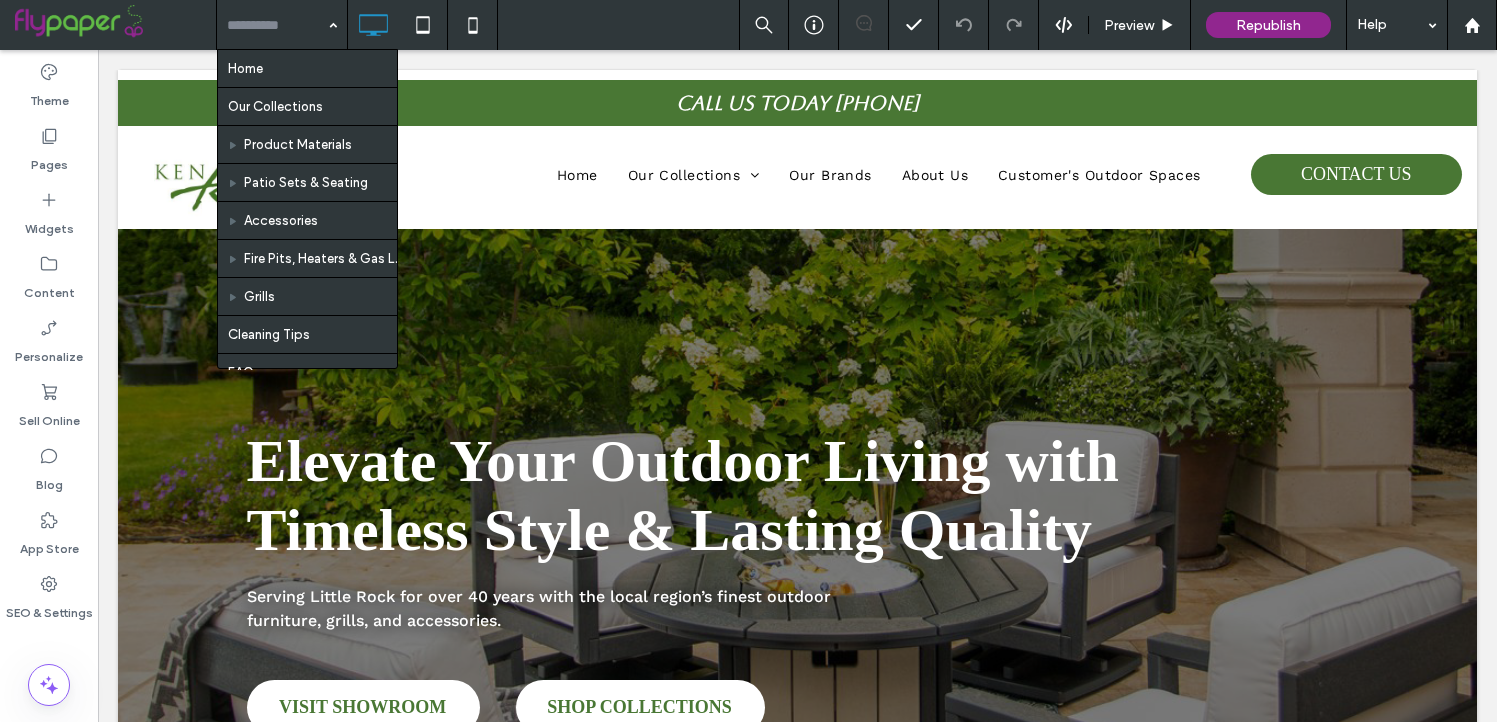 click at bounding box center (277, 25) 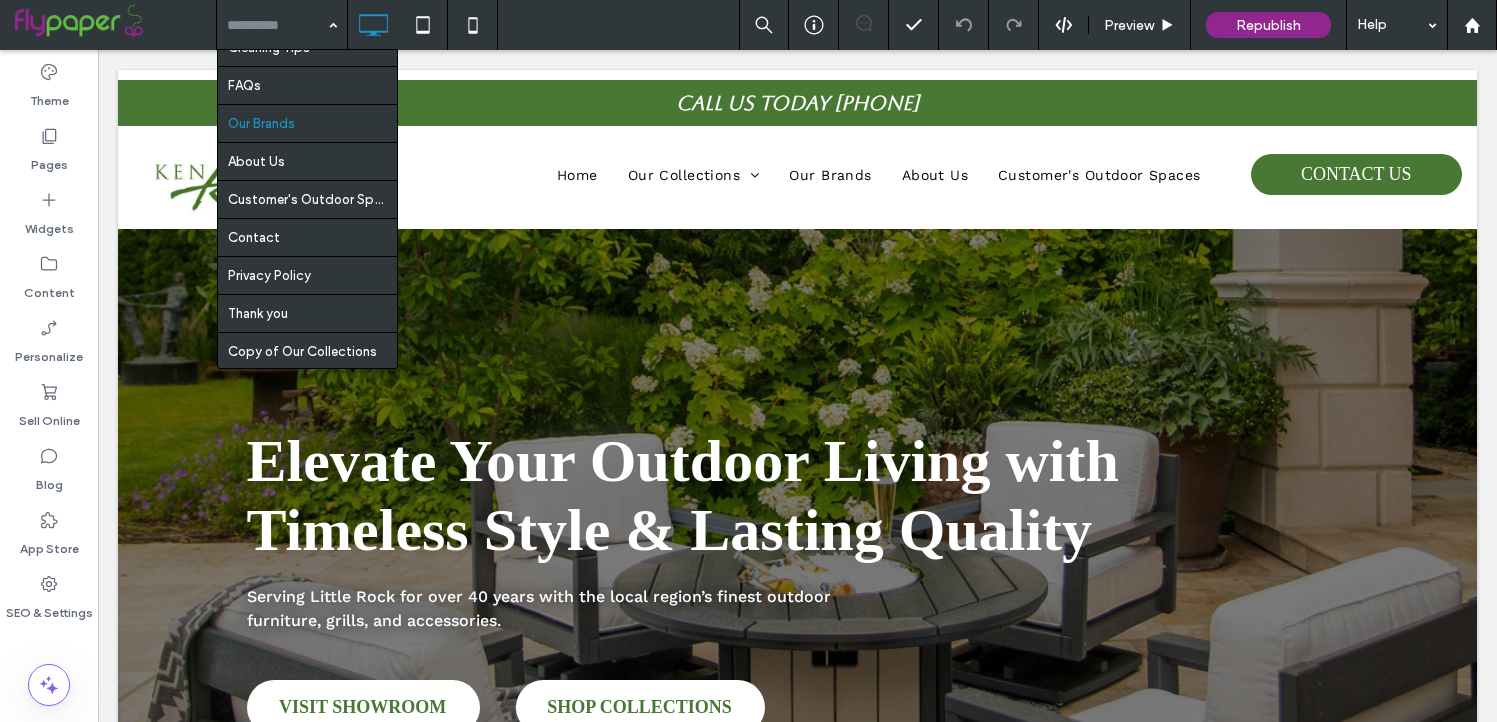 scroll, scrollTop: 284, scrollLeft: 0, axis: vertical 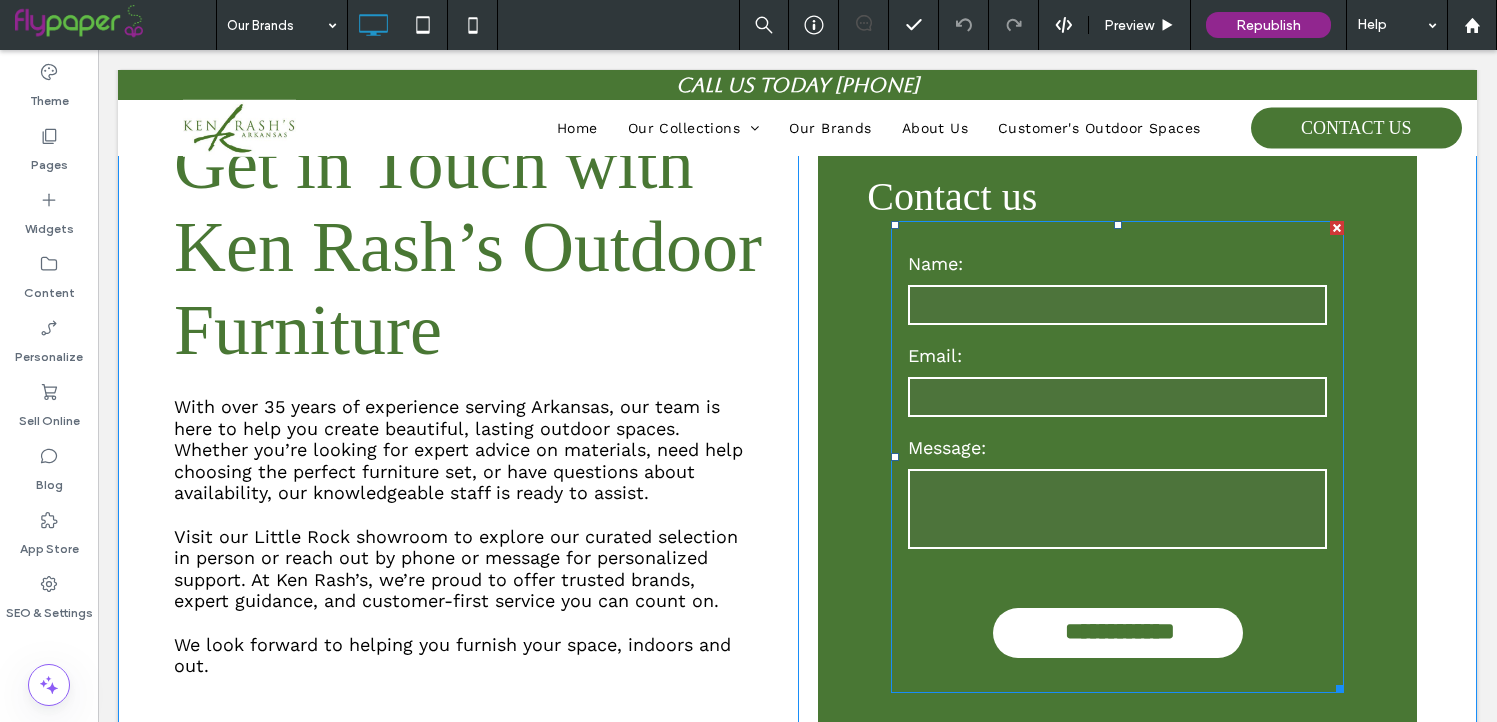 click at bounding box center (1117, 305) 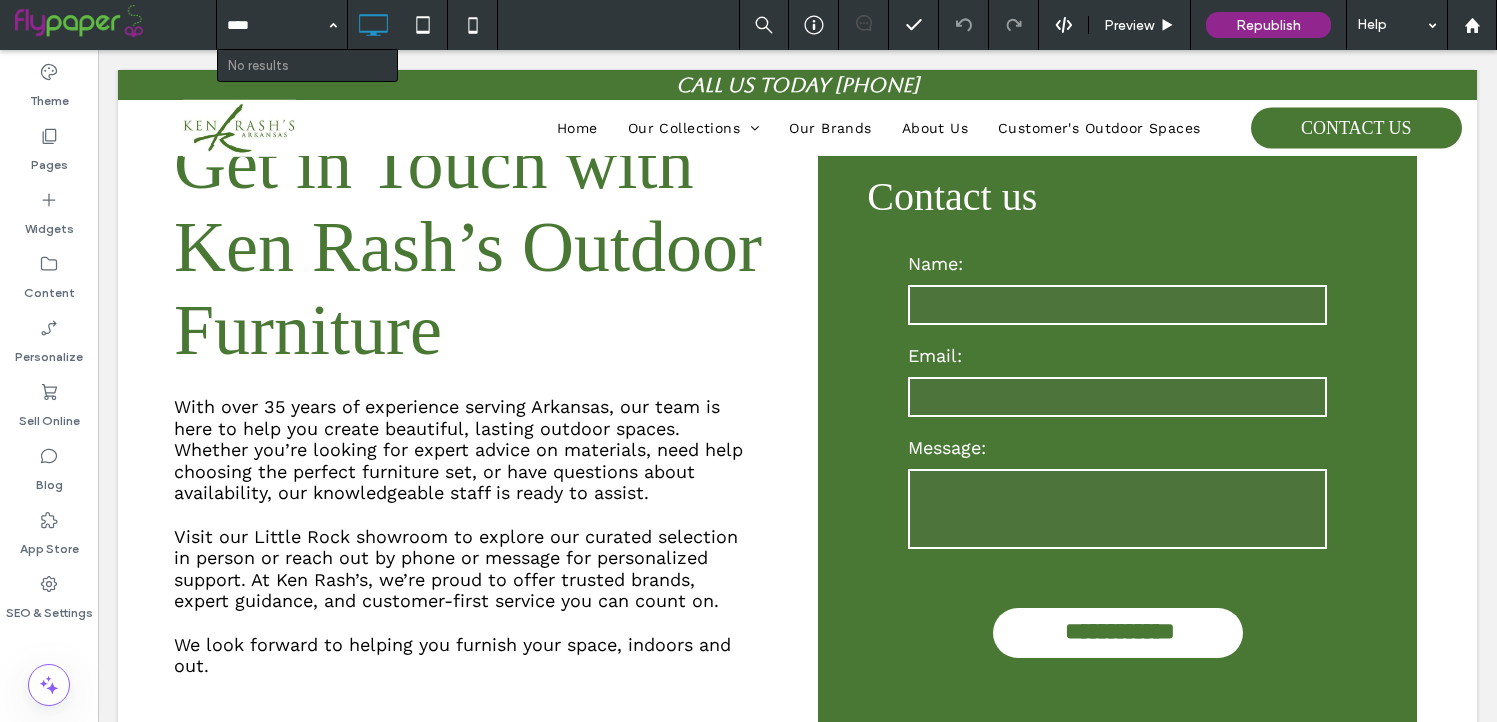 type on "****" 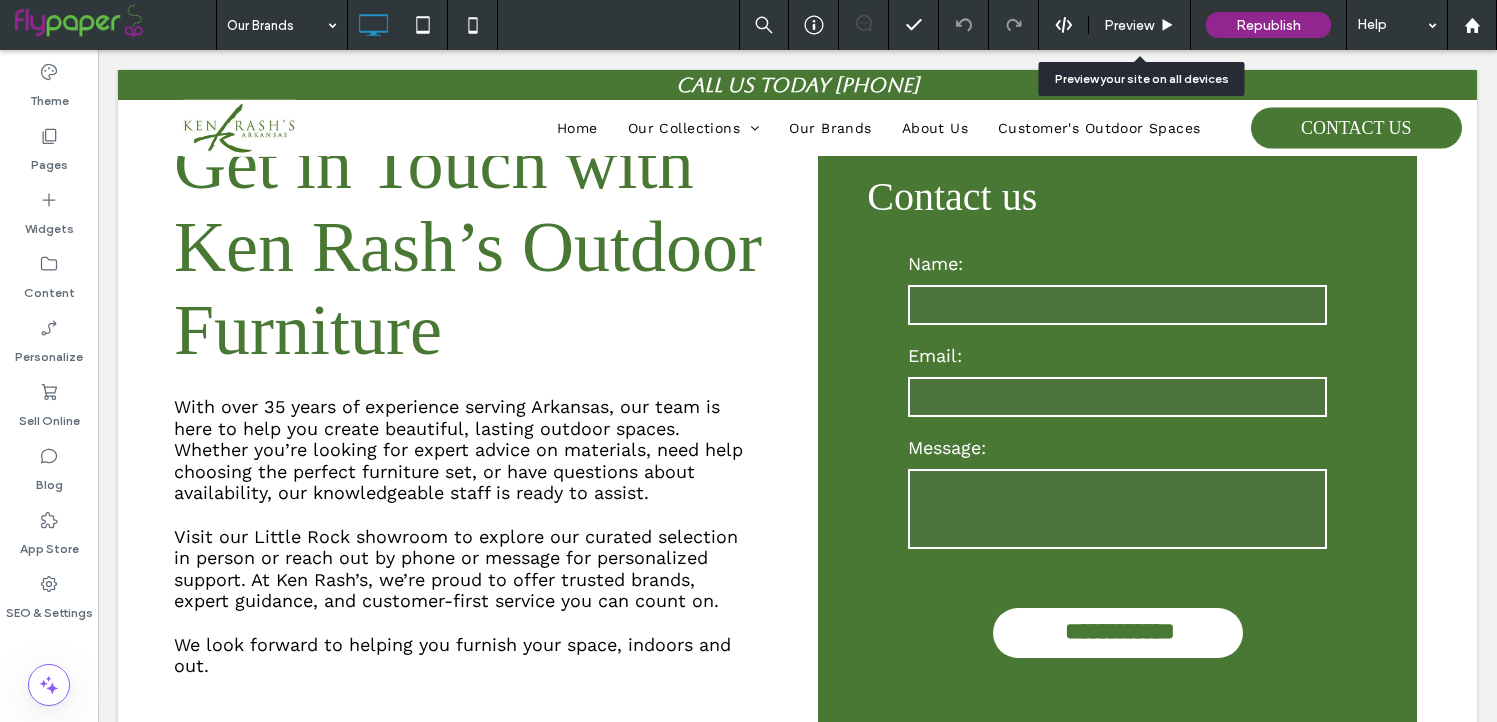 click on "Preview" at bounding box center (1129, 25) 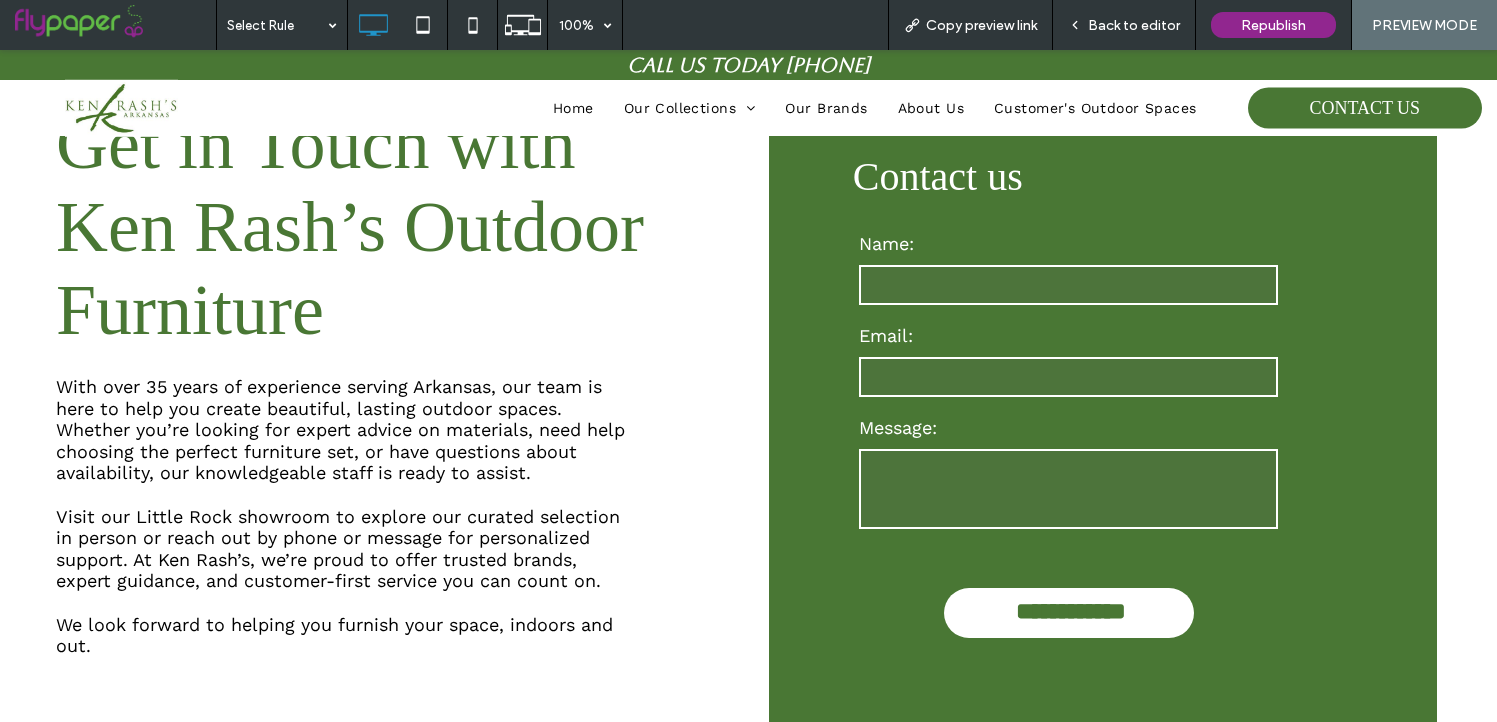 click at bounding box center (1068, 285) 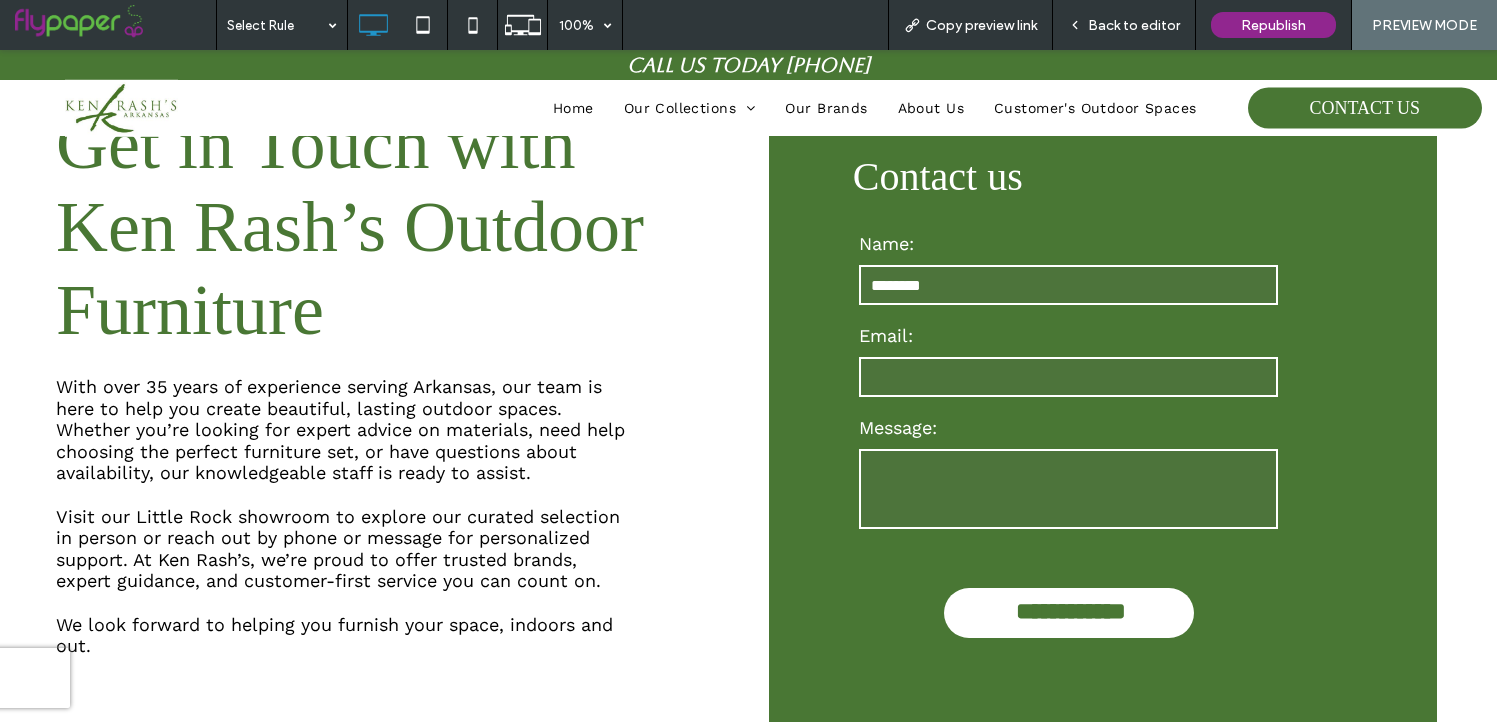 type on "*******" 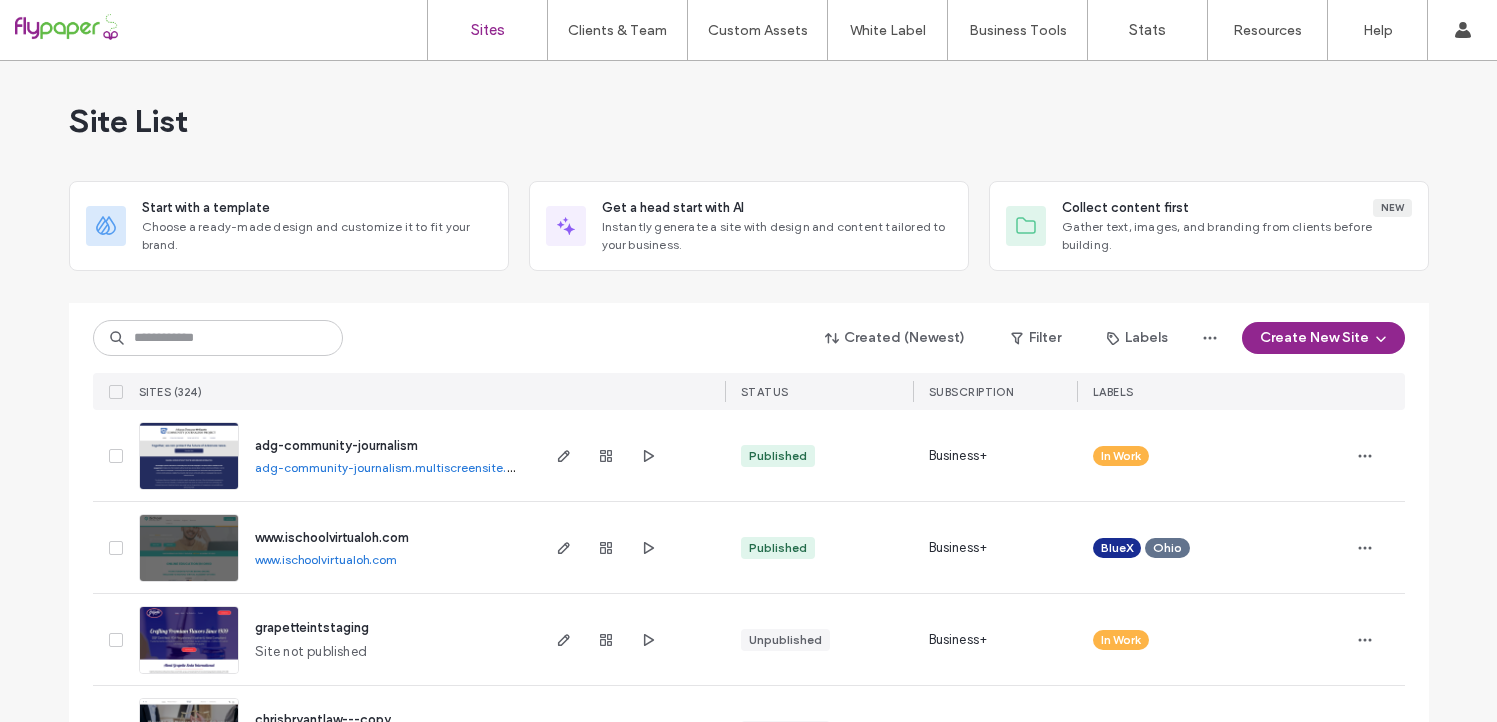 scroll, scrollTop: 0, scrollLeft: 0, axis: both 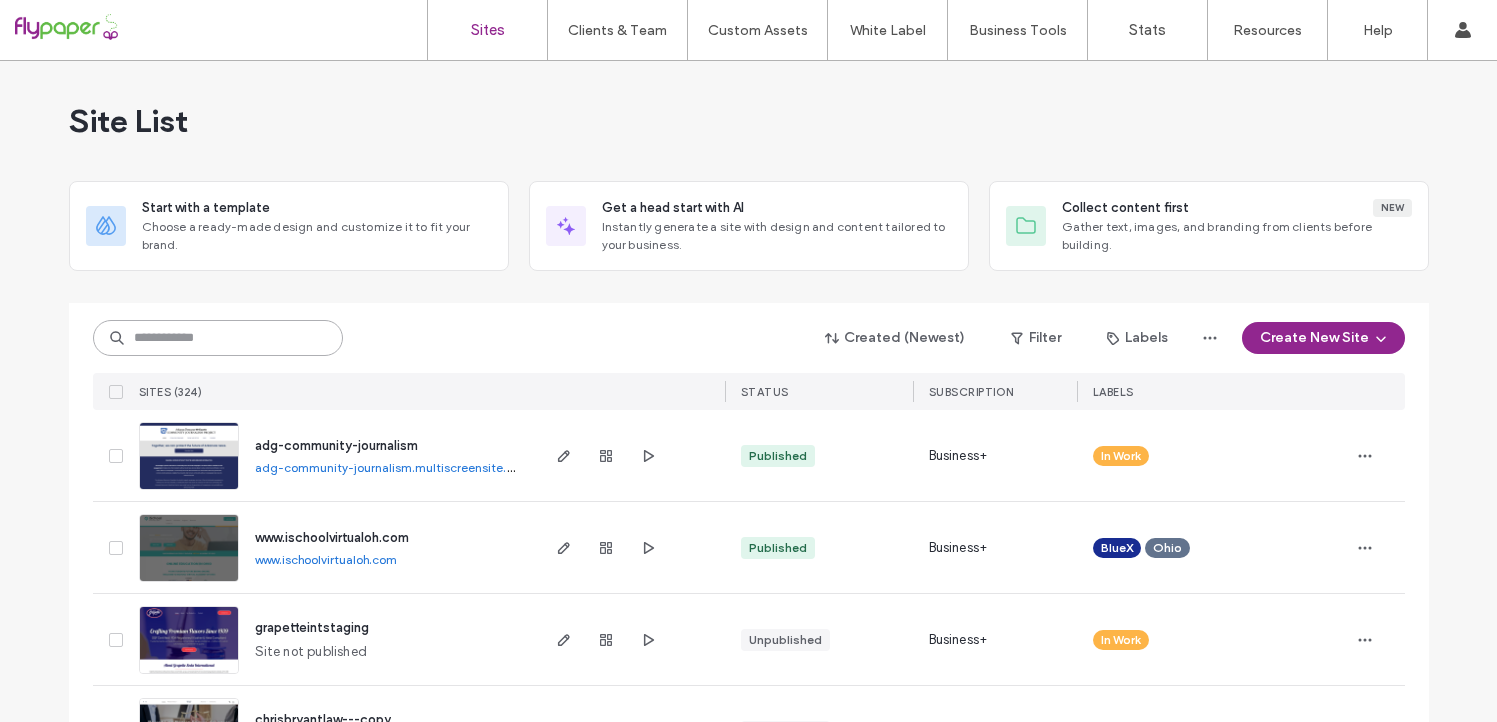 click at bounding box center (218, 338) 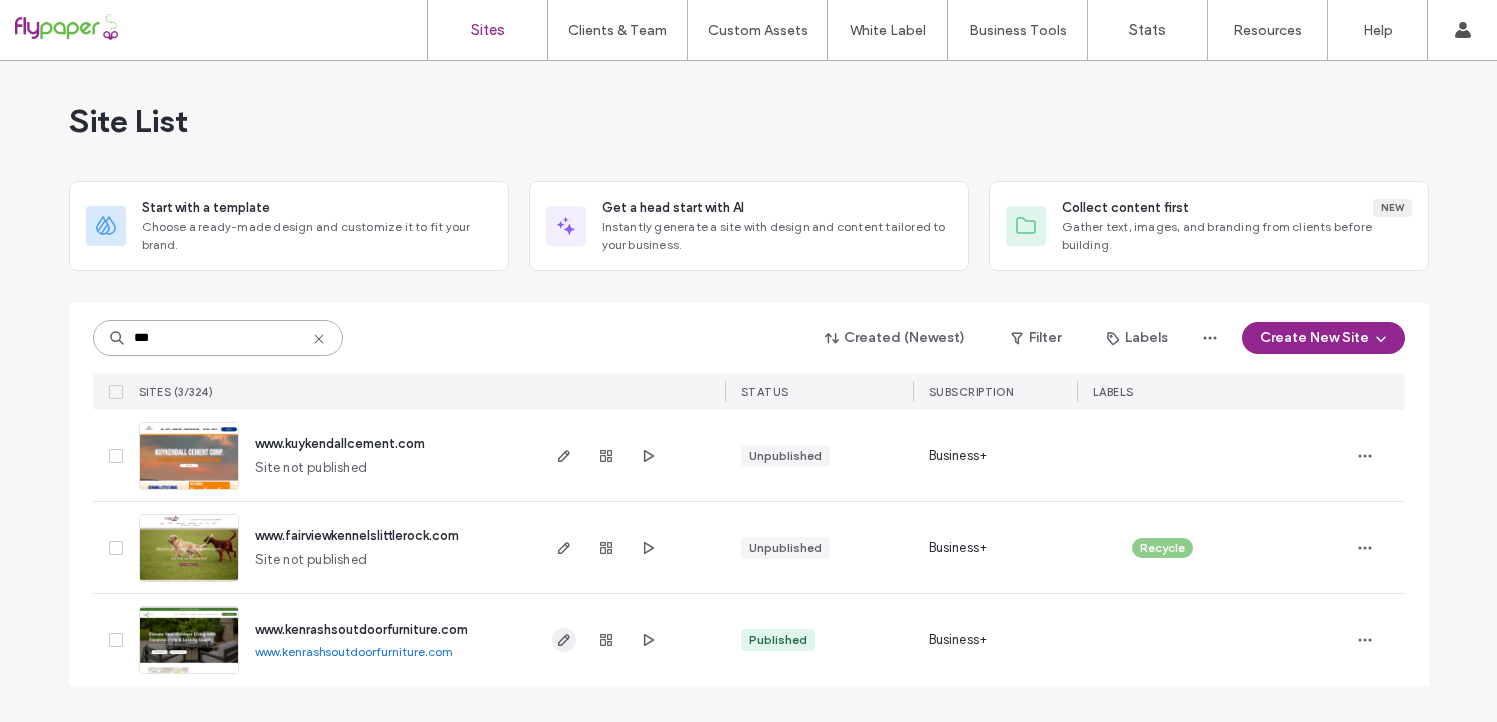 type on "***" 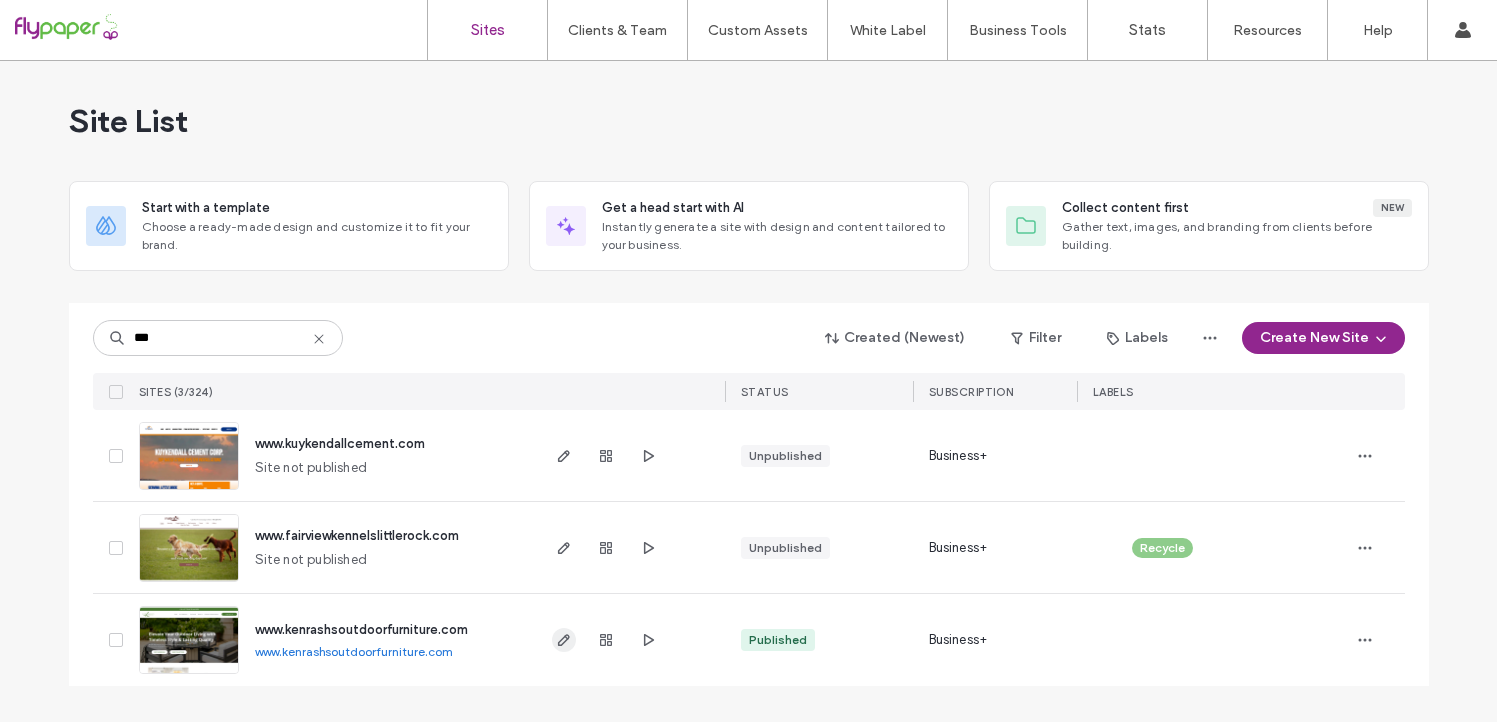 click 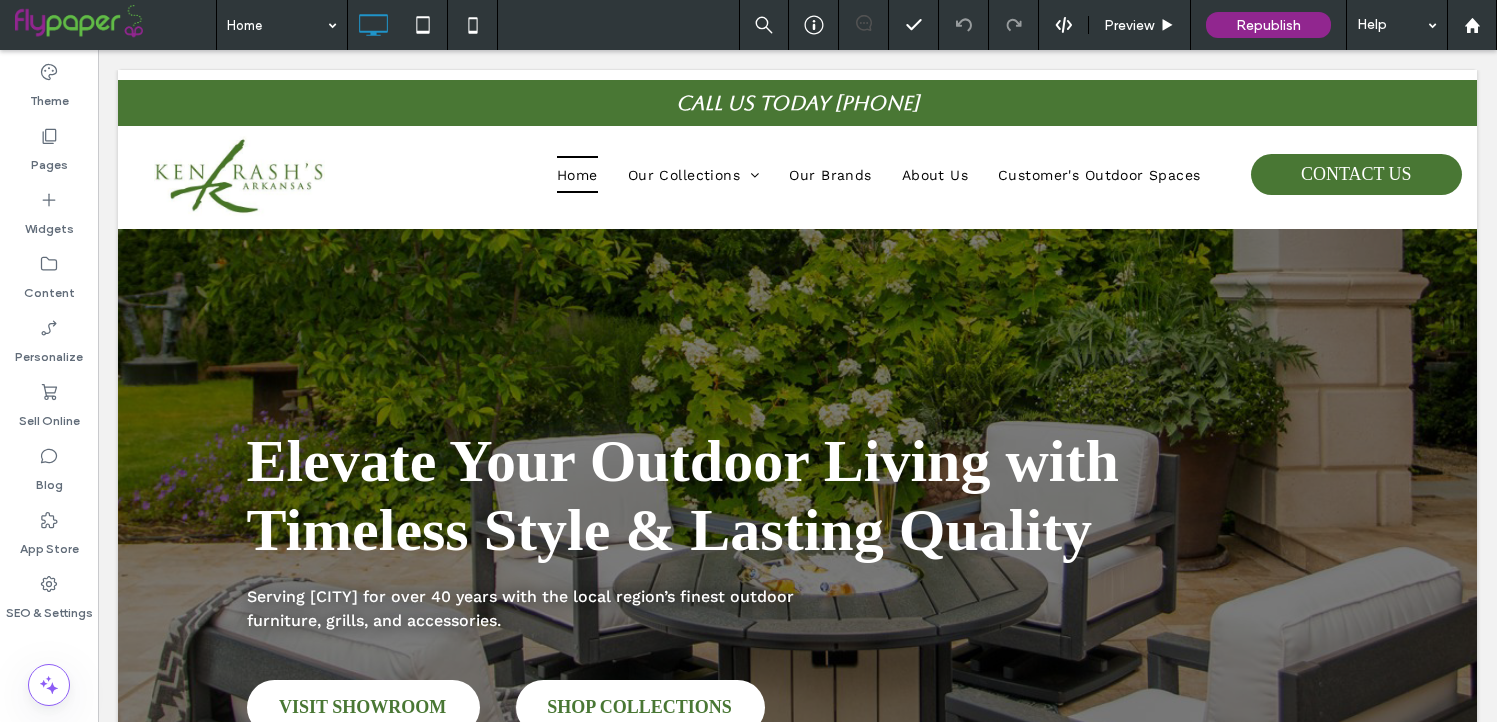 scroll, scrollTop: 0, scrollLeft: 0, axis: both 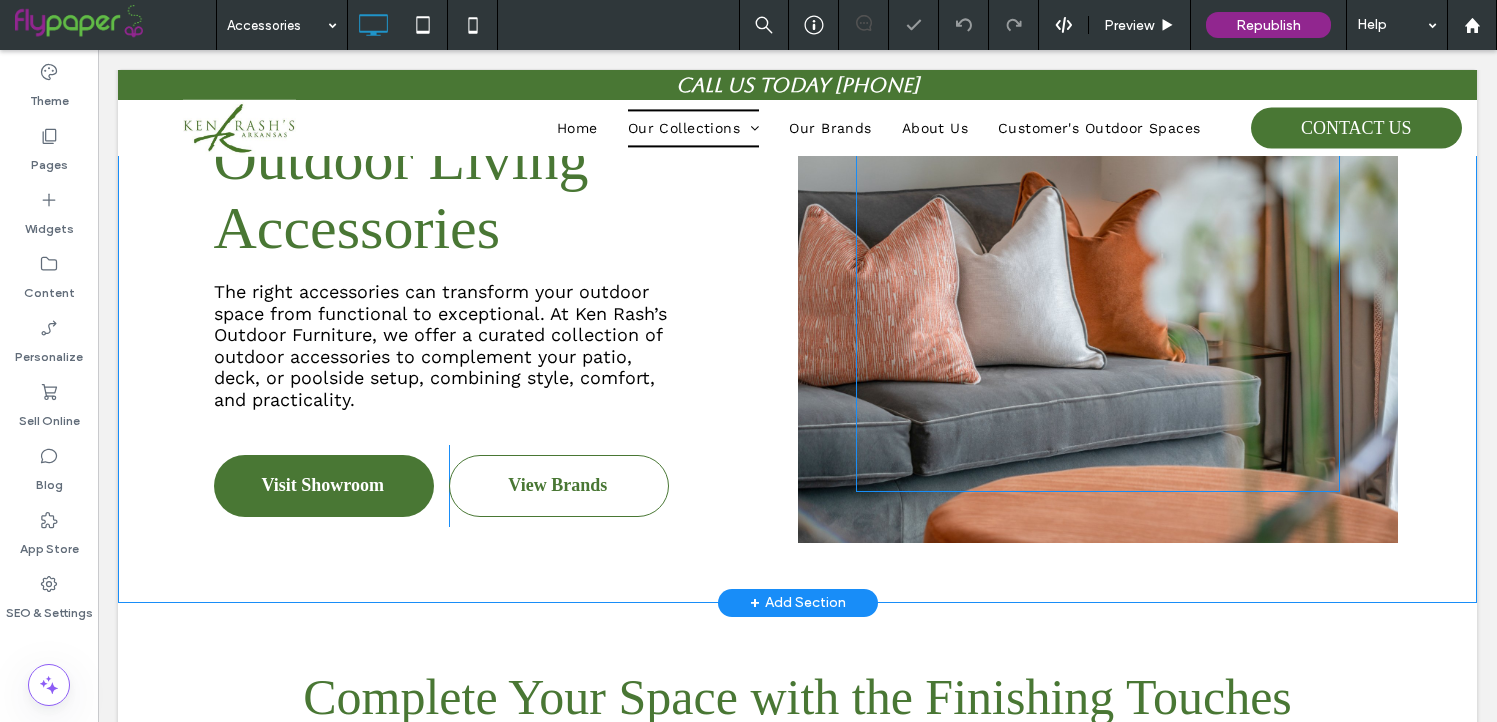 click at bounding box center (1098, 303) 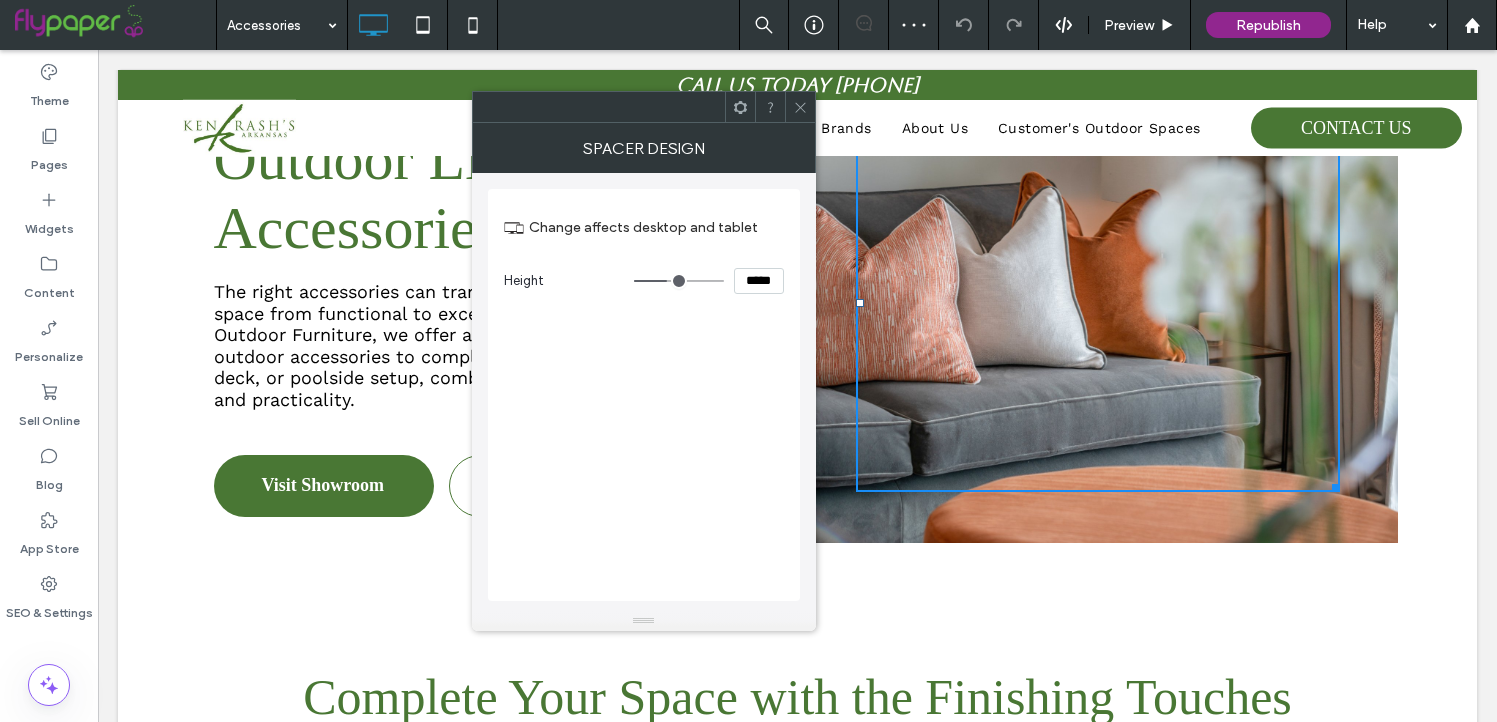 click 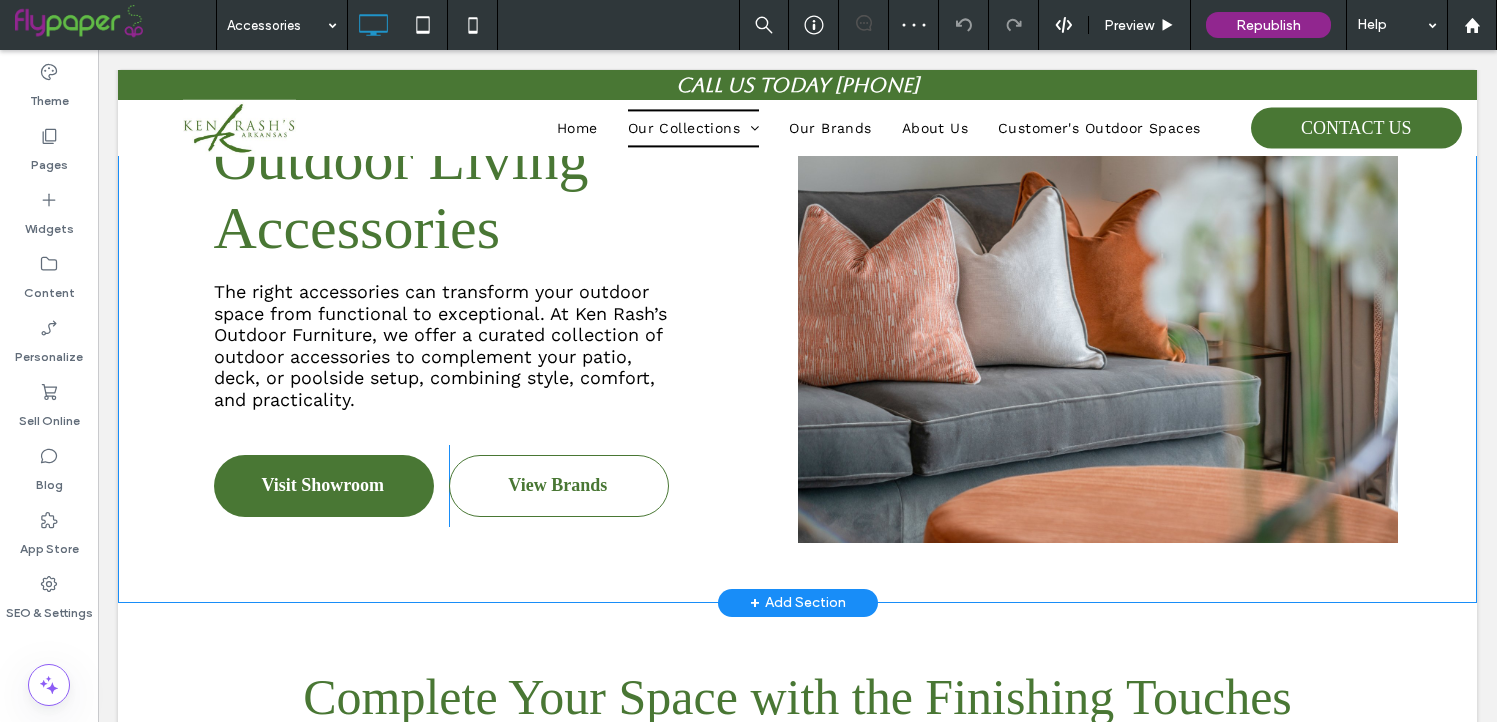 click on "Click To Paste" at bounding box center [1098, 308] 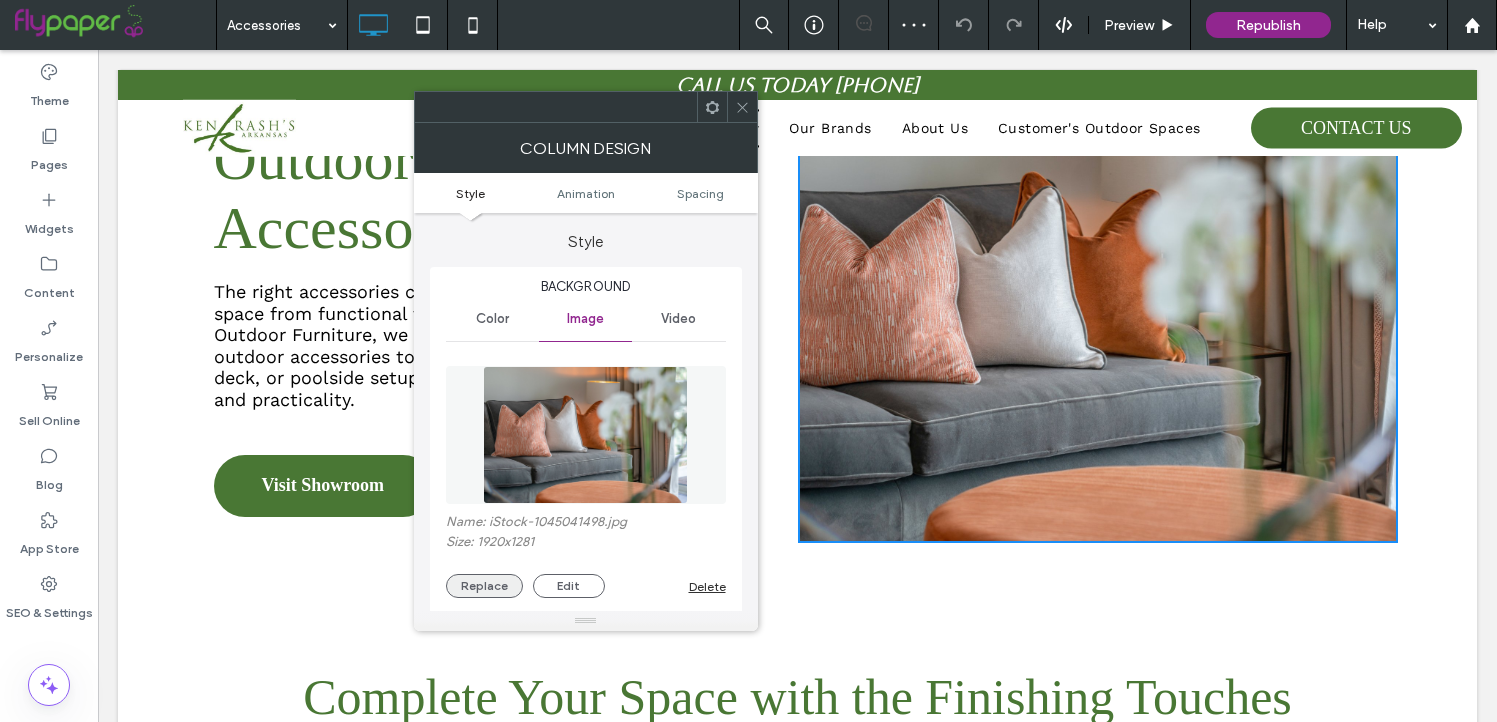 click on "Replace" at bounding box center [484, 586] 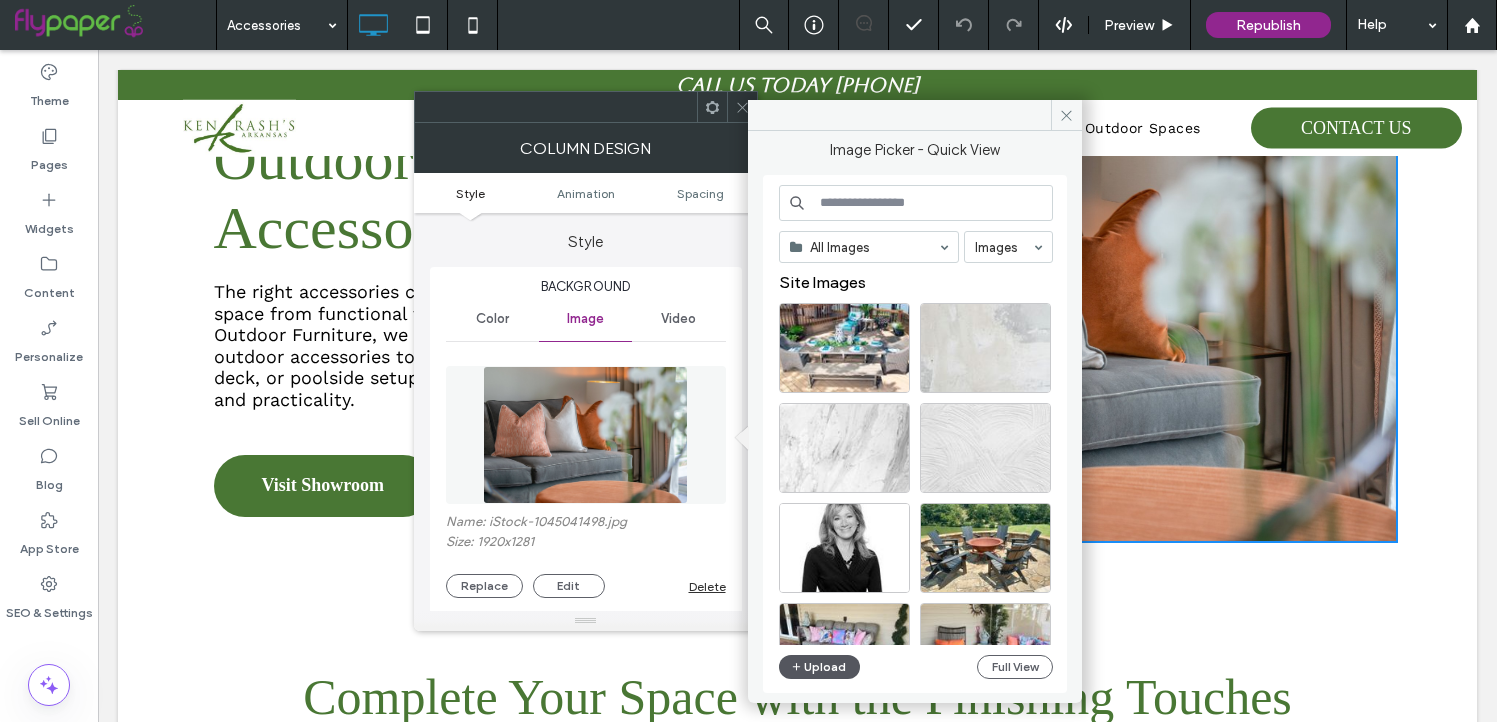 click on "Upload" at bounding box center [820, 667] 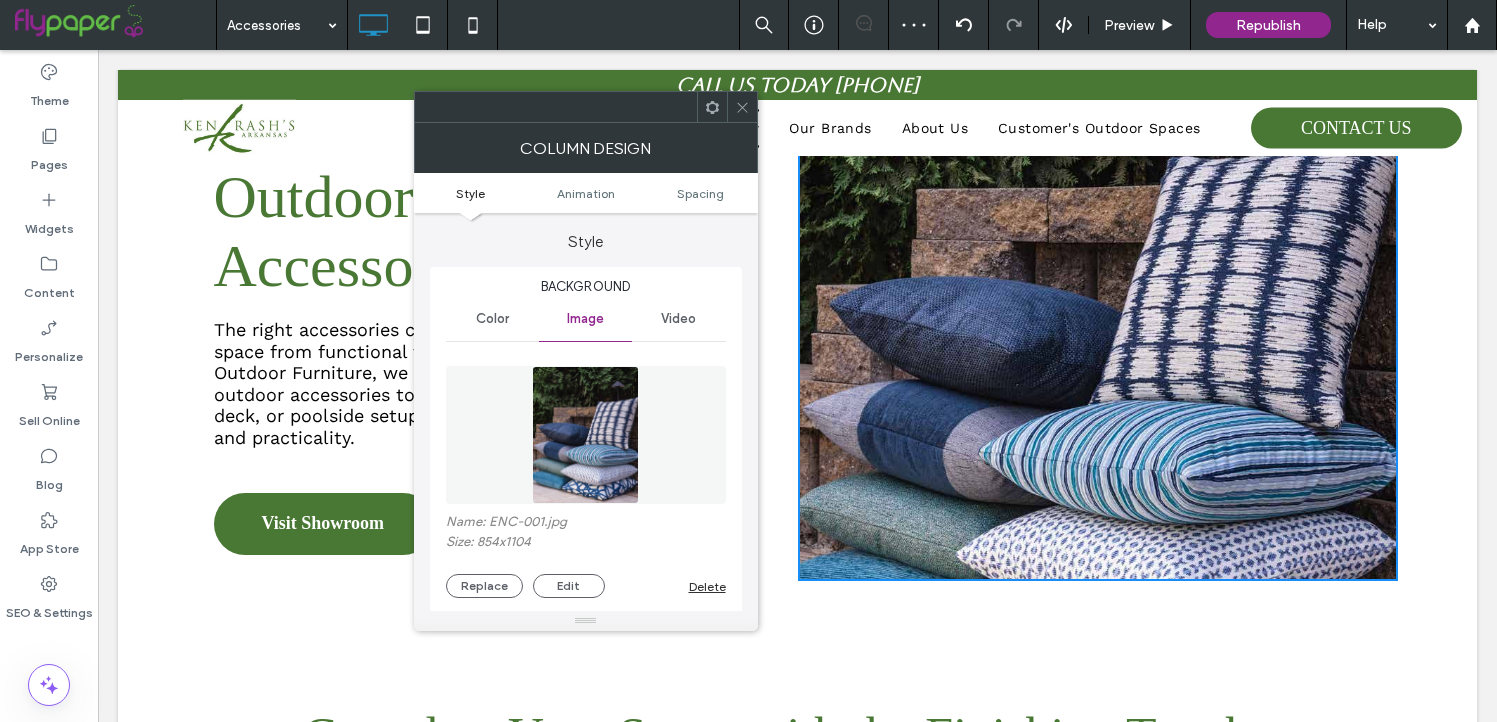 scroll, scrollTop: 187, scrollLeft: 0, axis: vertical 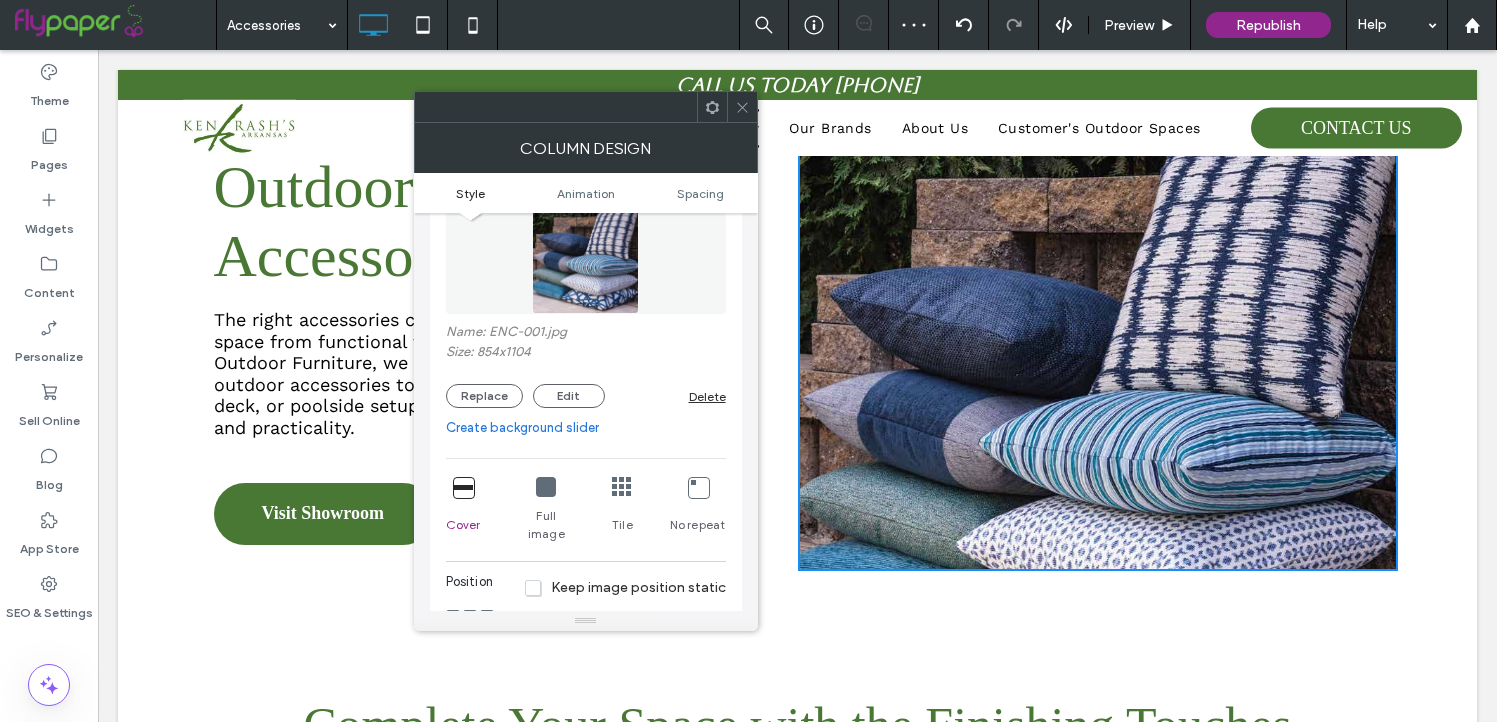 click 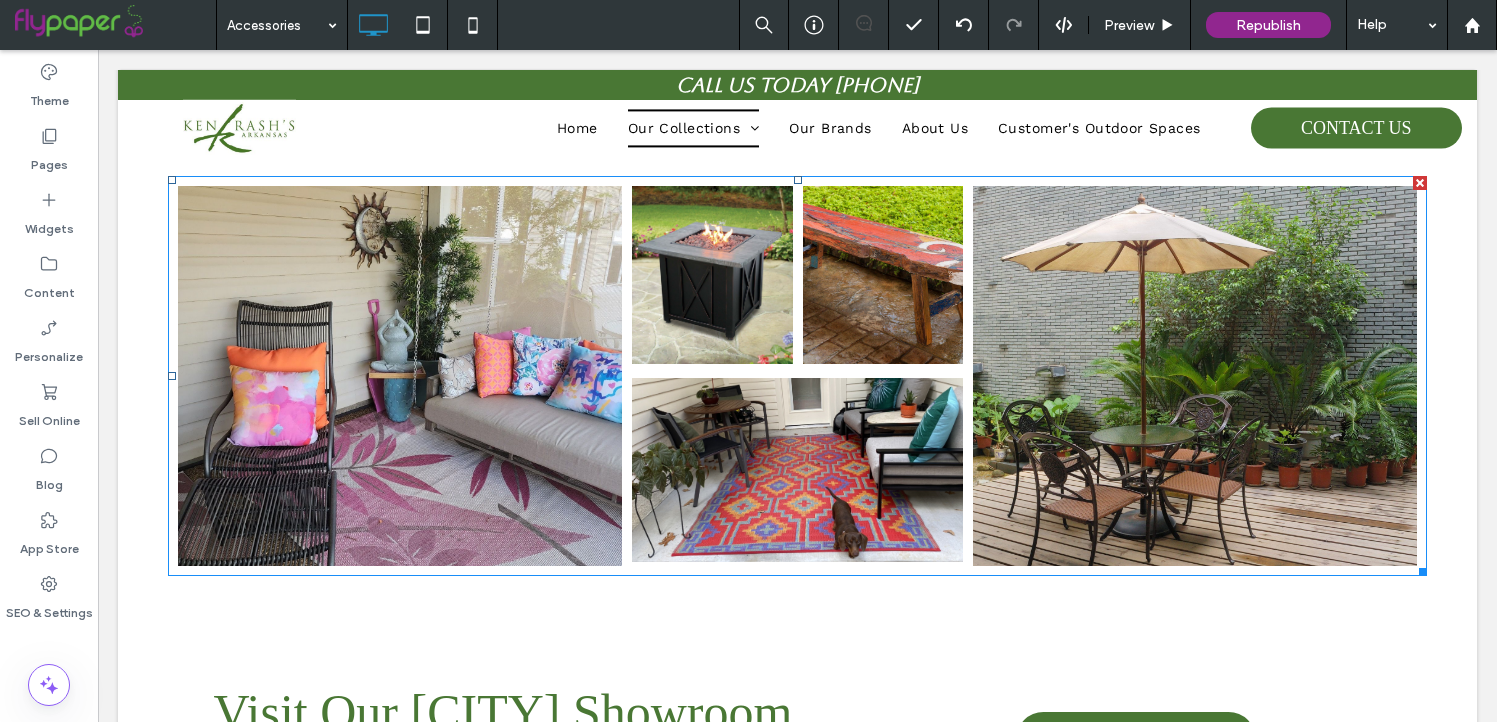 scroll, scrollTop: 1179, scrollLeft: 0, axis: vertical 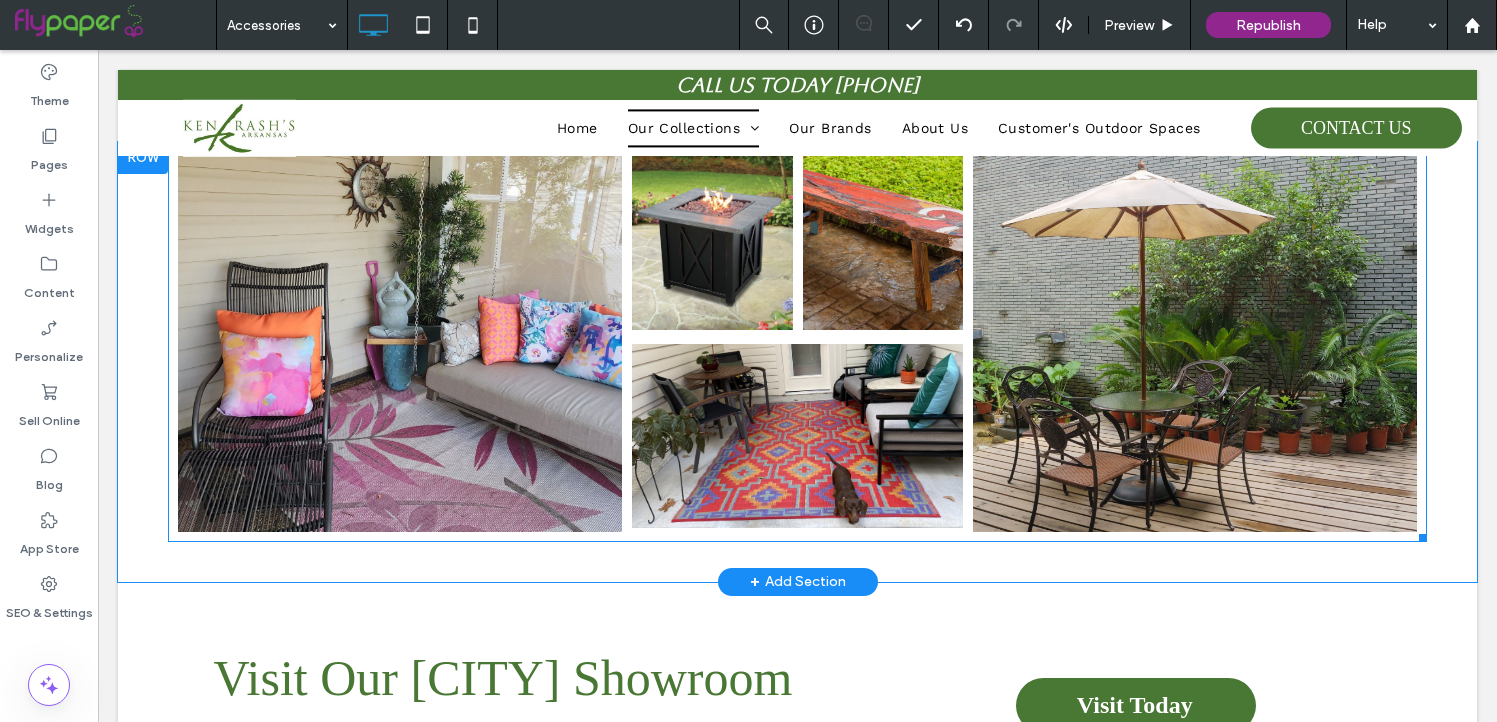 click at bounding box center [400, 341] 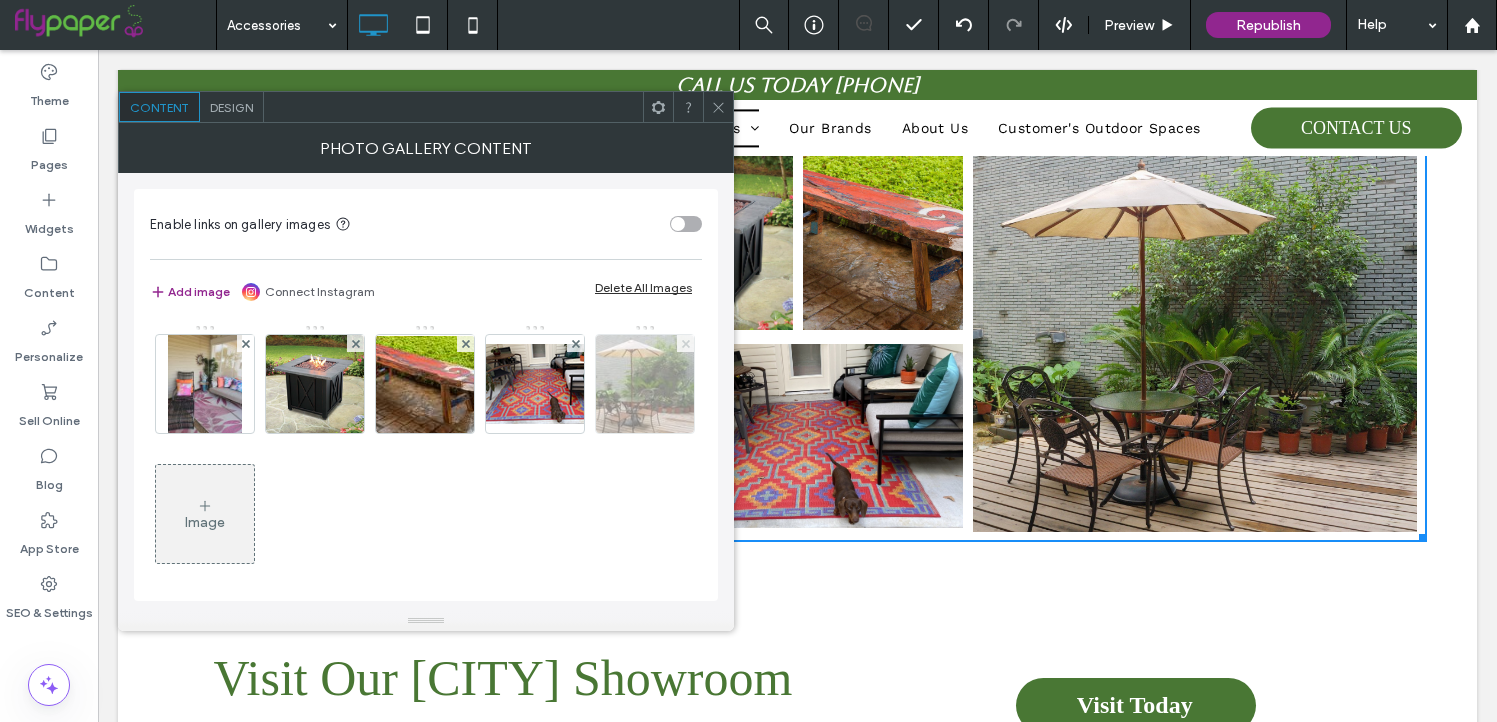 click 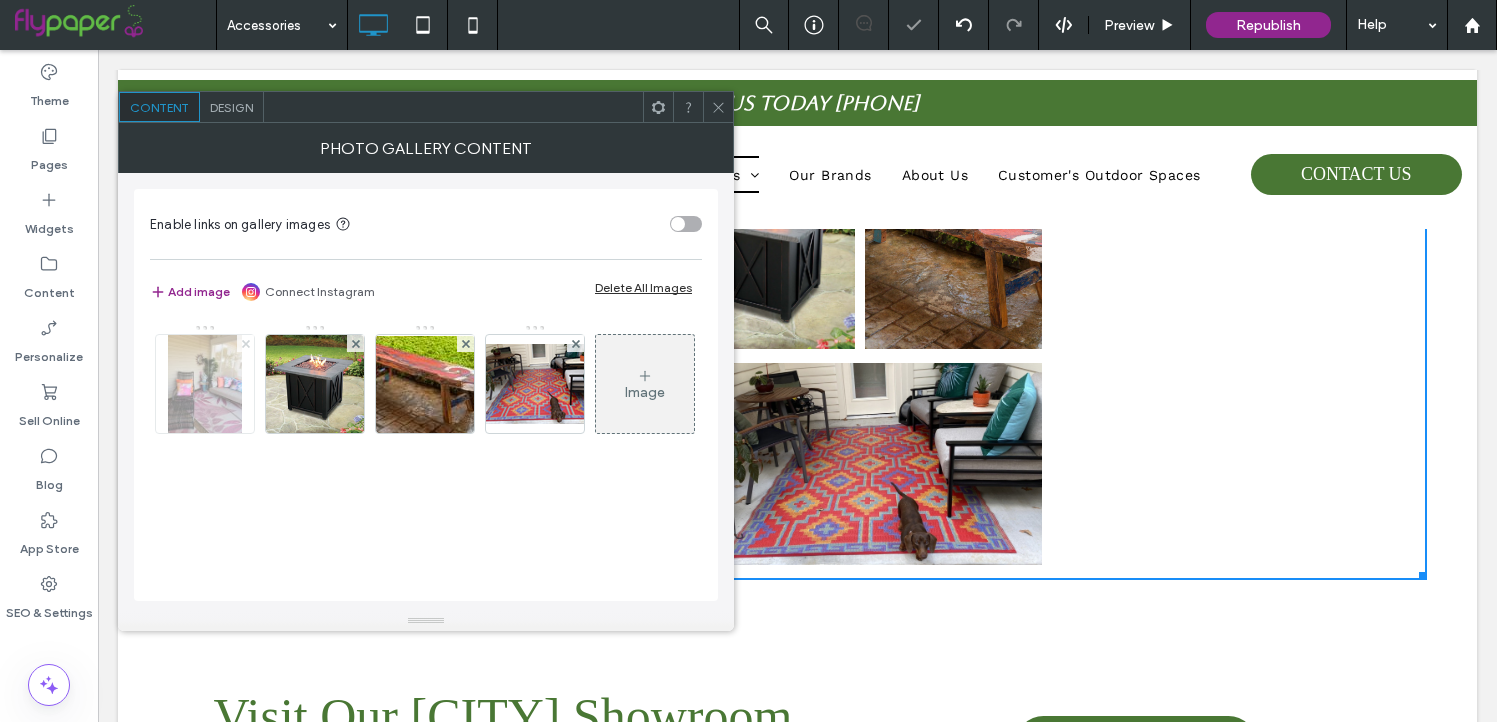 click 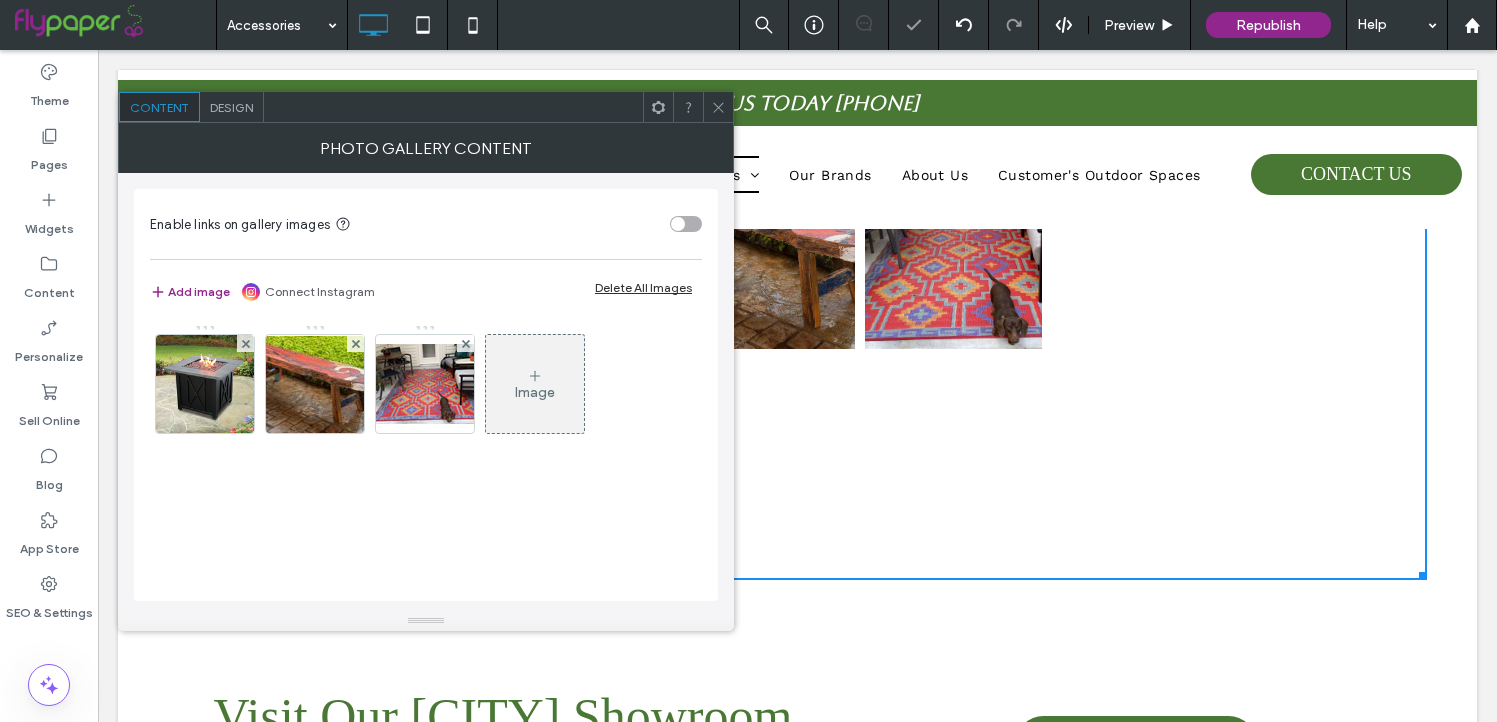 click 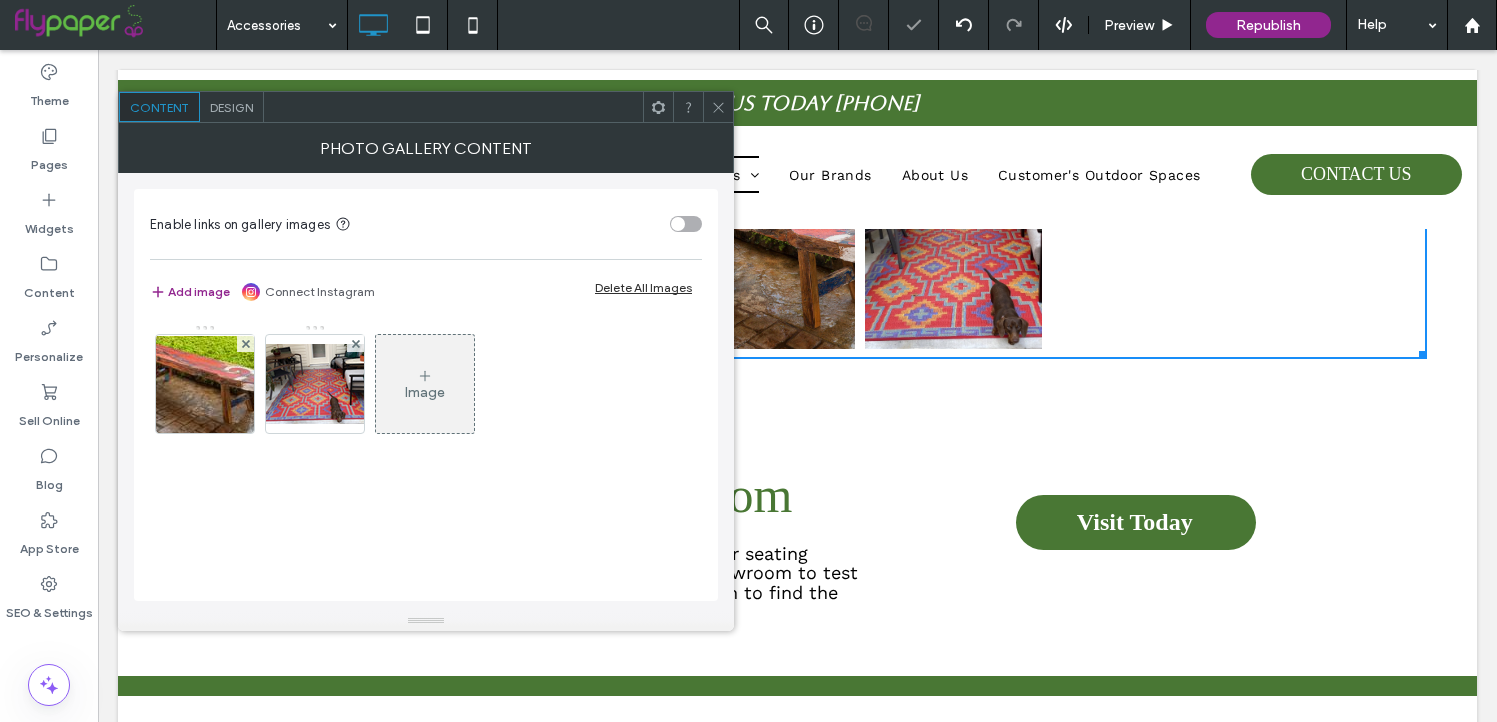 click 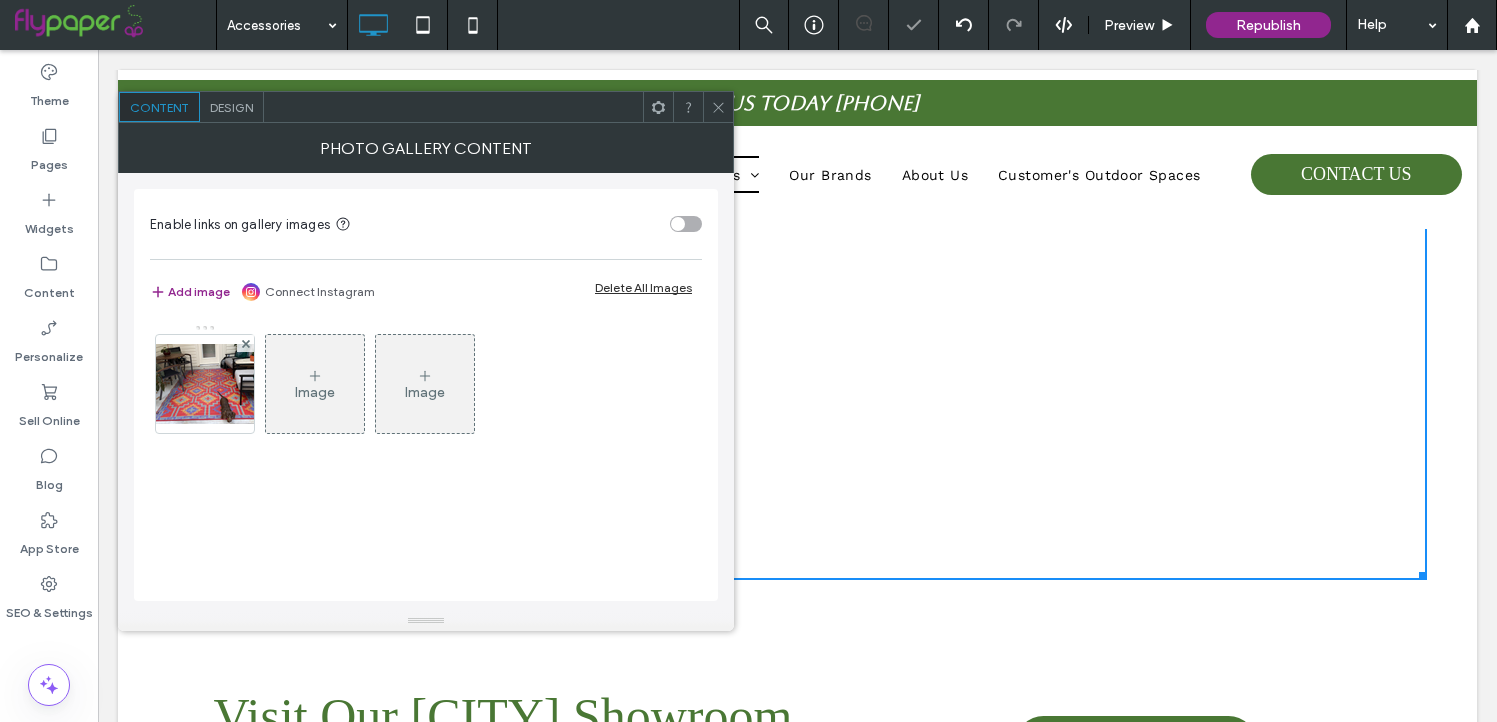 click 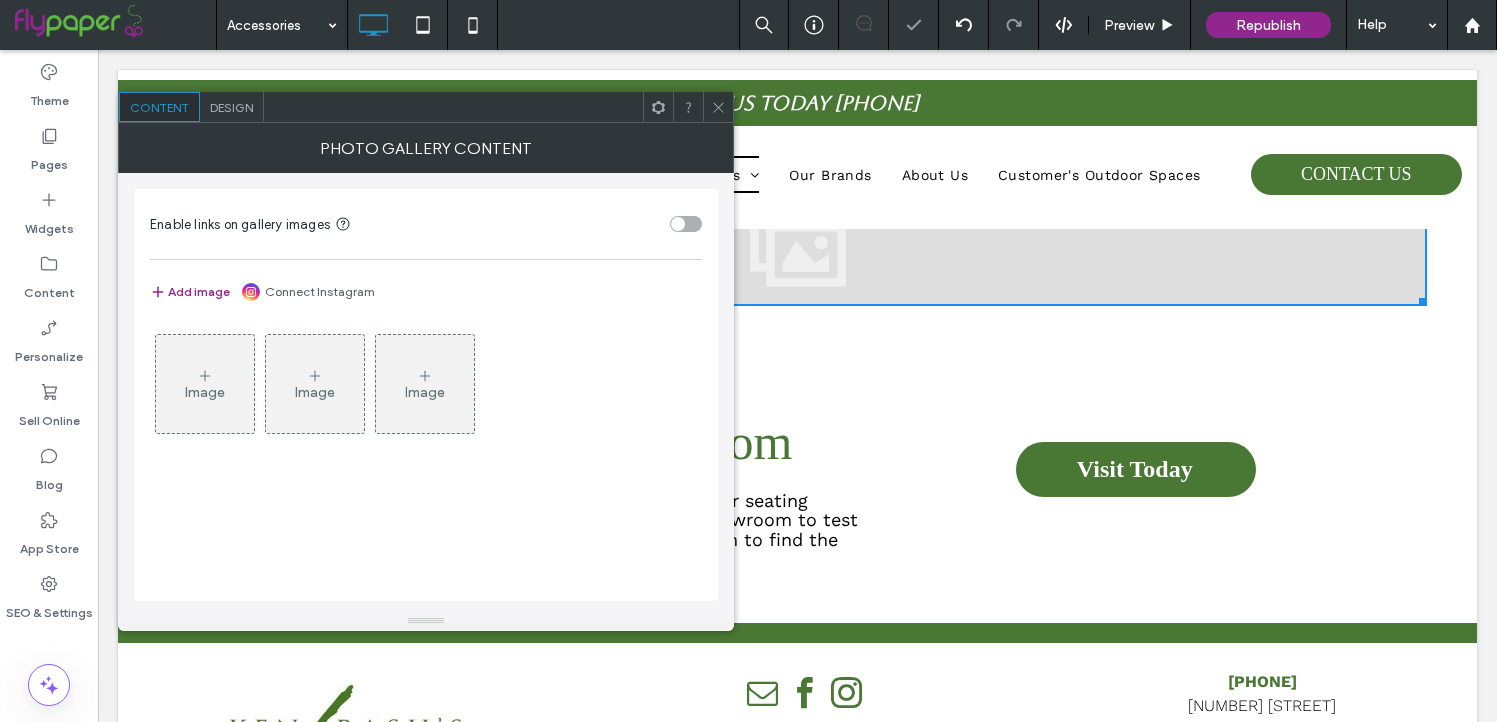 click on "Image" at bounding box center (205, 384) 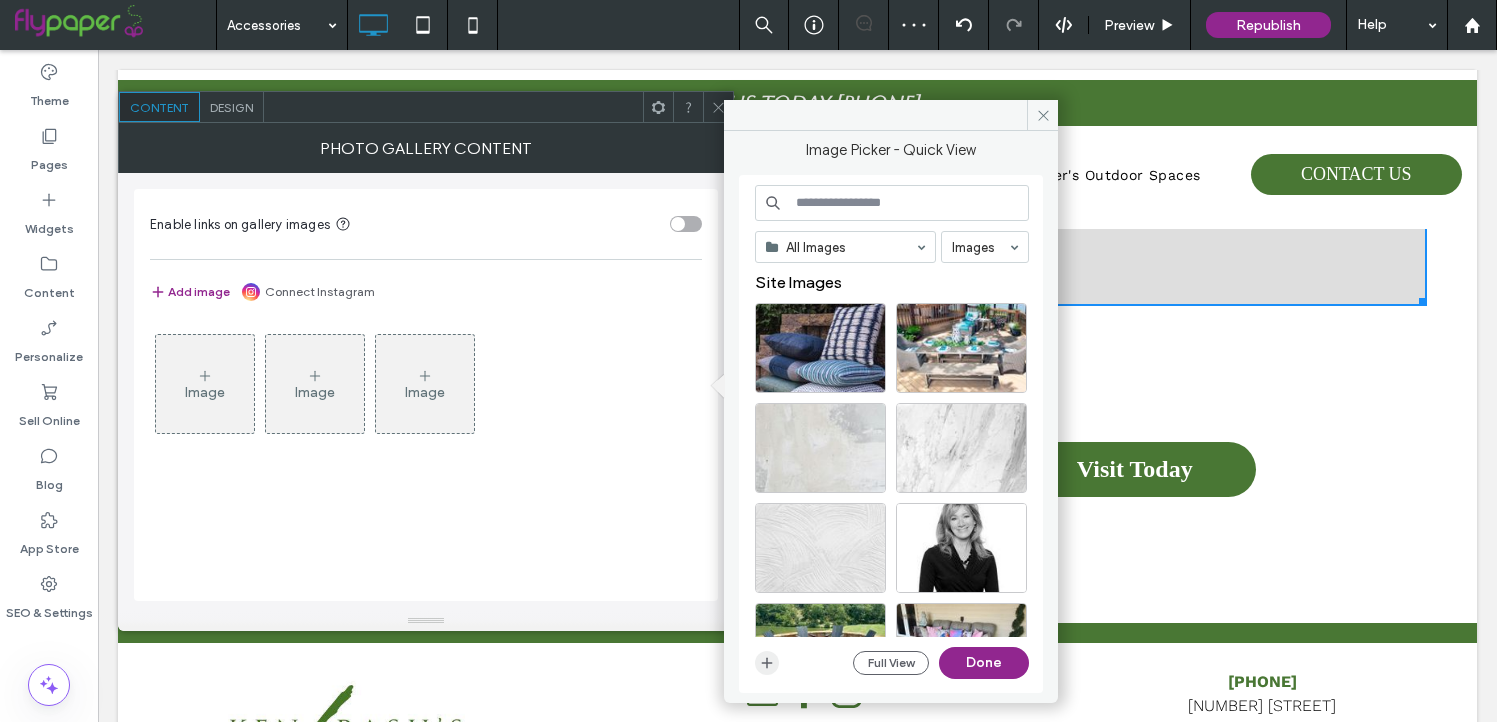 click 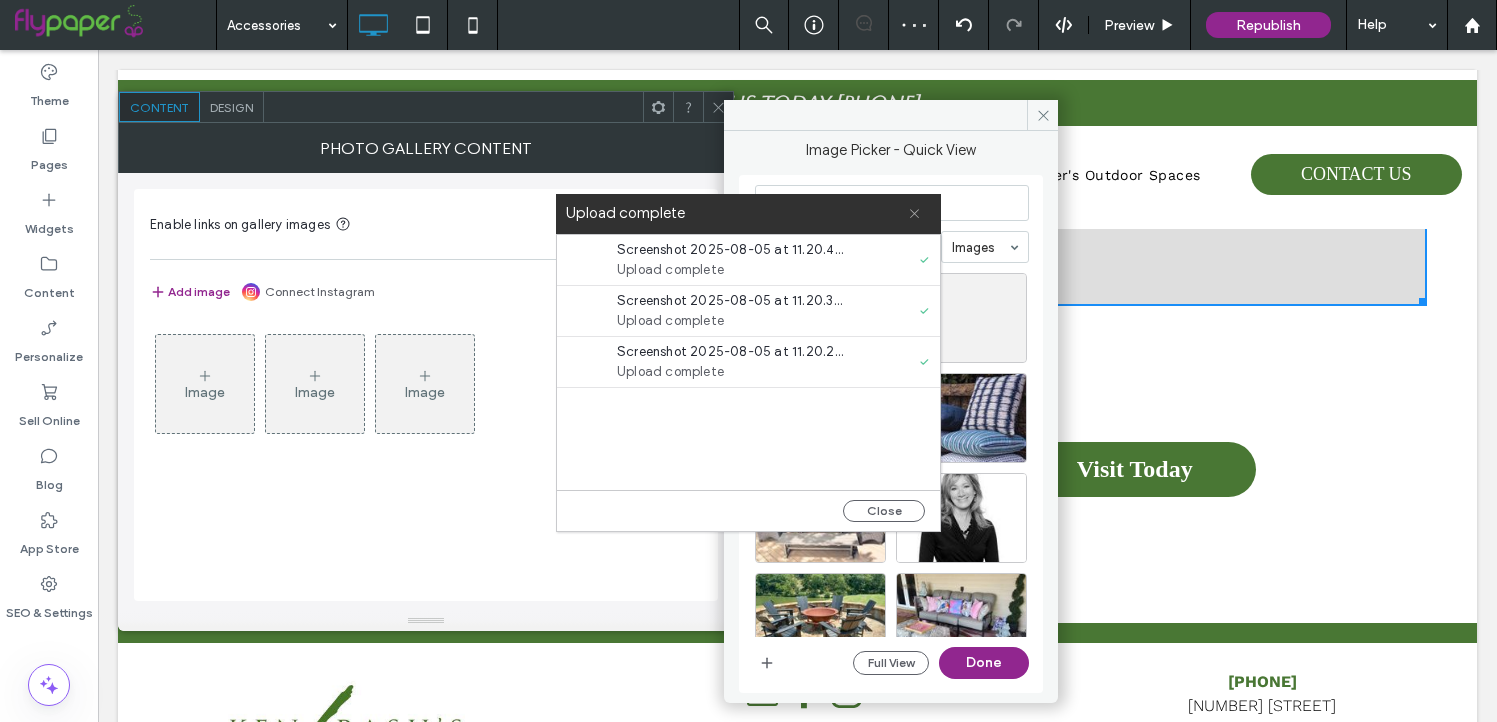 click 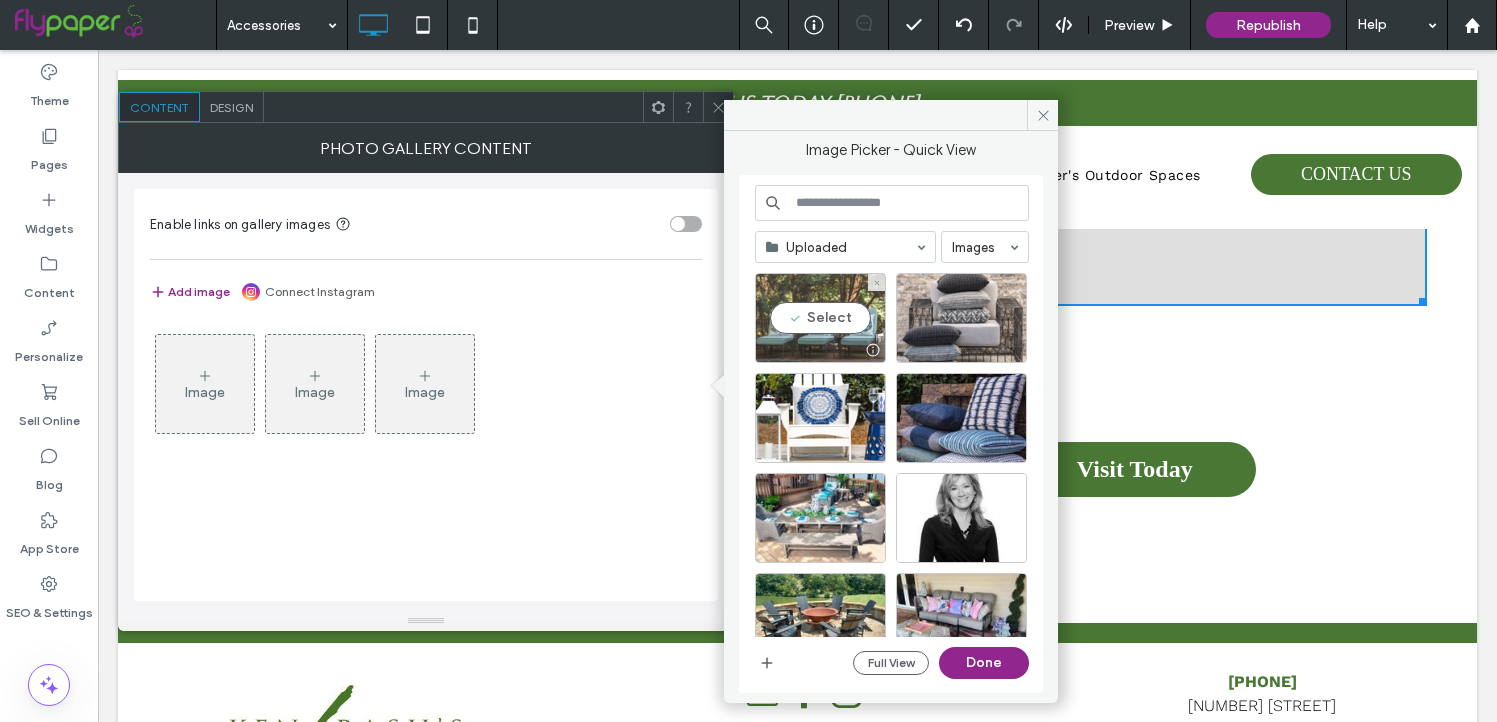 click on "Select" at bounding box center (820, 318) 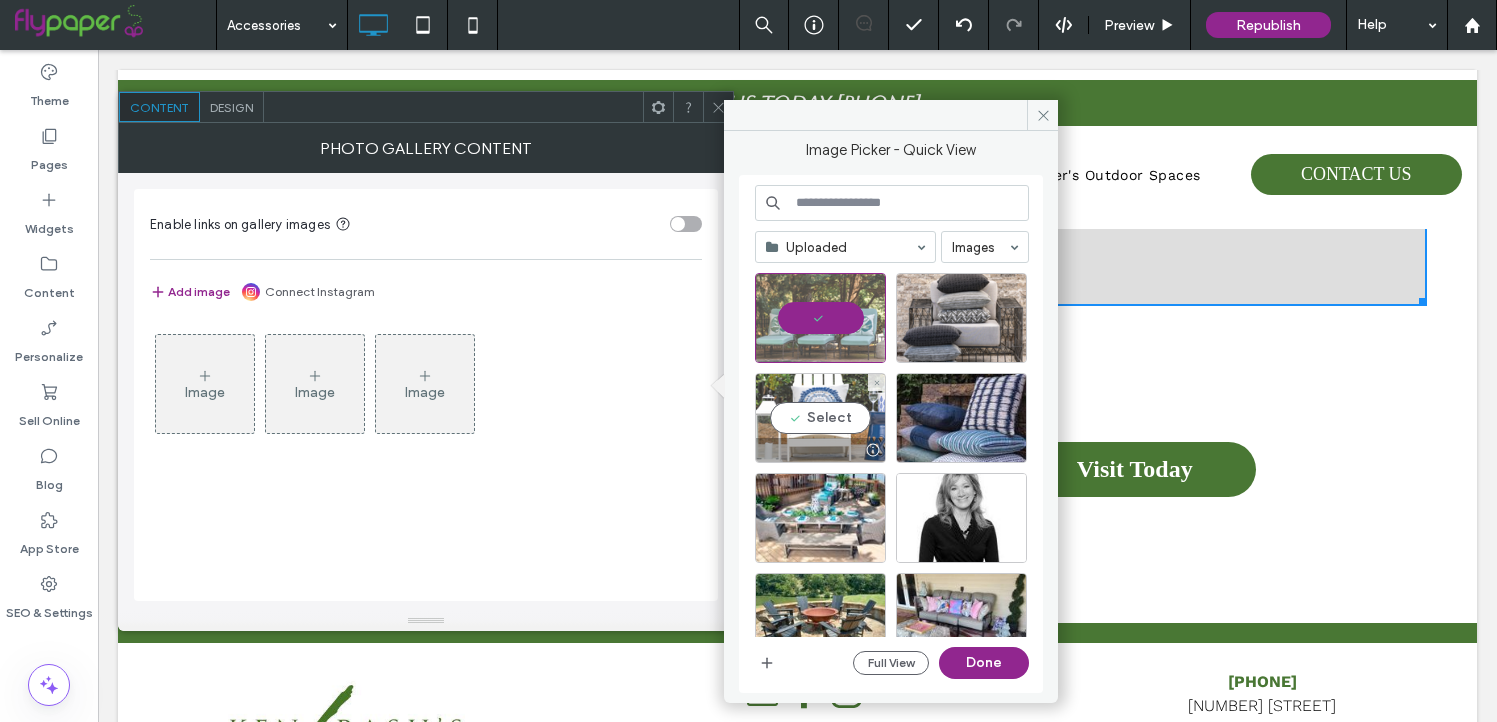 click on "Select" at bounding box center (820, 418) 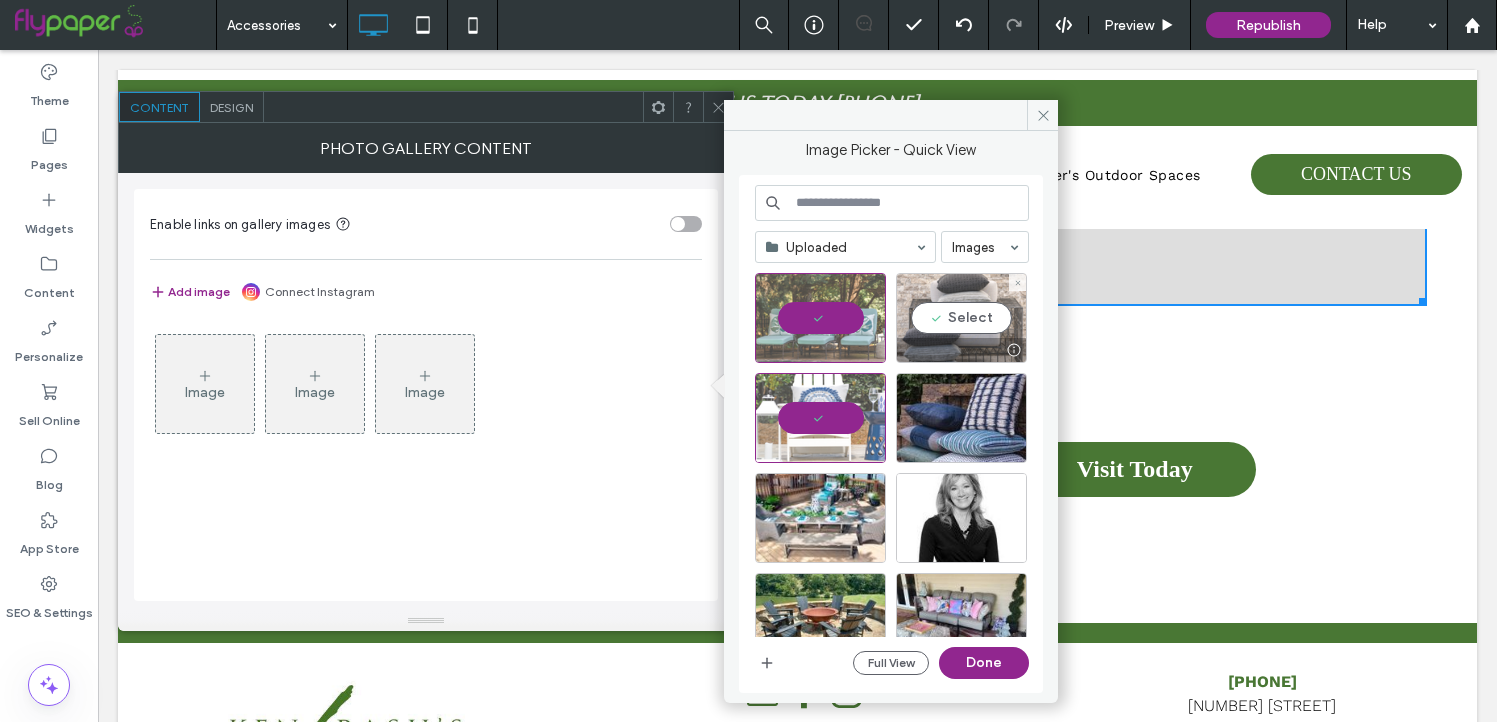 click on "Select" at bounding box center [961, 318] 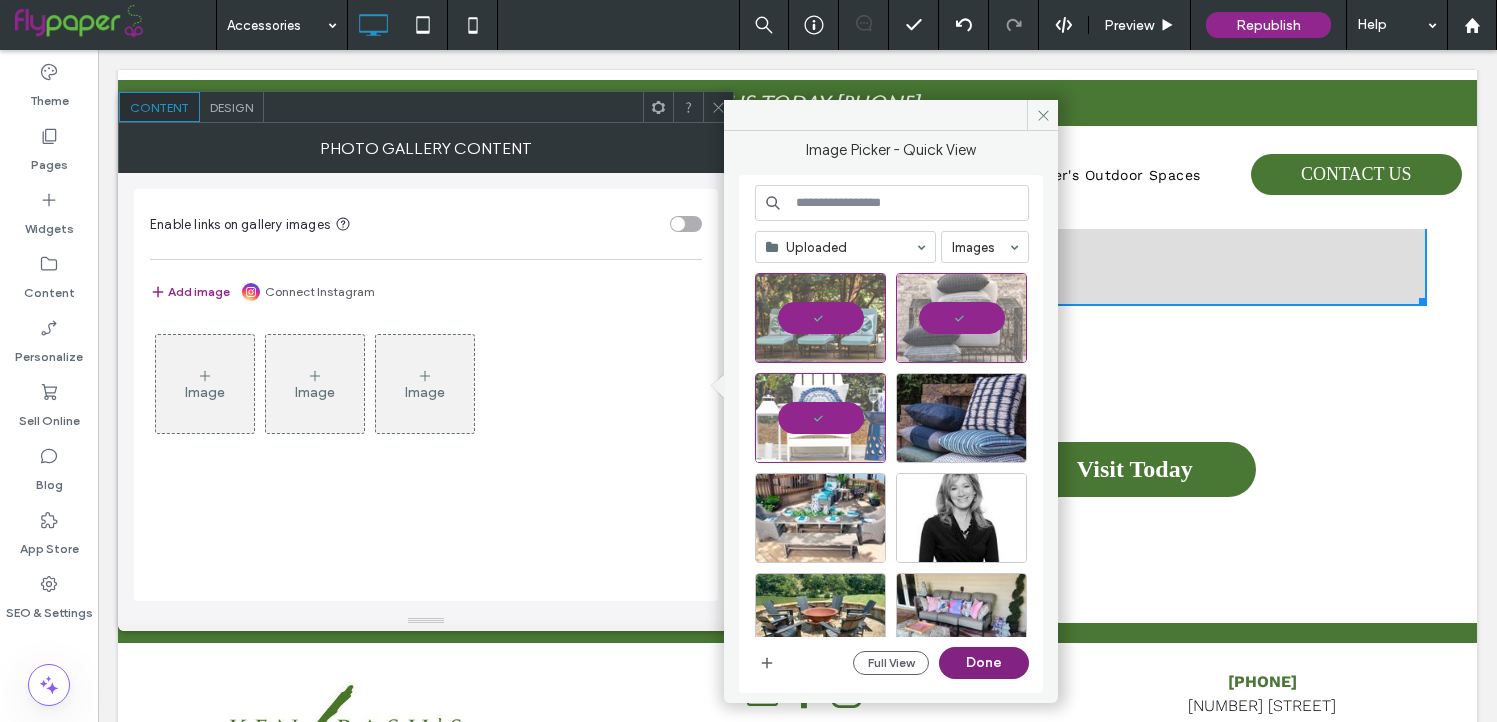 click on "Done" at bounding box center (984, 663) 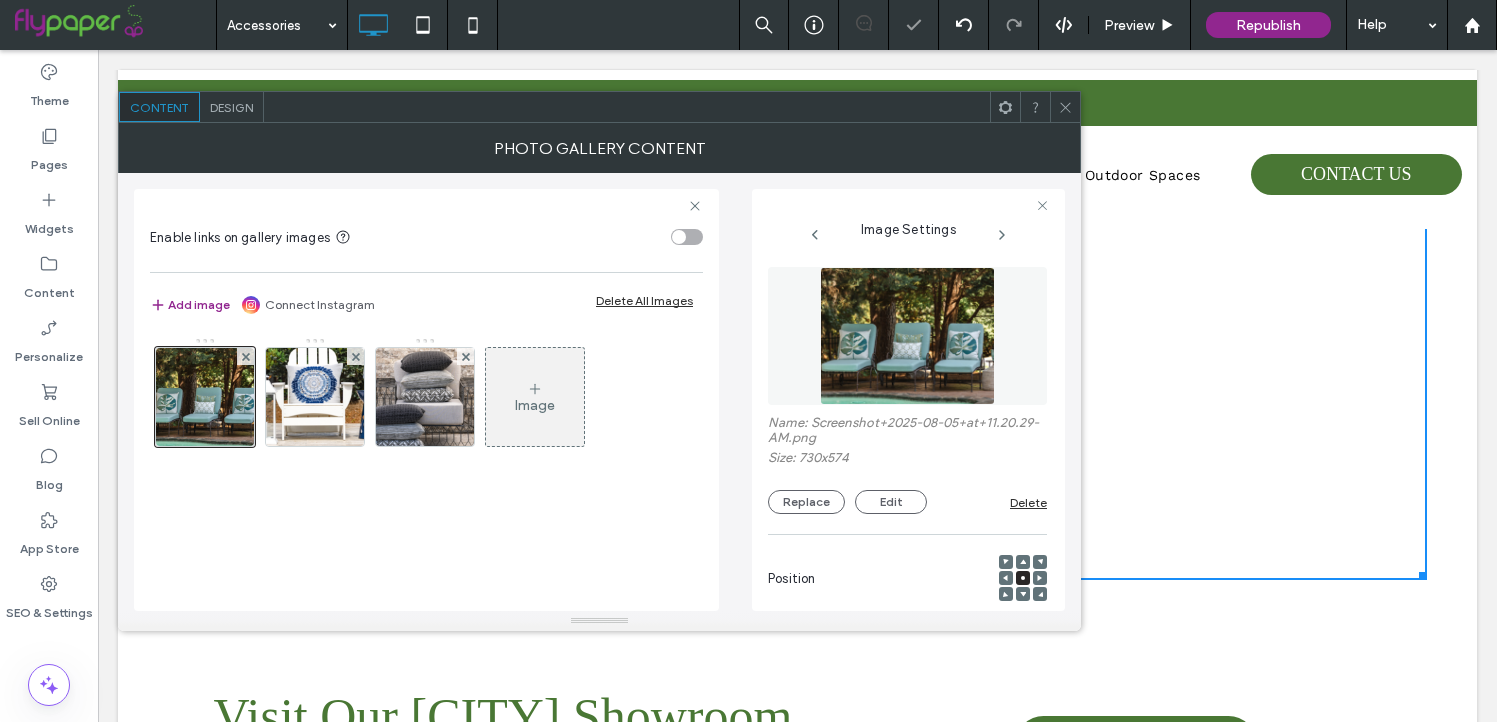 click 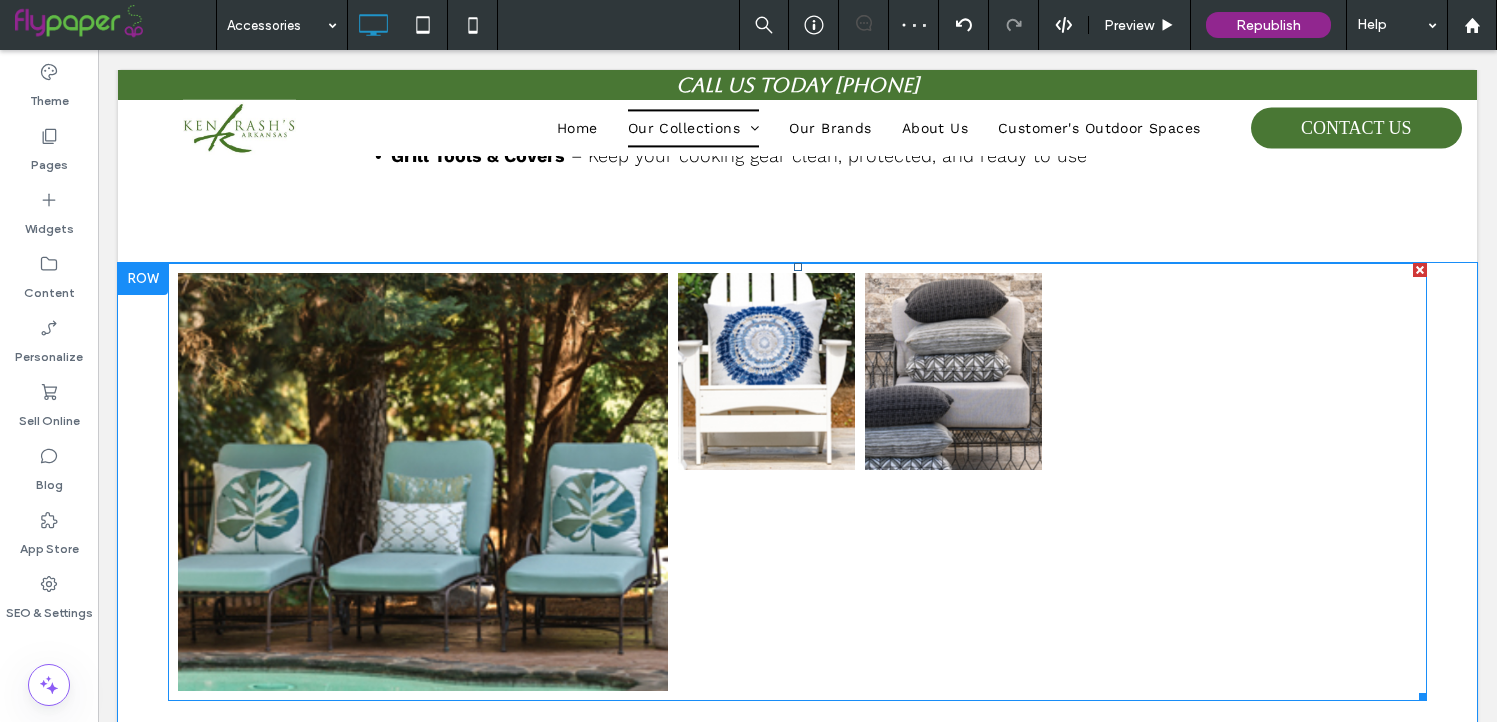 scroll, scrollTop: 1071, scrollLeft: 0, axis: vertical 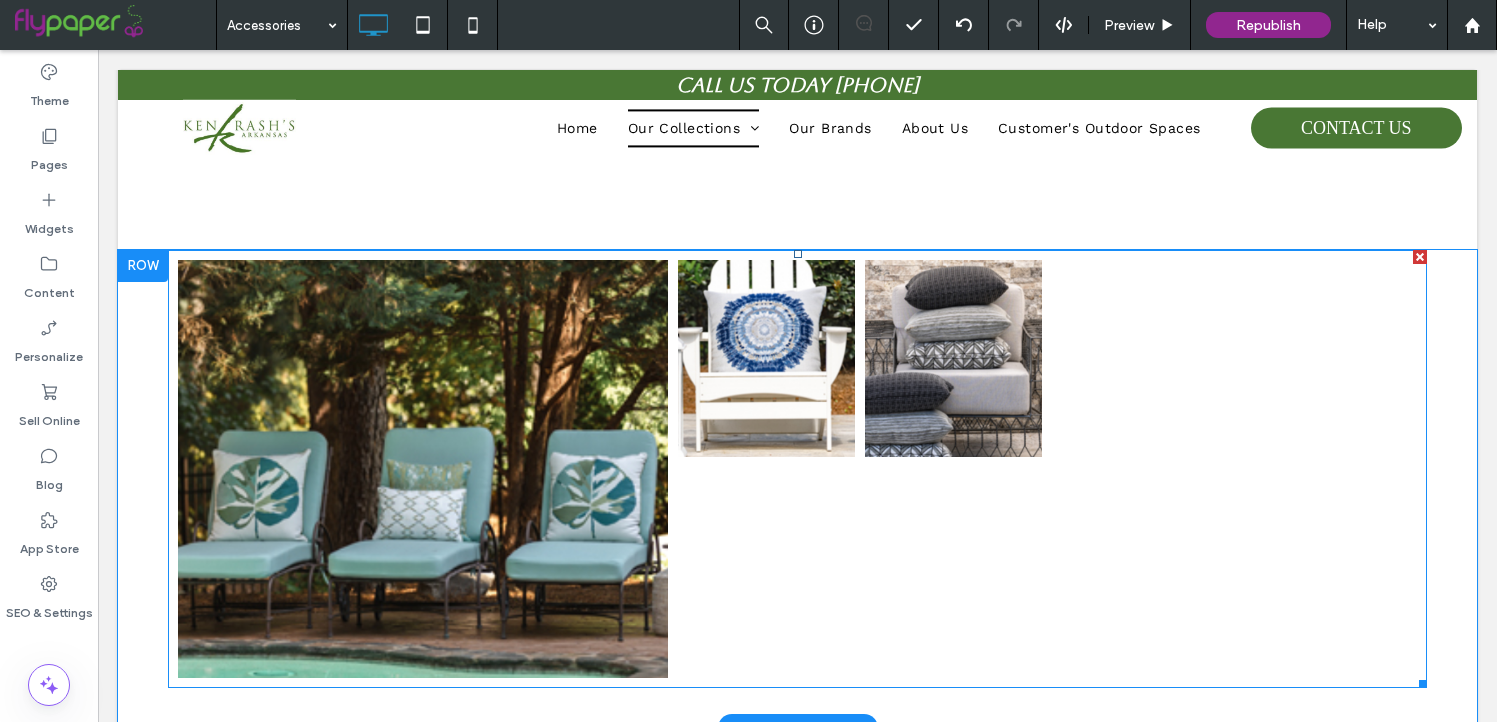 click on "Button" at bounding box center [766, 469] 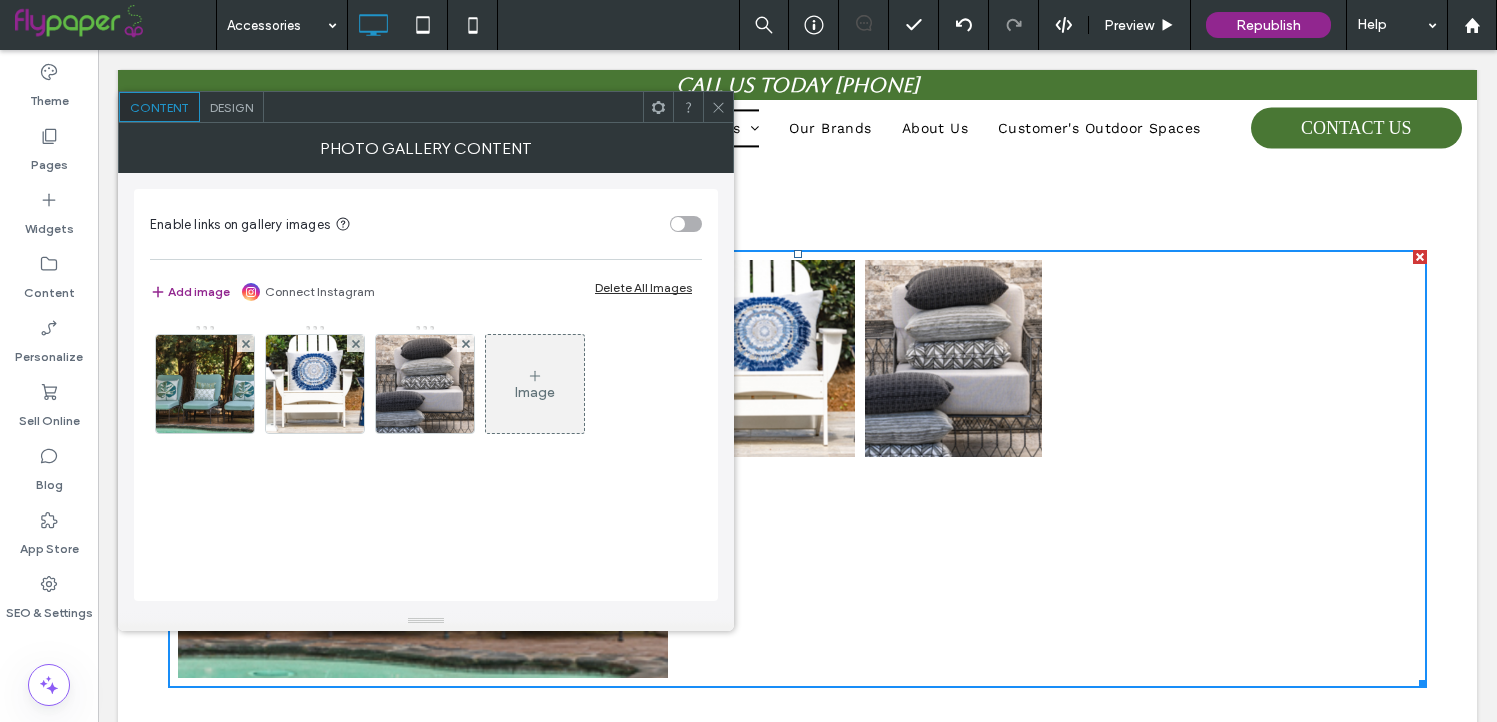 click on "Content Design" at bounding box center [426, 107] 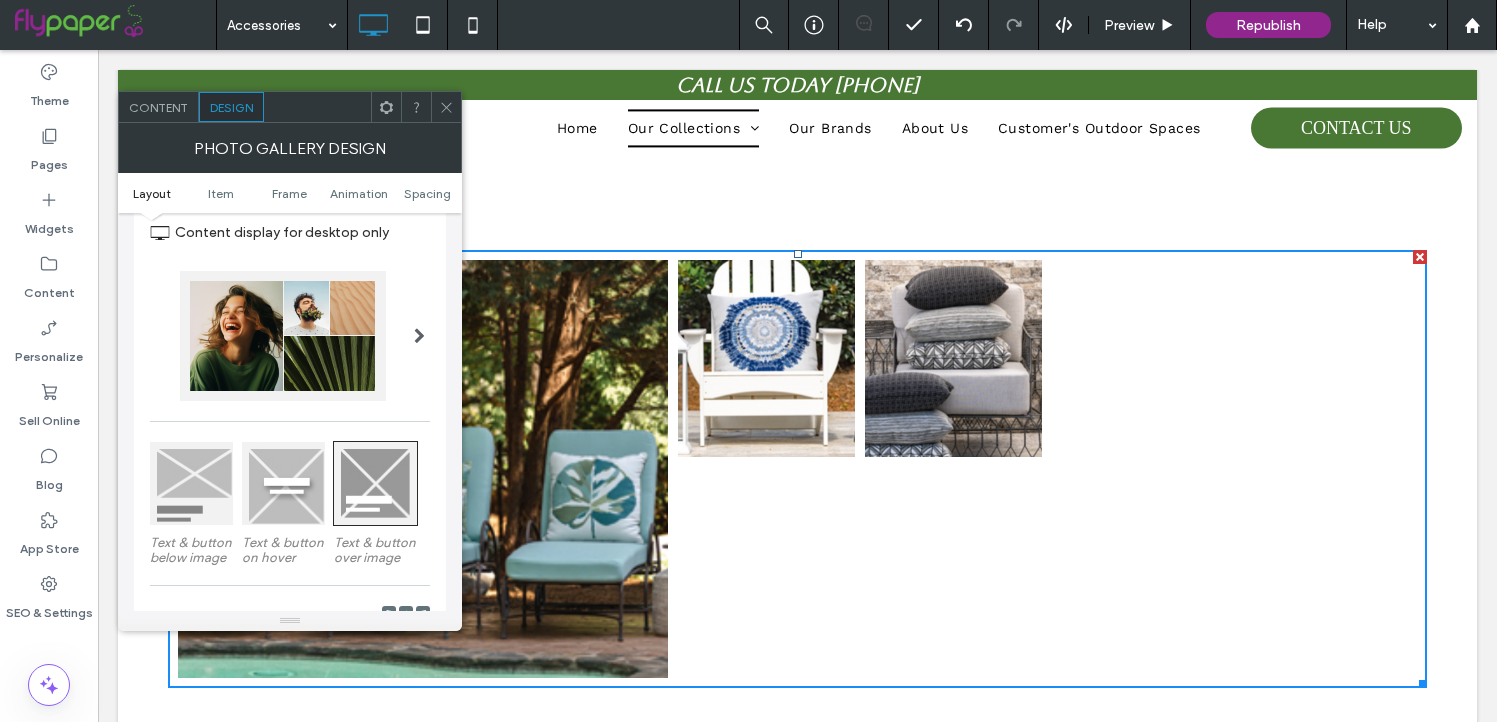 scroll, scrollTop: 70, scrollLeft: 0, axis: vertical 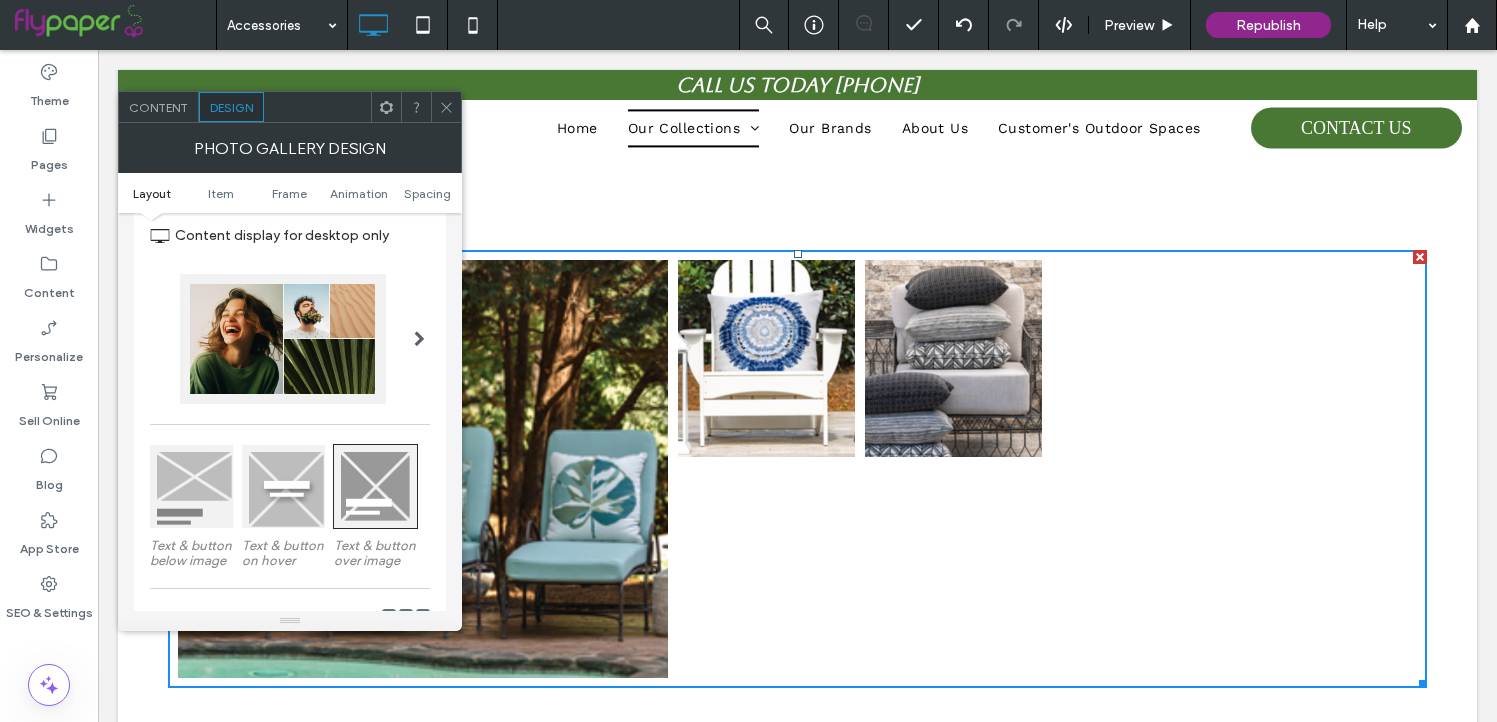 click at bounding box center (419, 339) 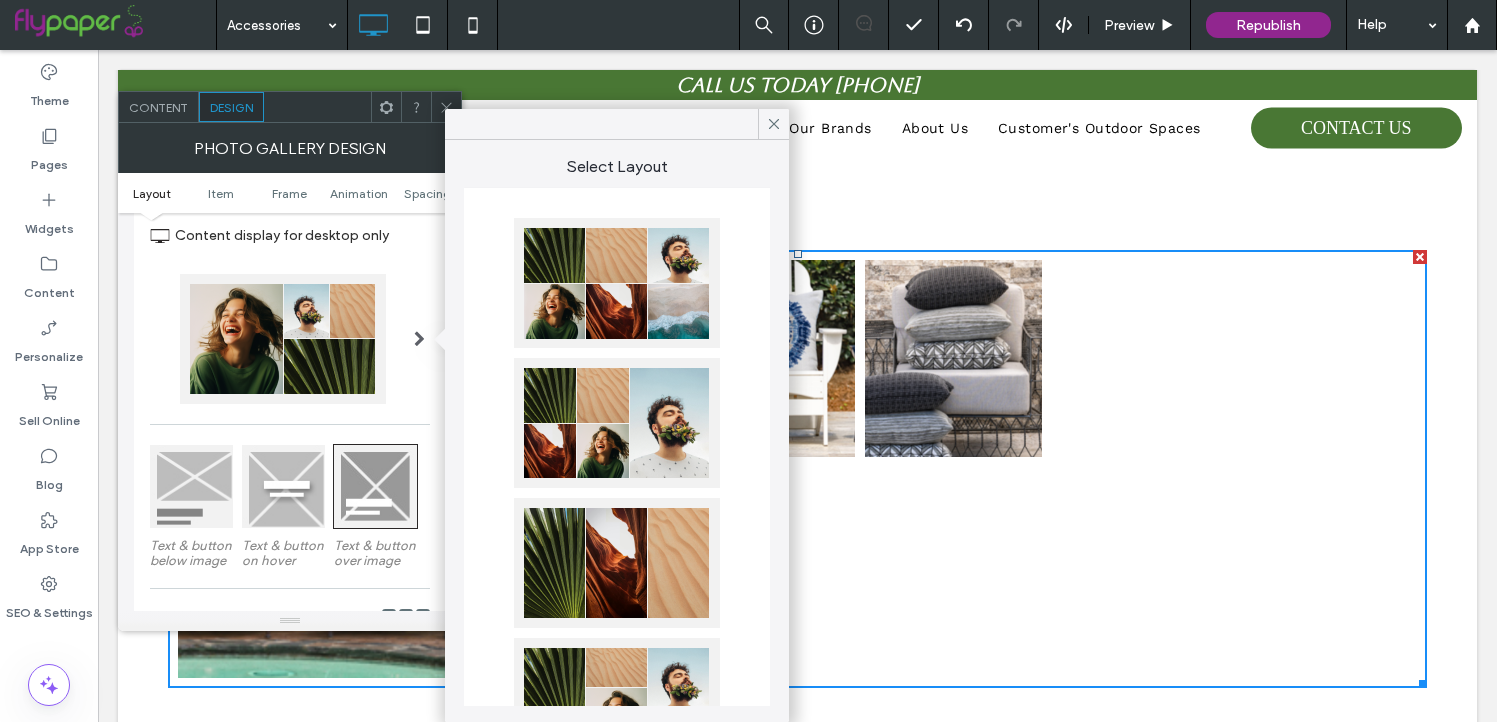 click at bounding box center [617, 563] 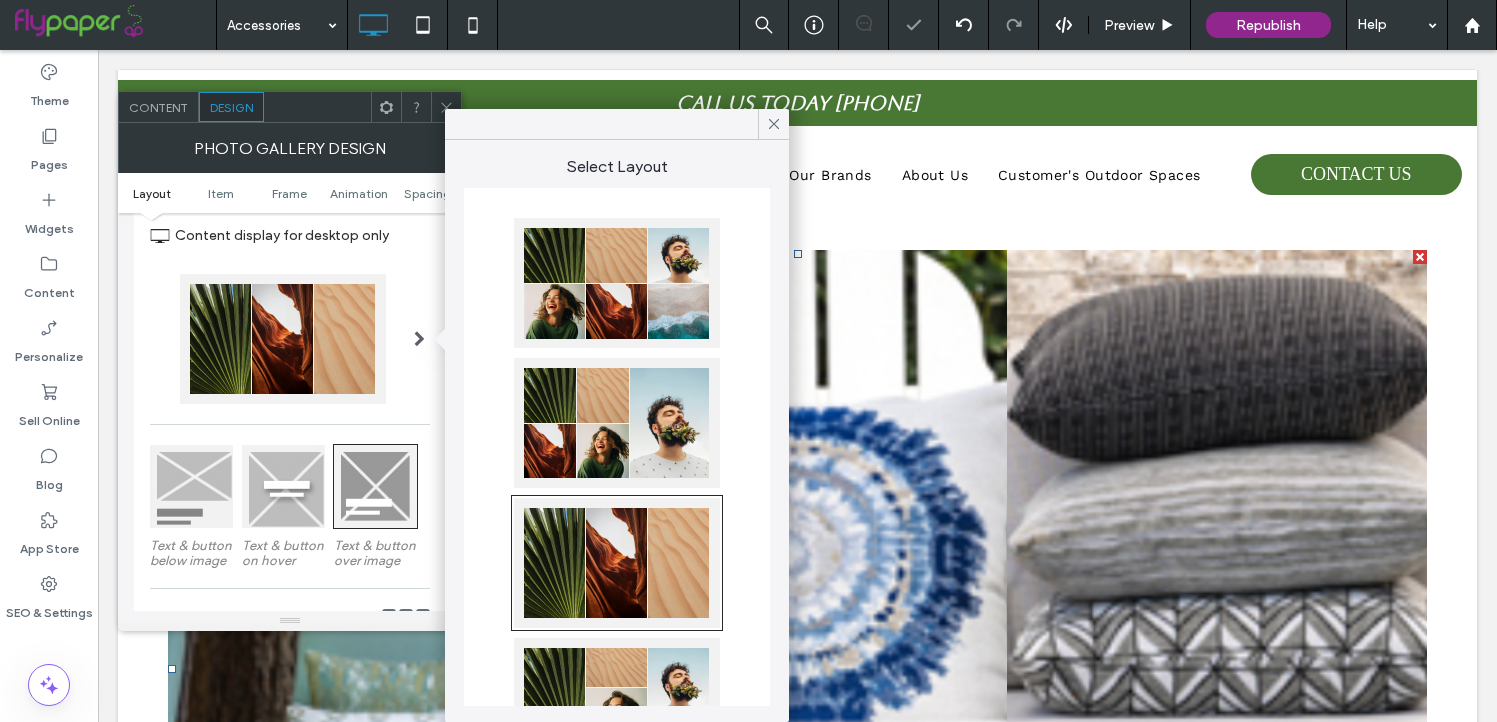 click at bounding box center (617, 423) 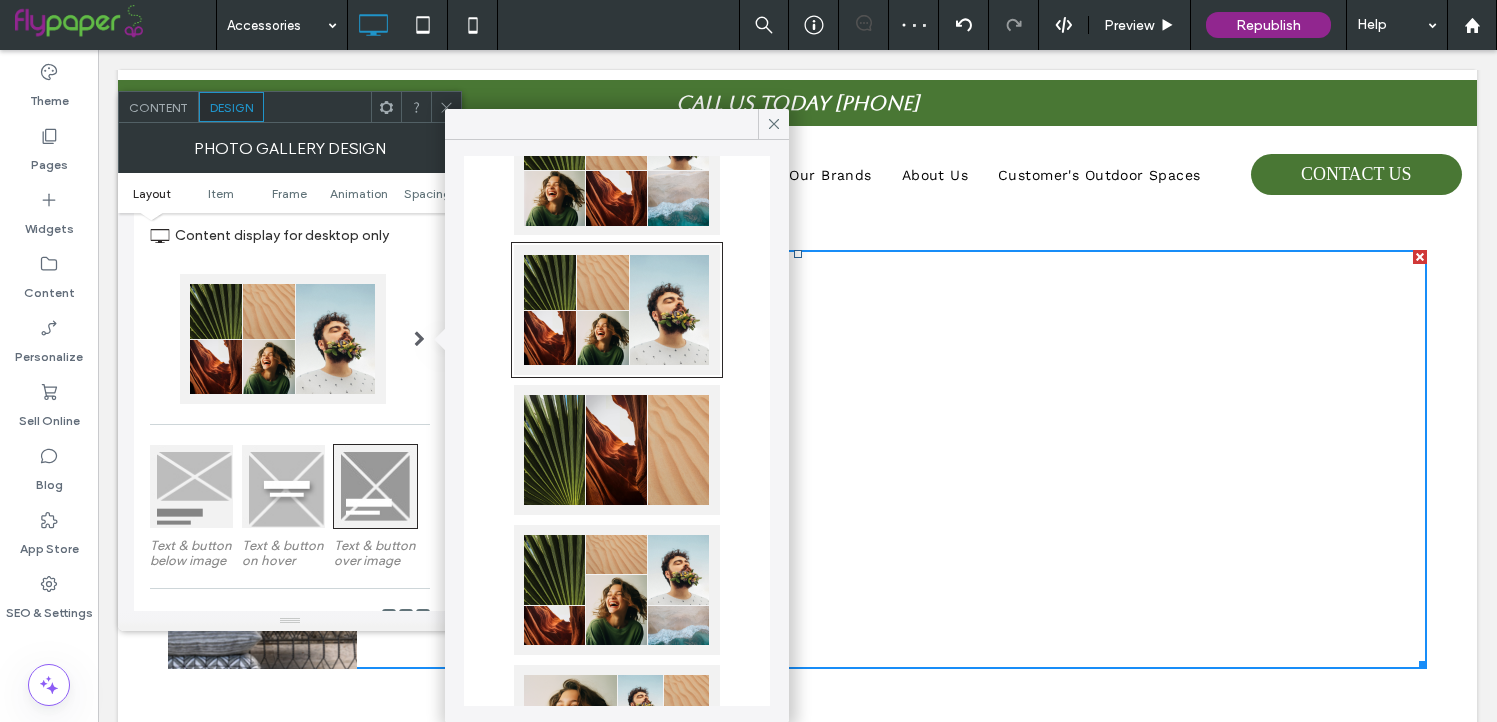 scroll, scrollTop: 116, scrollLeft: 0, axis: vertical 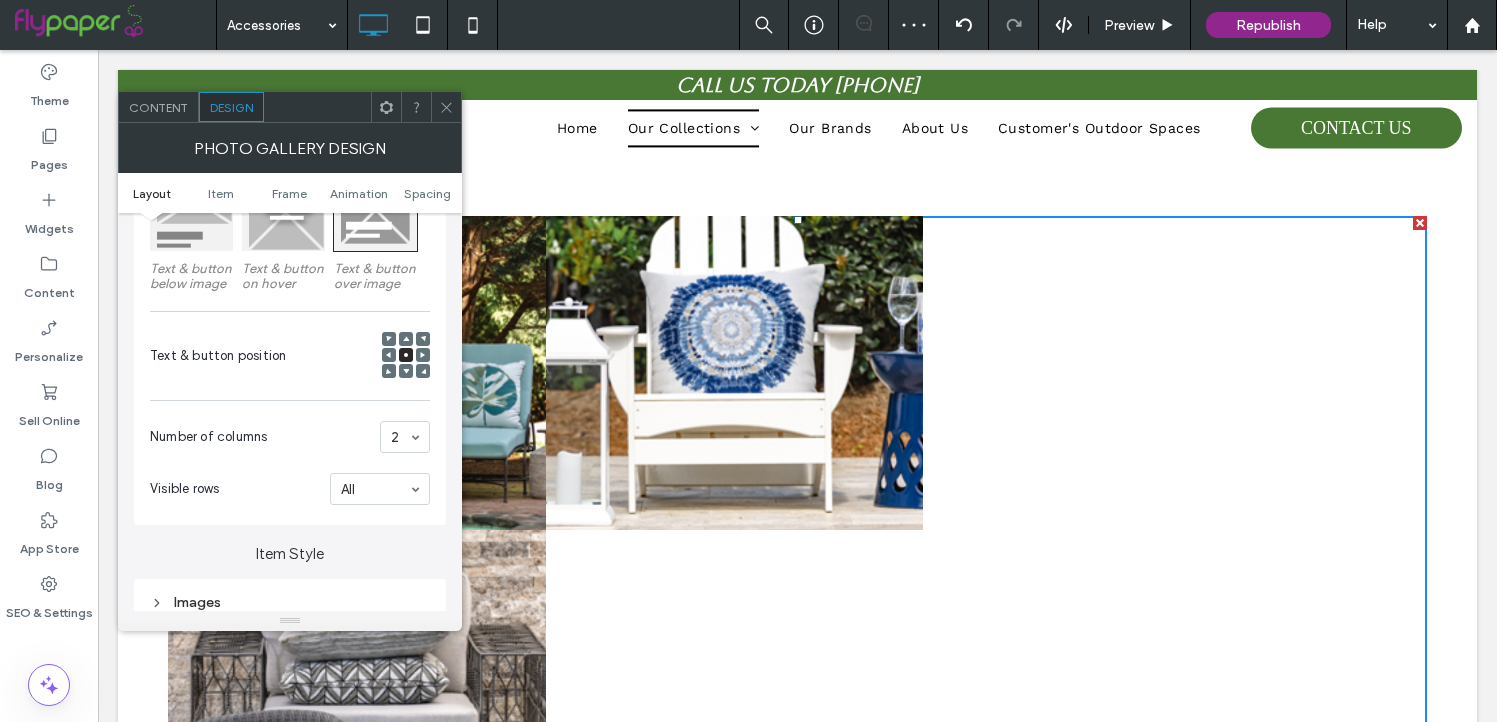 click on "2" at bounding box center [405, 437] 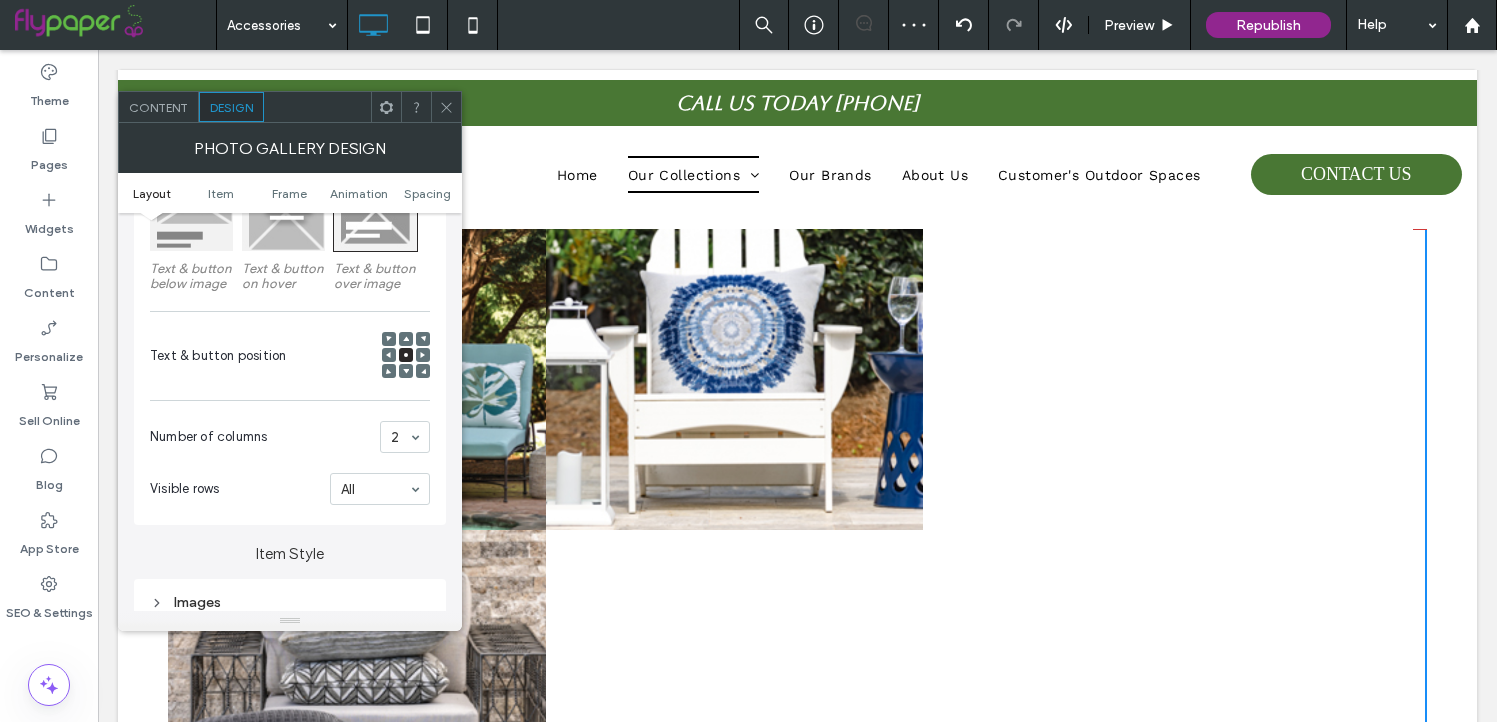 click on "2" at bounding box center [405, 437] 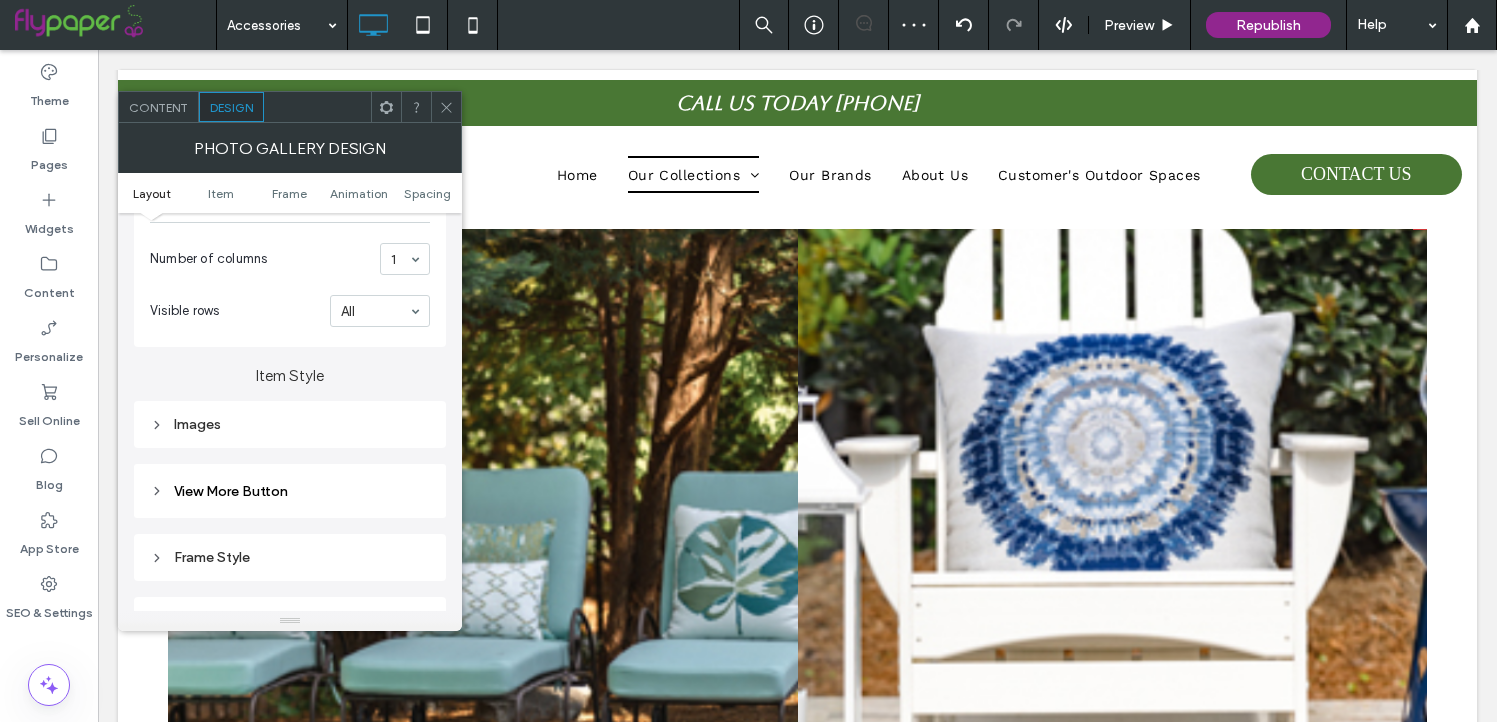 scroll, scrollTop: 553, scrollLeft: 0, axis: vertical 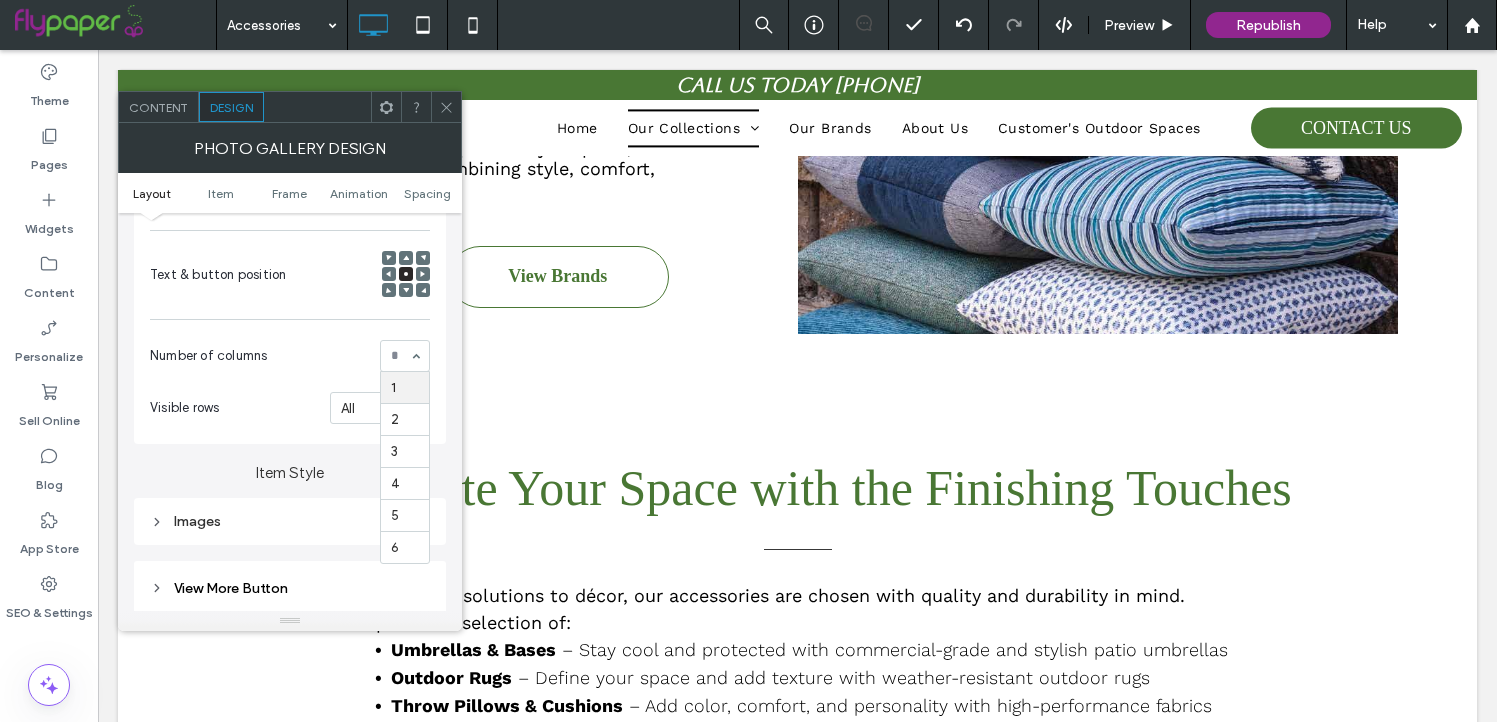 click on "1 2 3 4 5 6" at bounding box center [405, 356] 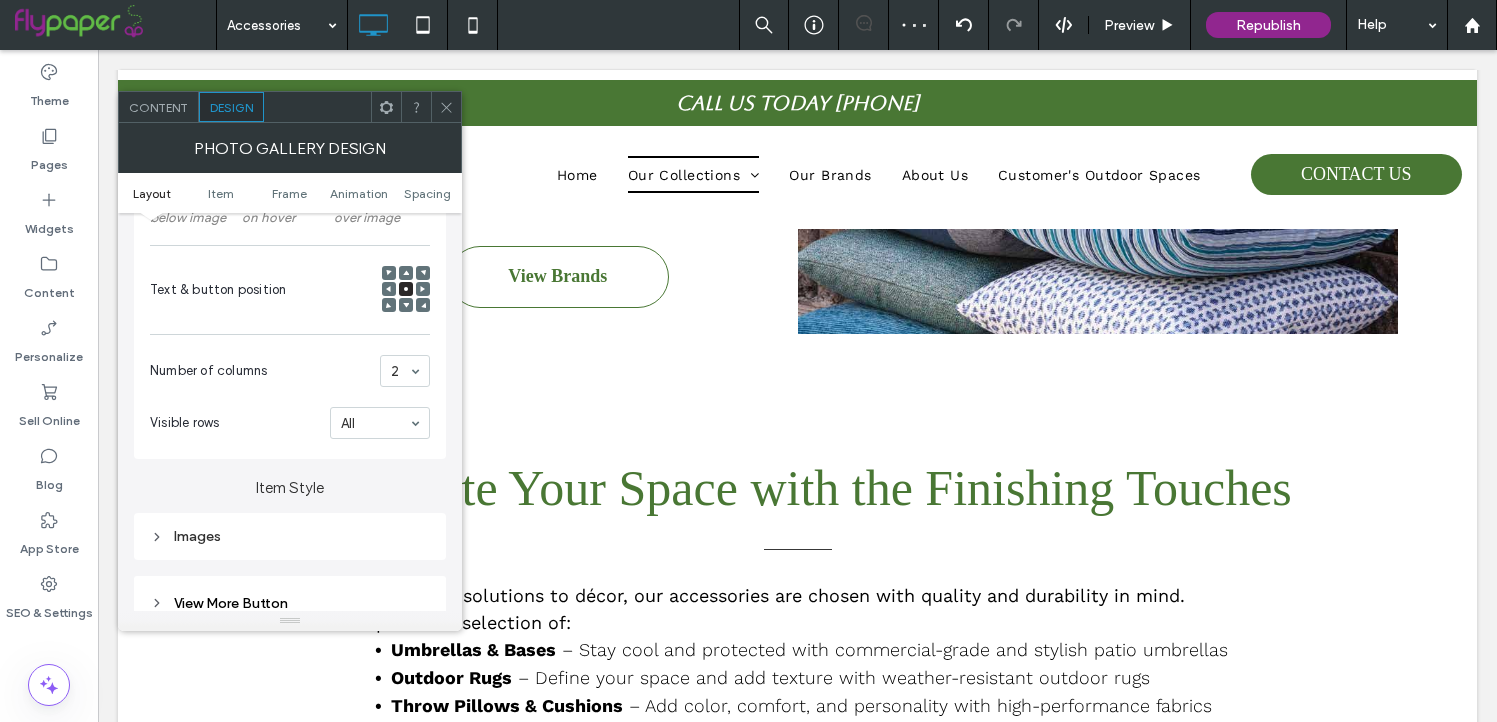 scroll, scrollTop: 116, scrollLeft: 0, axis: vertical 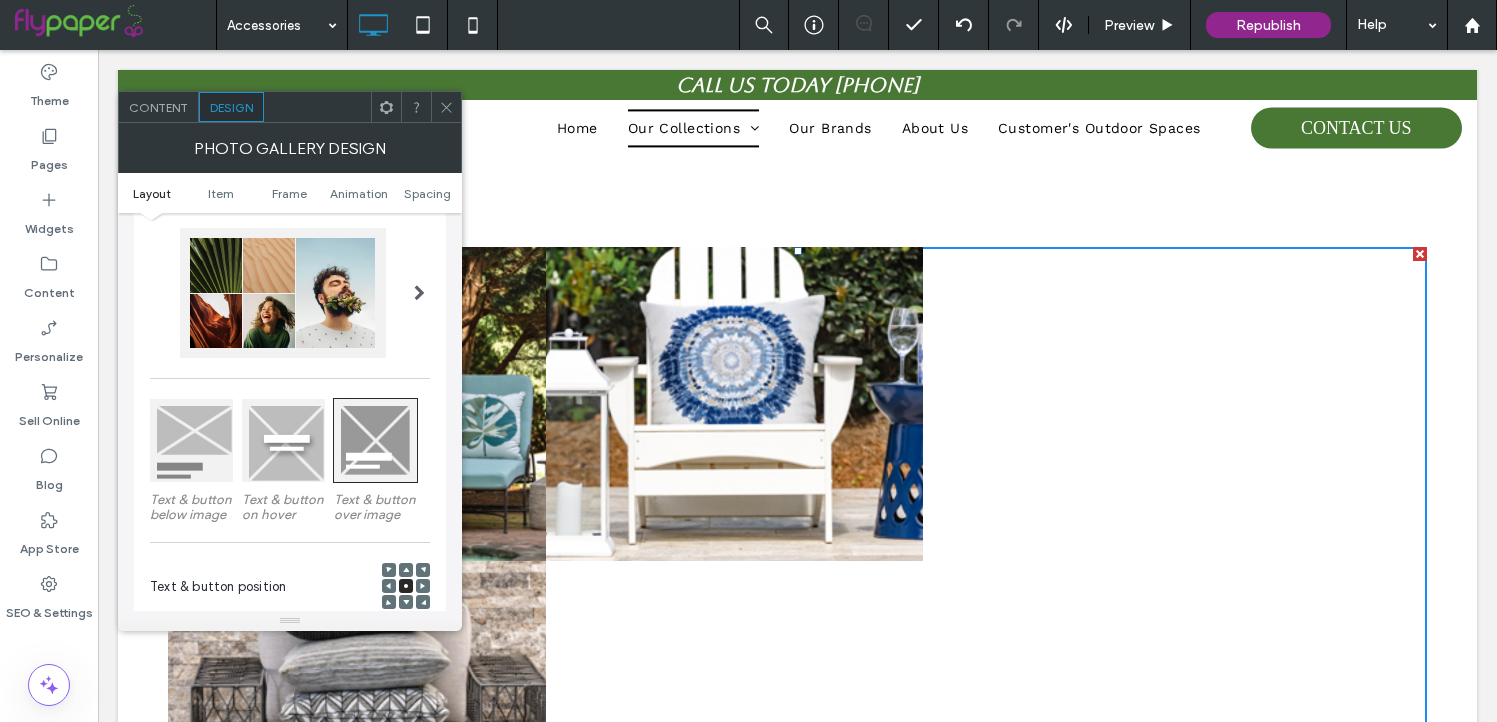 click at bounding box center [290, 293] 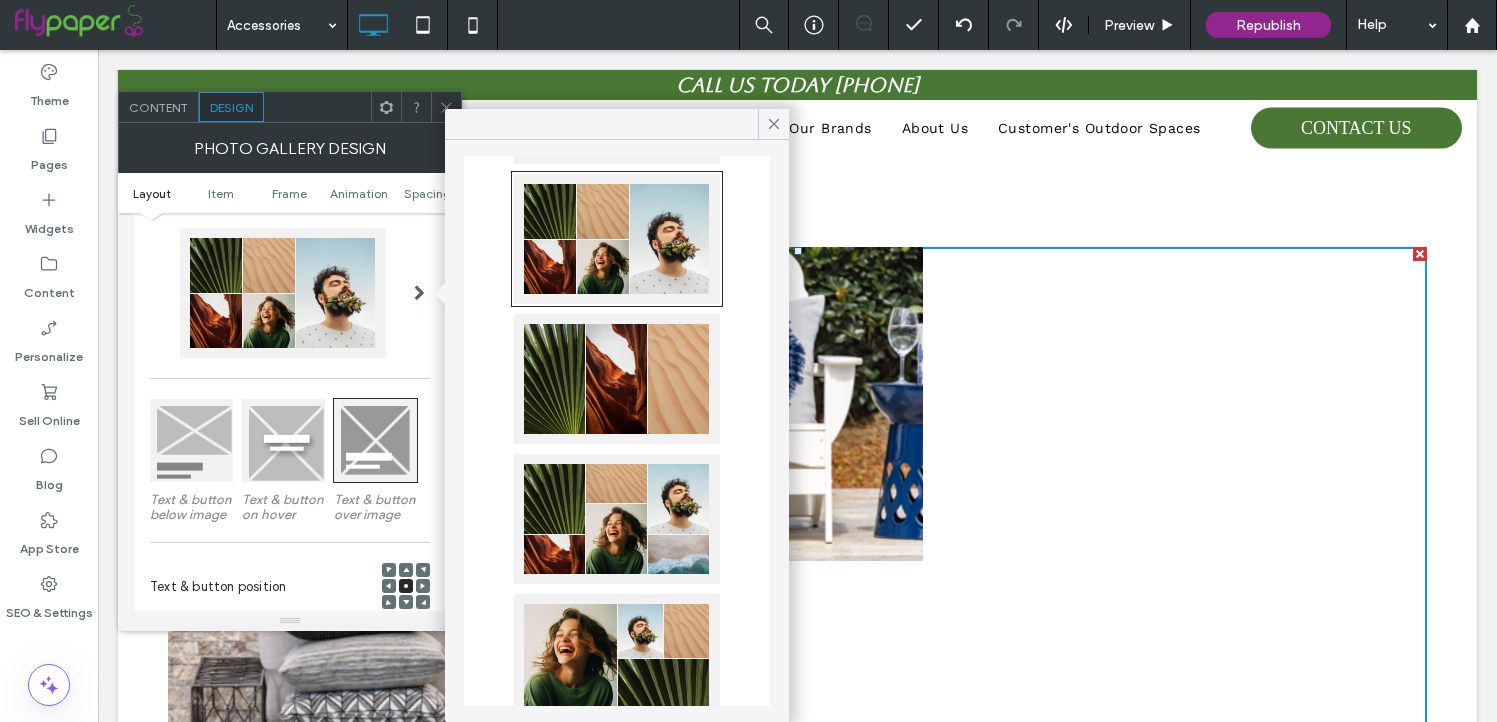 scroll, scrollTop: 190, scrollLeft: 0, axis: vertical 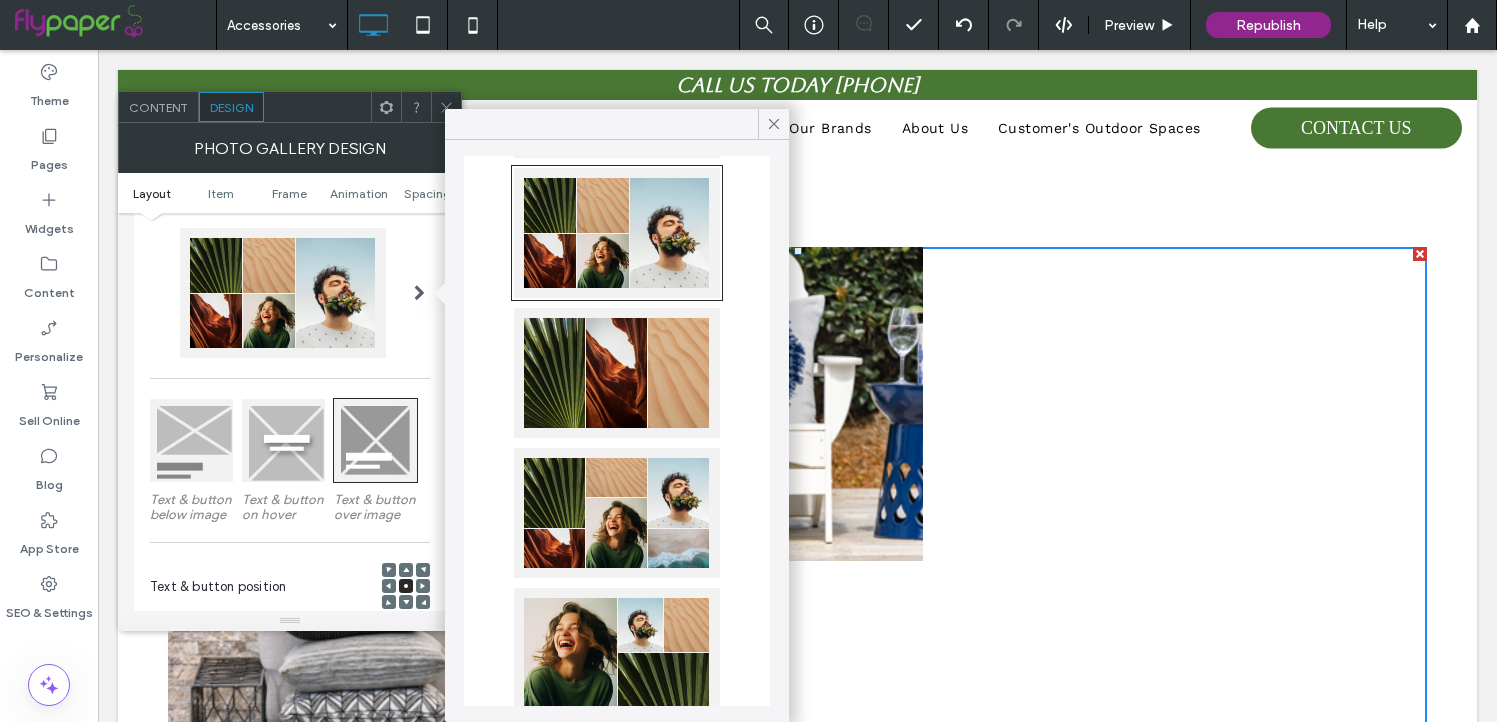 click at bounding box center [617, 513] 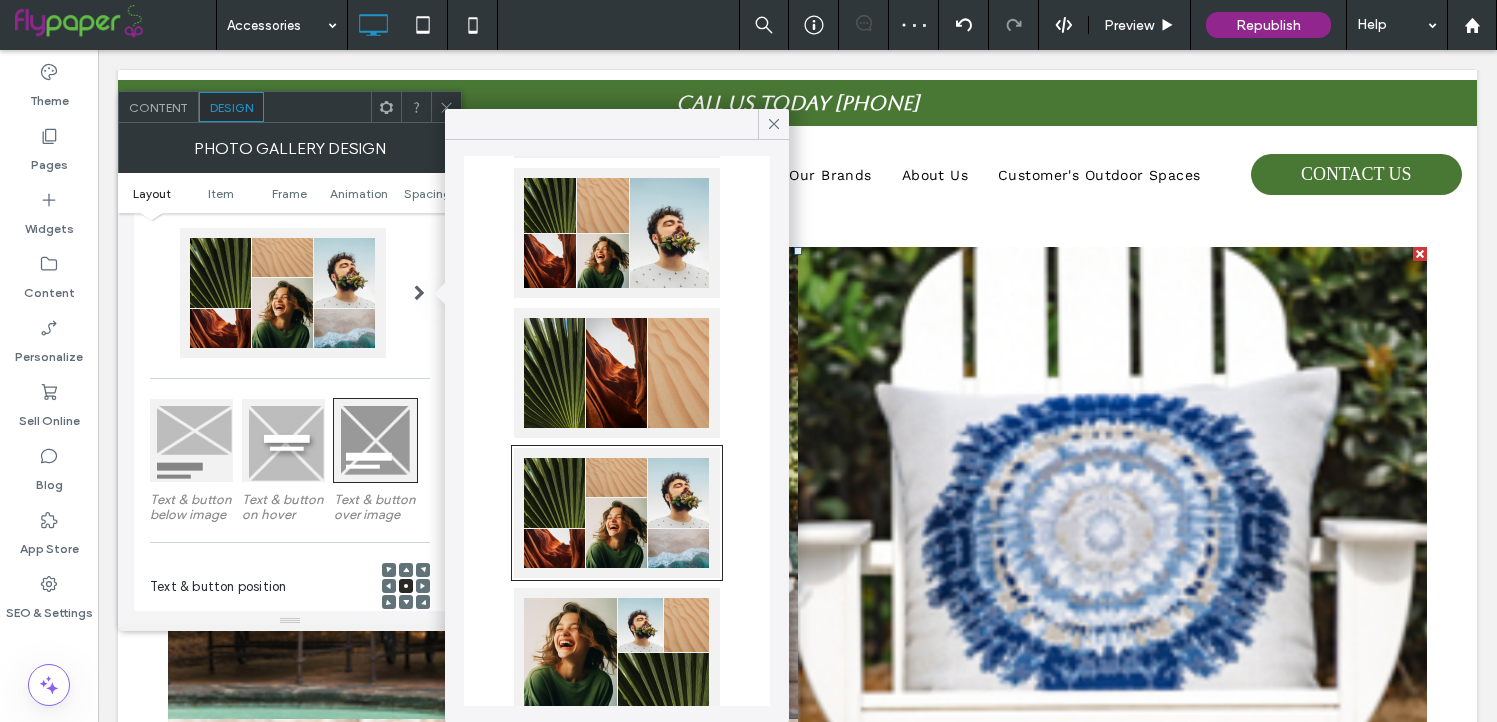 click at bounding box center (617, 373) 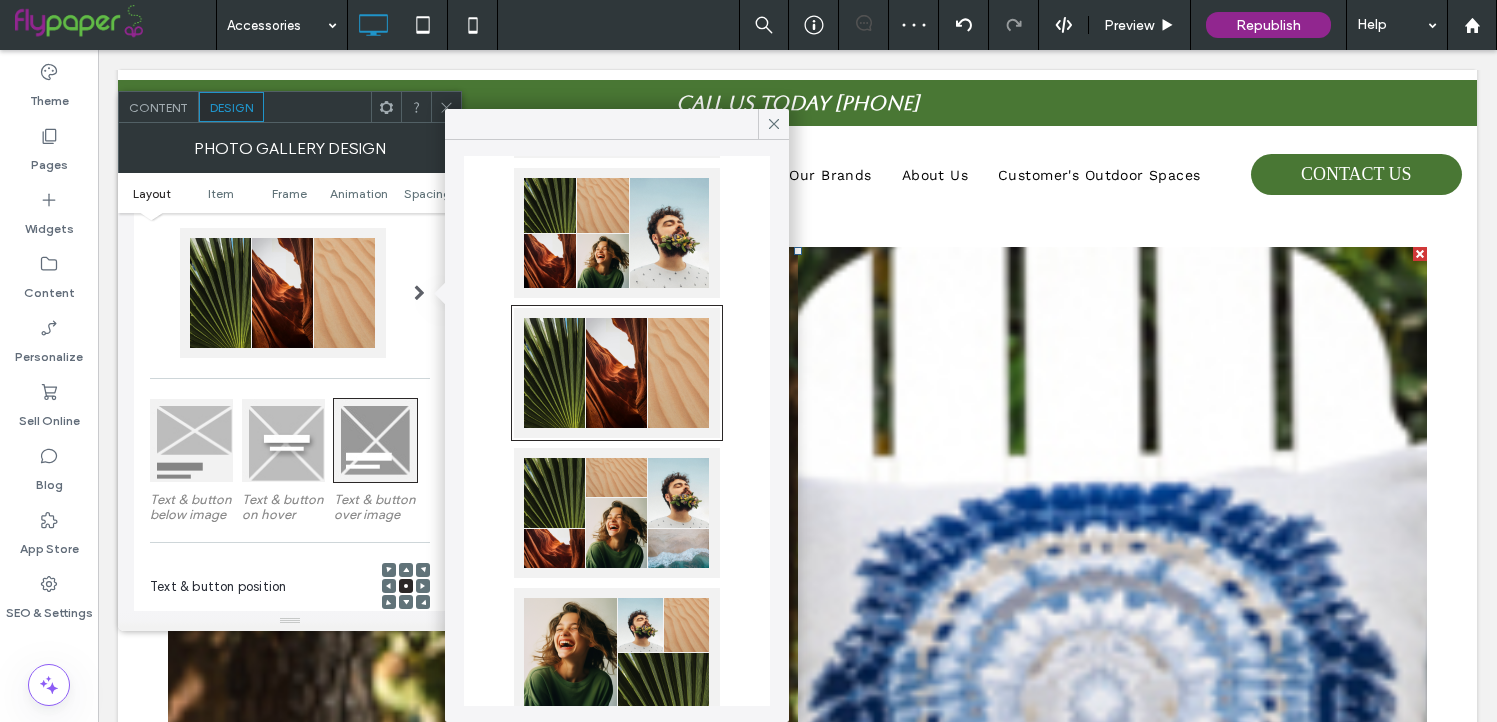 click at bounding box center (617, 653) 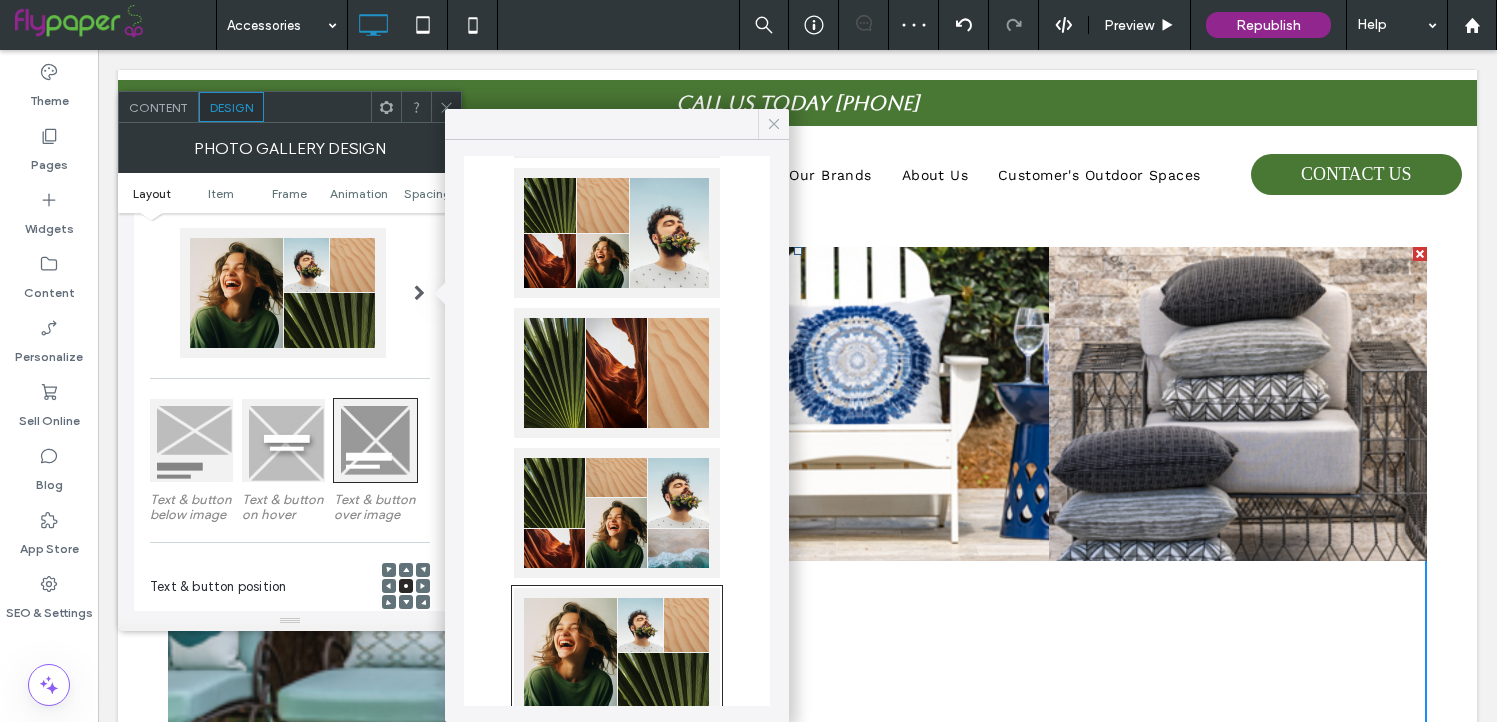 click at bounding box center [773, 124] 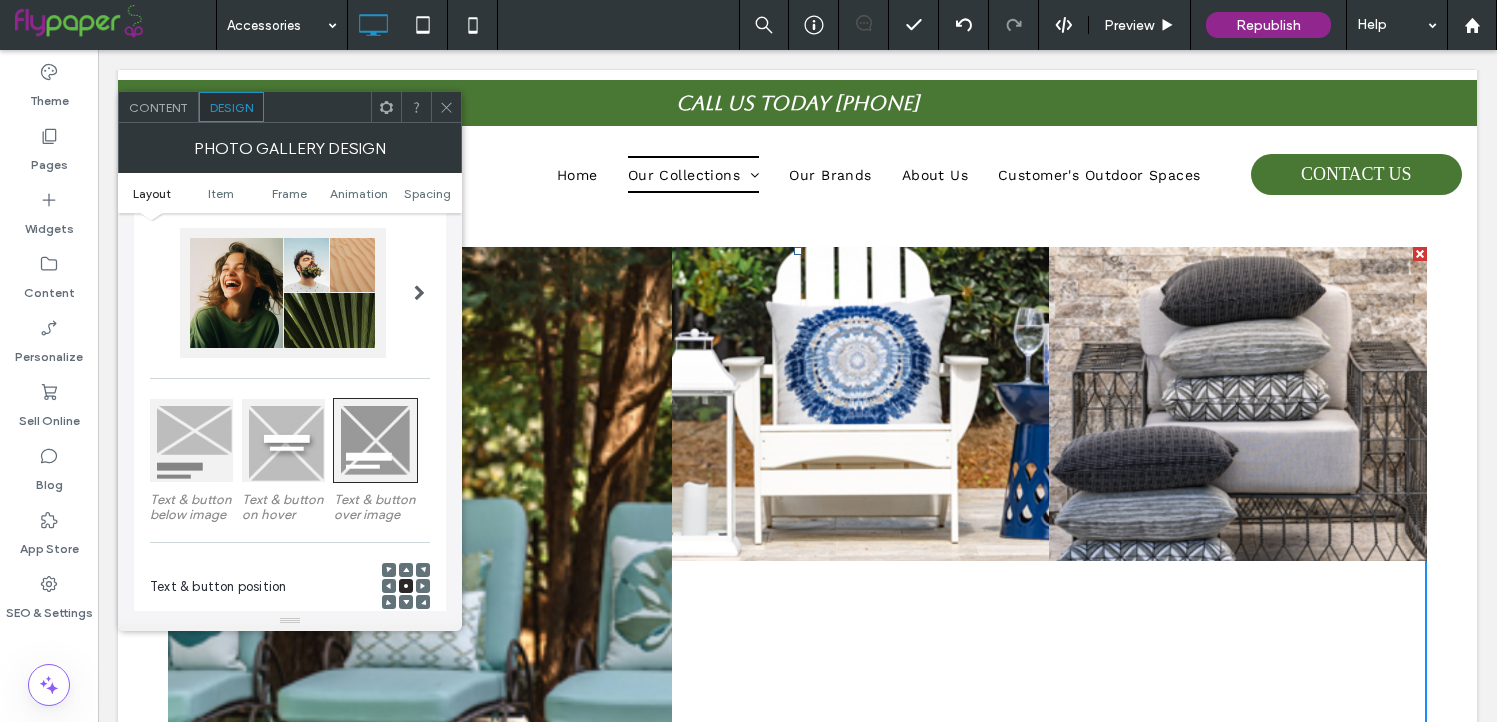 click 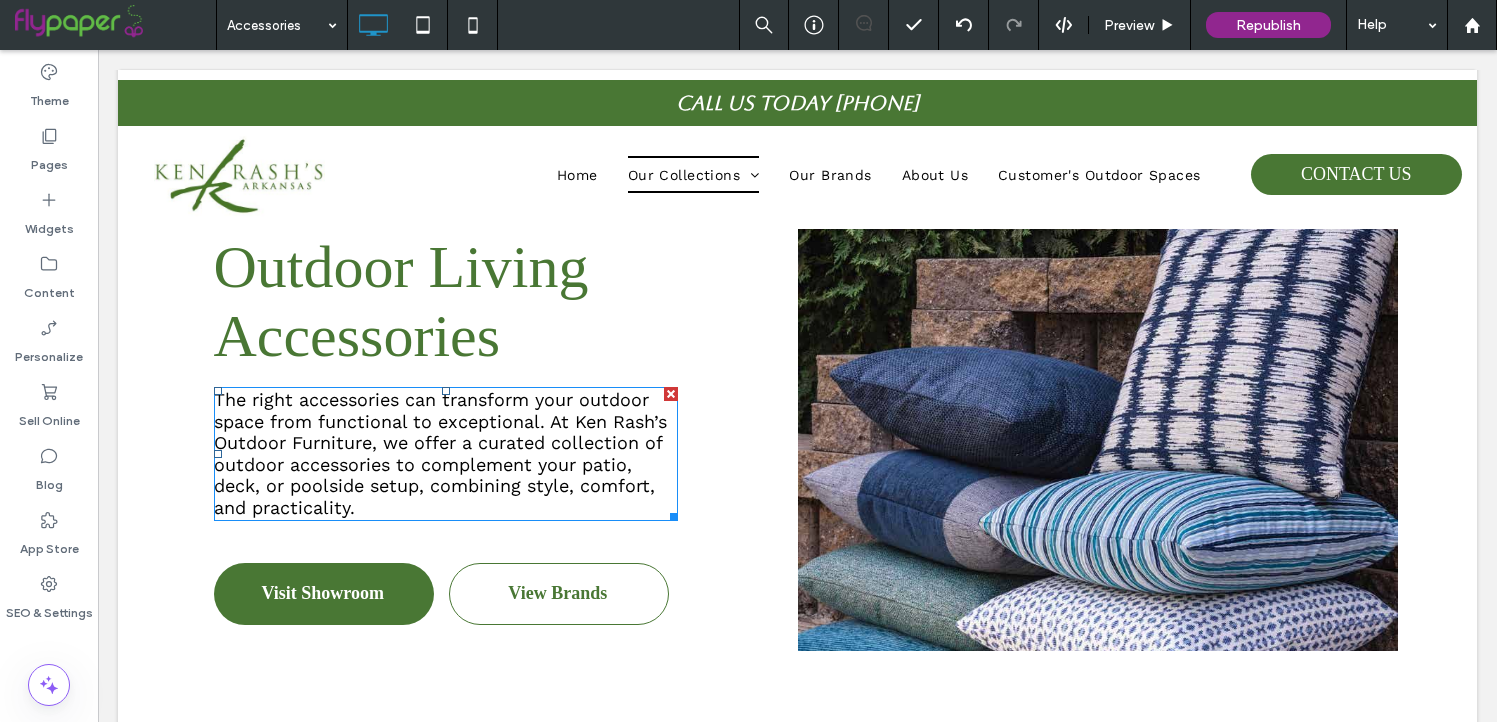 scroll, scrollTop: 0, scrollLeft: 0, axis: both 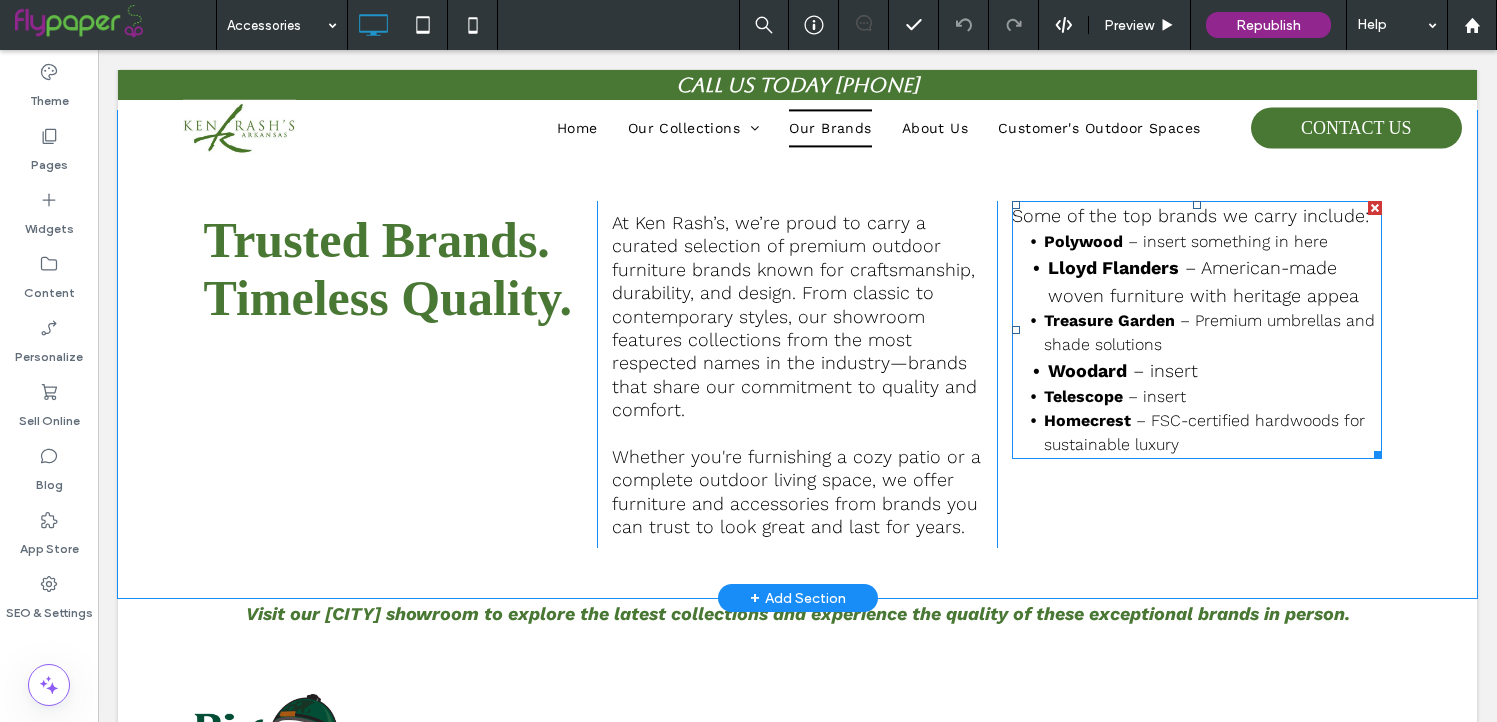 click on "Lloyd Flanders" at bounding box center [1113, 267] 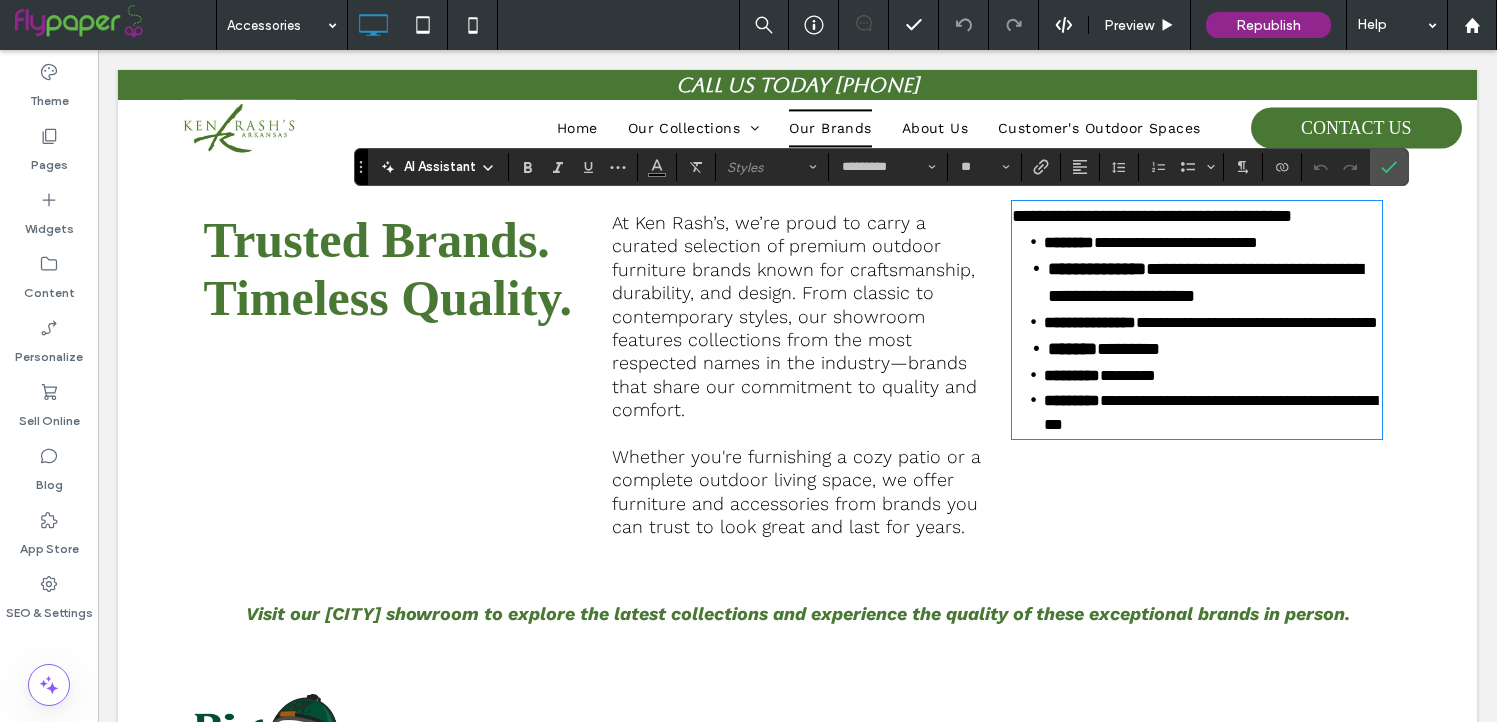 click on "**********" at bounding box center [1097, 269] 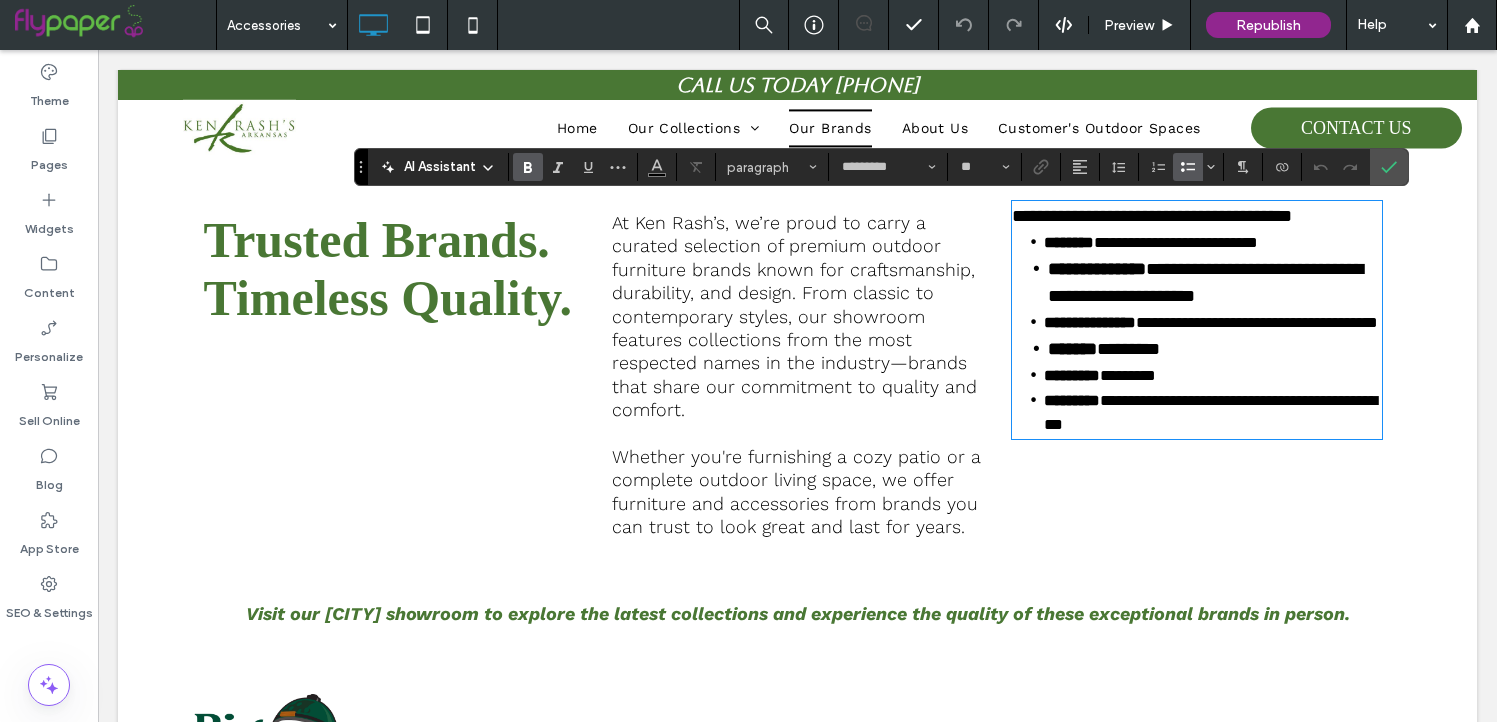 click on "********" at bounding box center (1069, 242) 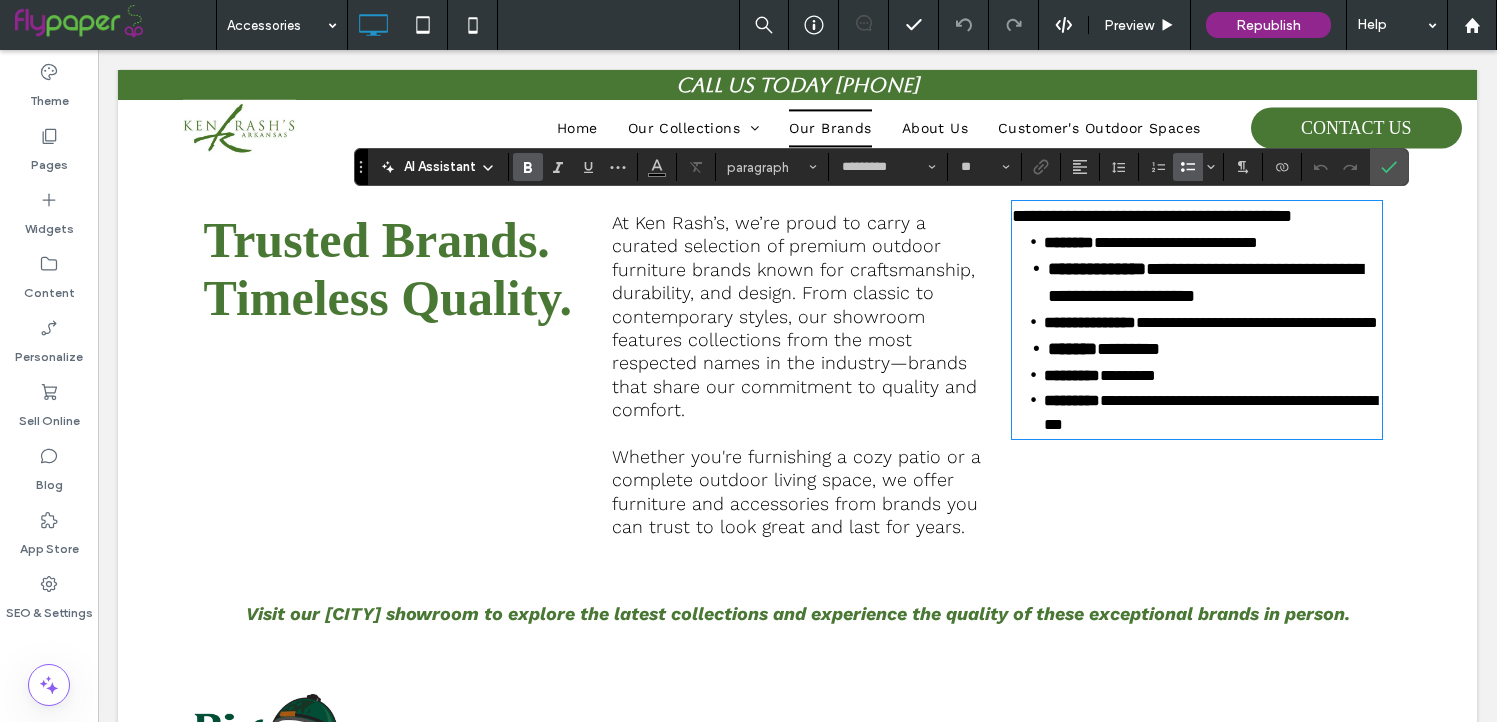 type on "**" 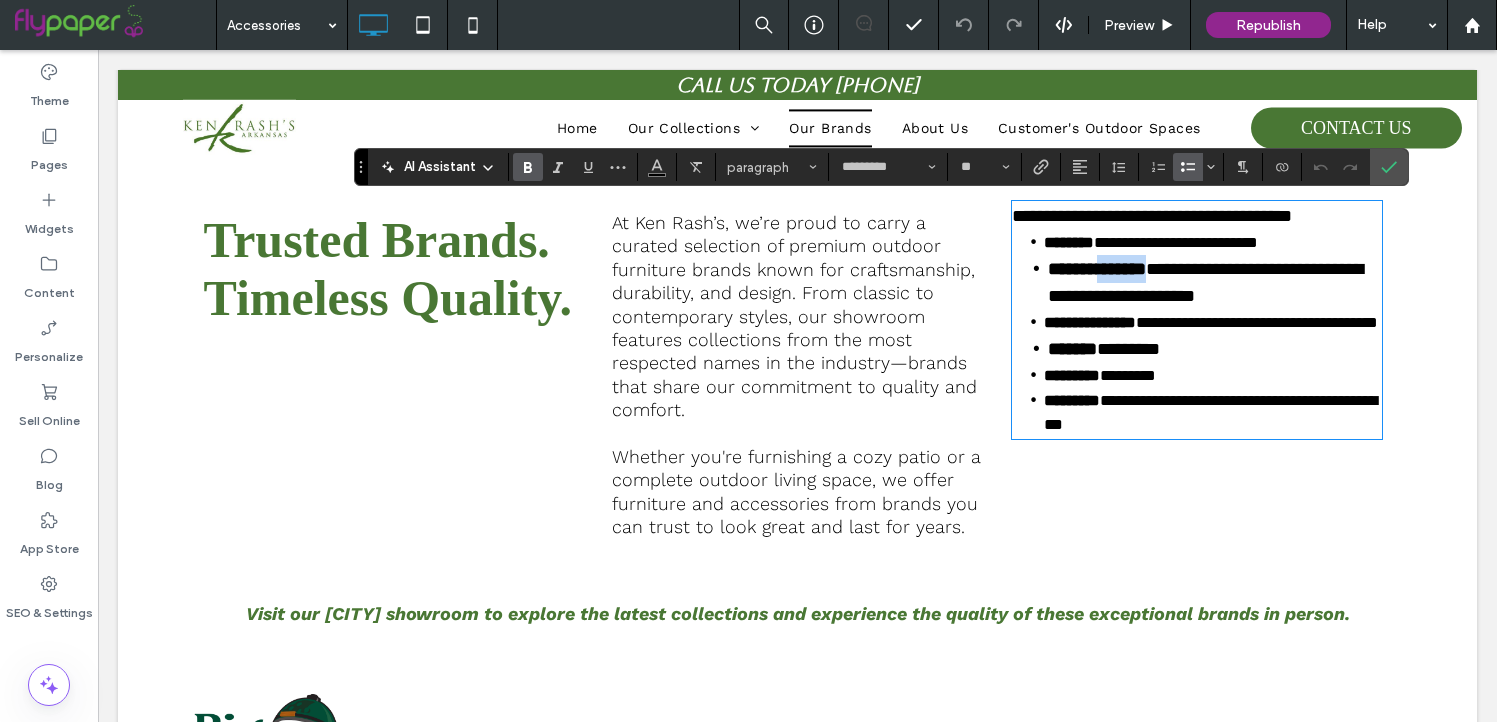 drag, startPoint x: 1180, startPoint y: 270, endPoint x: 1109, endPoint y: 272, distance: 71.02816 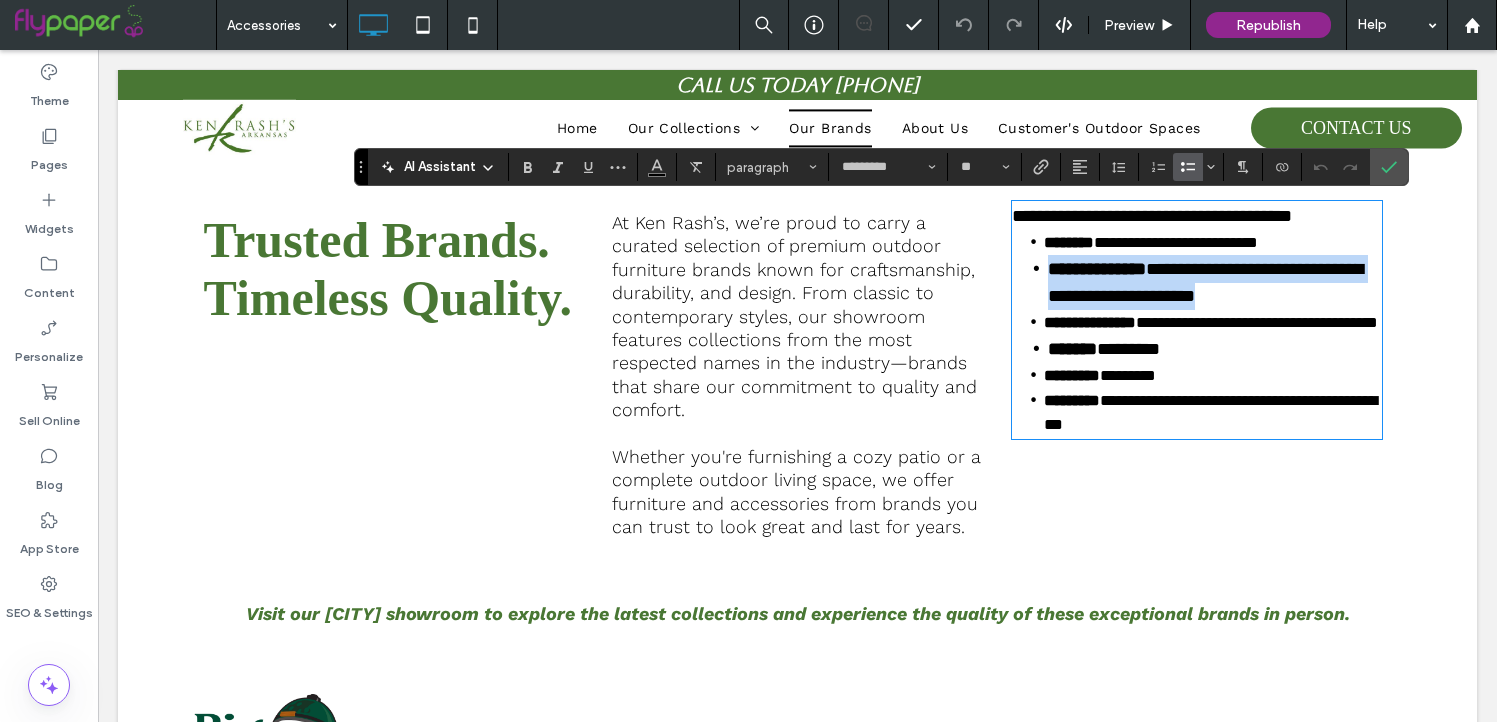 drag, startPoint x: 1361, startPoint y: 296, endPoint x: 1045, endPoint y: 265, distance: 317.51694 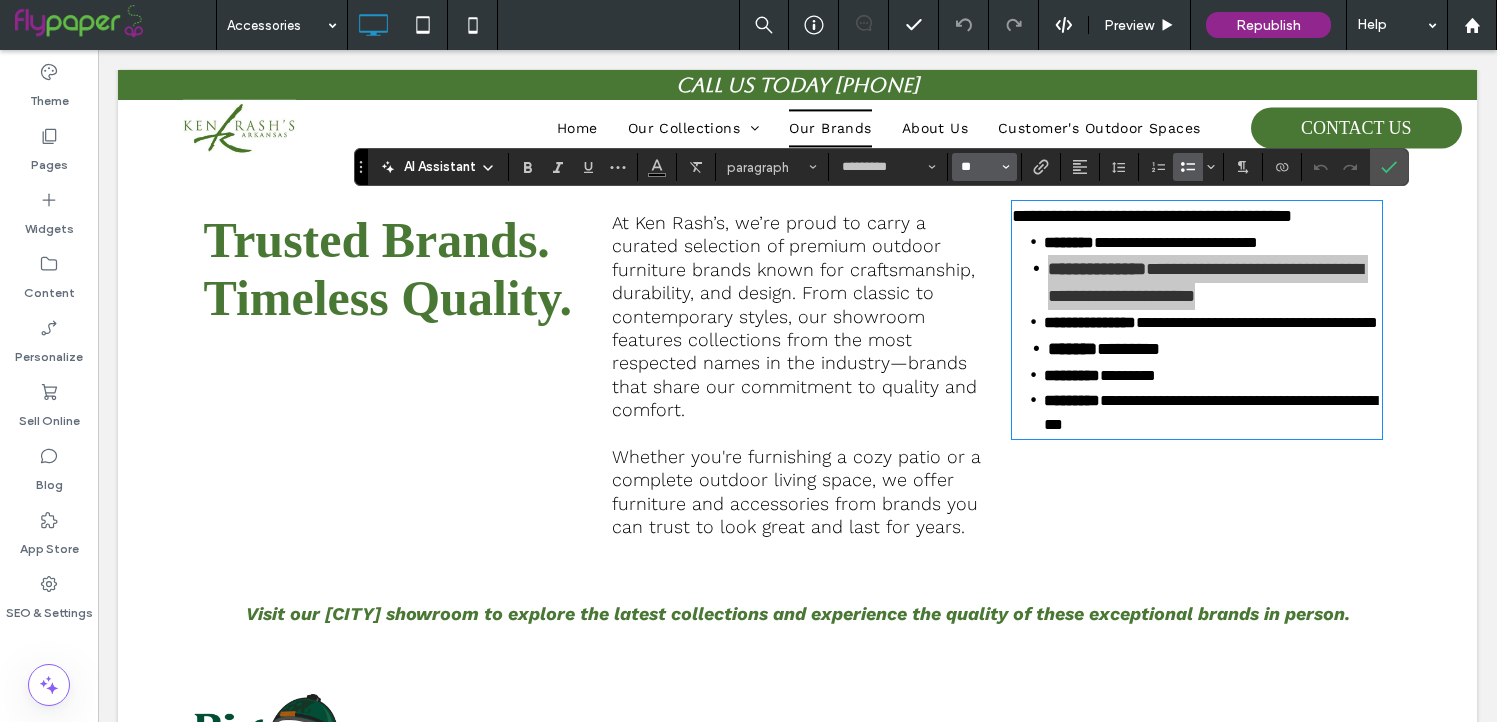 click on "**" at bounding box center [978, 167] 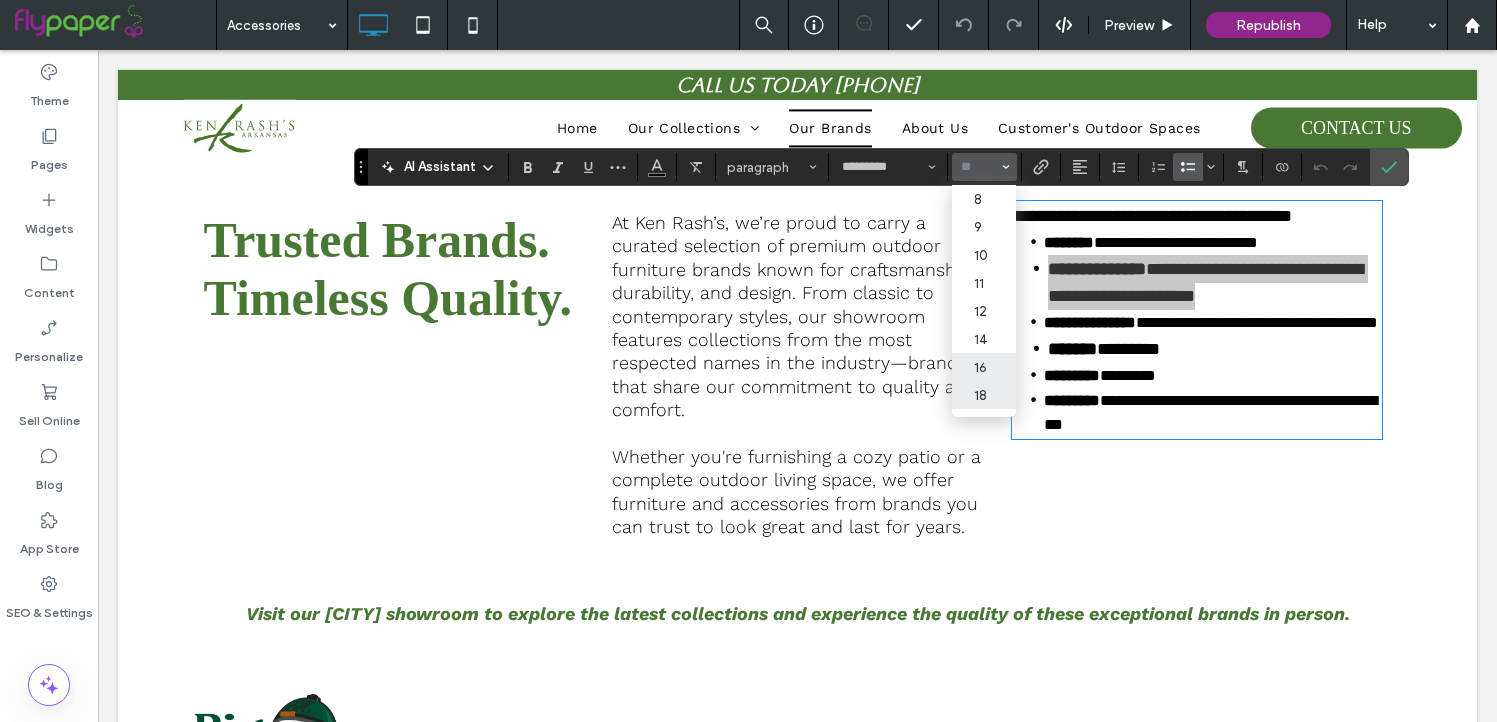 click on "16" at bounding box center [984, 367] 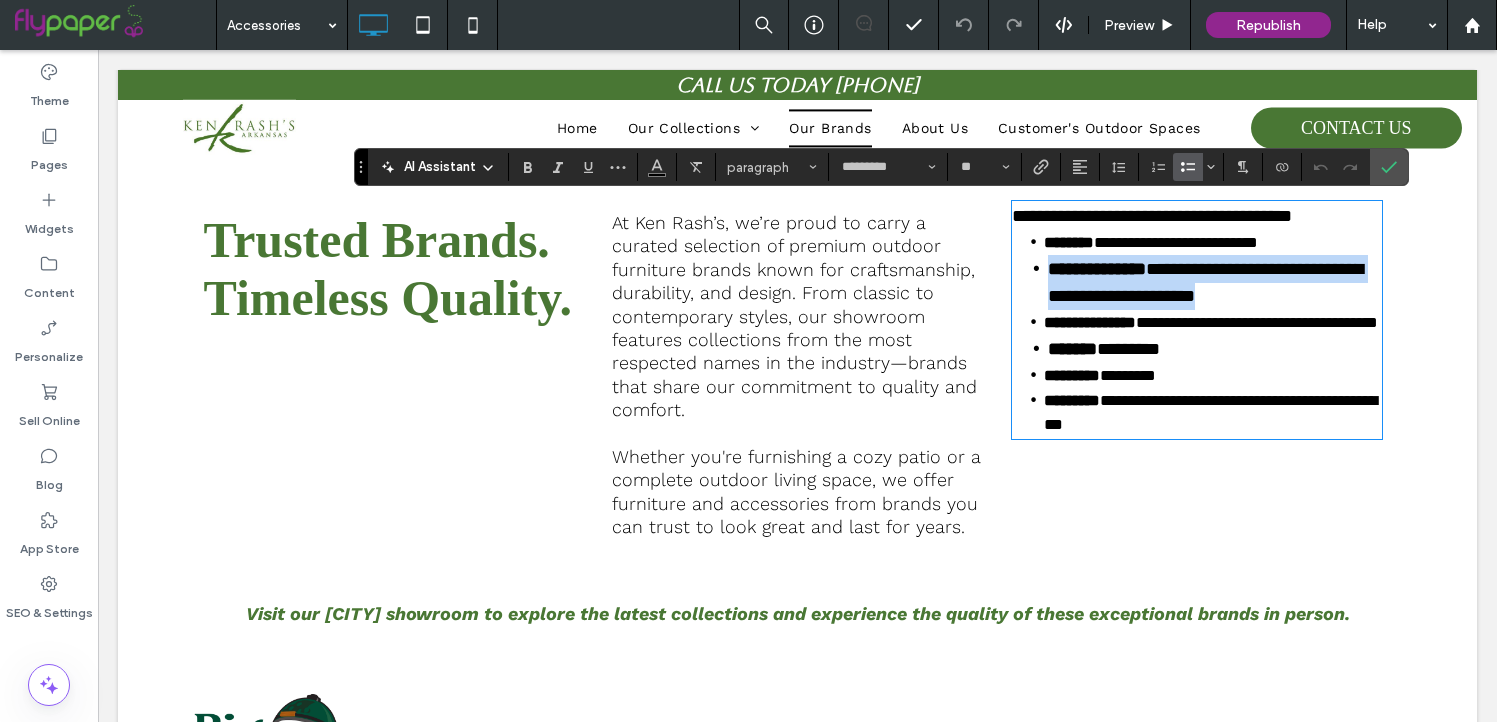 type on "**" 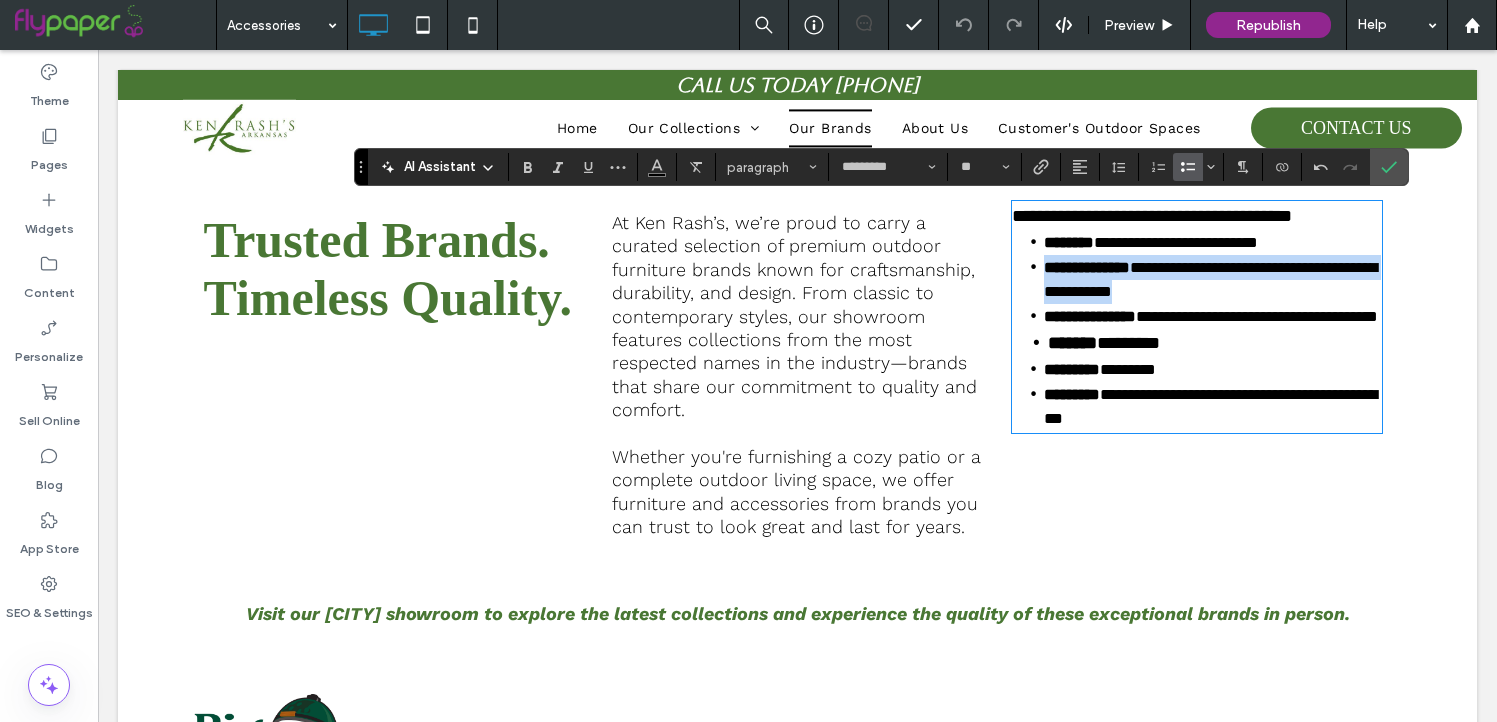 click on "**********" at bounding box center [1213, 279] 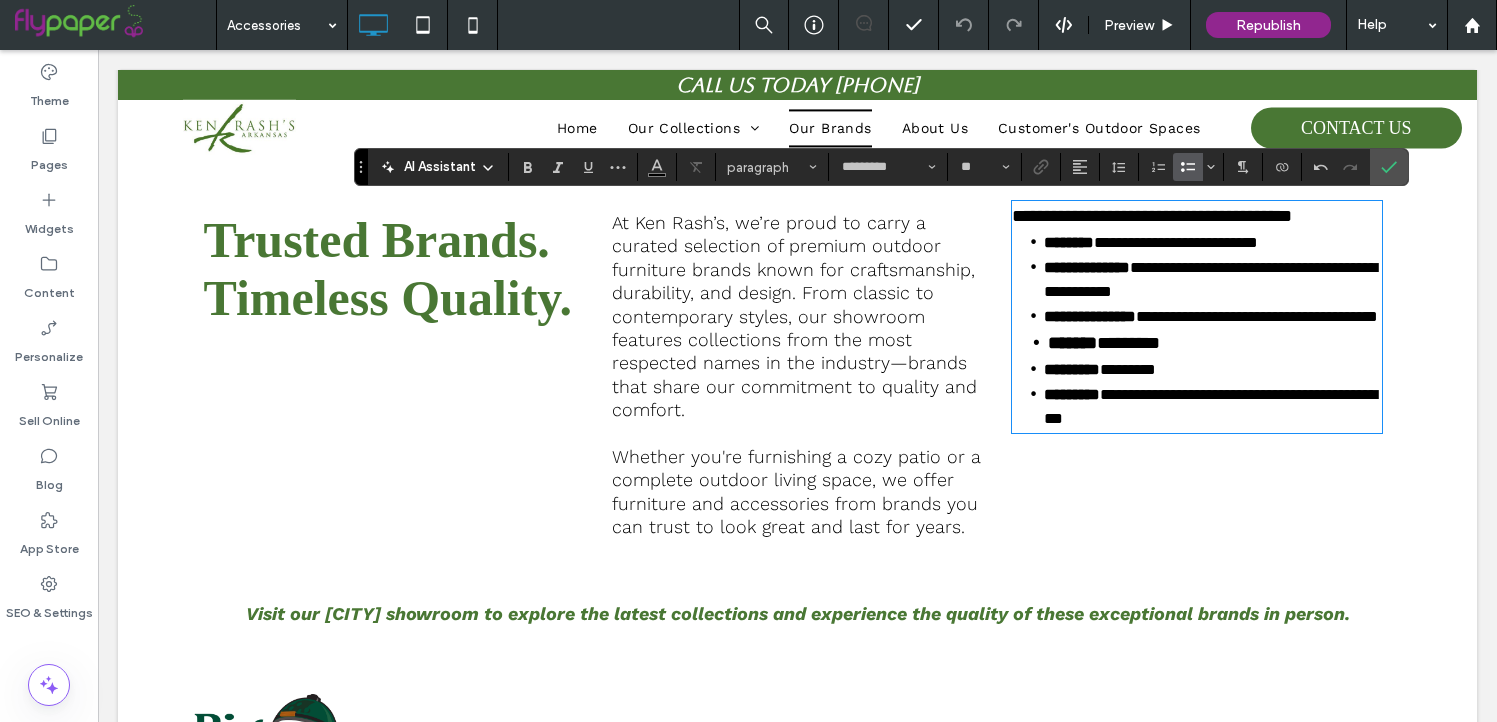 type 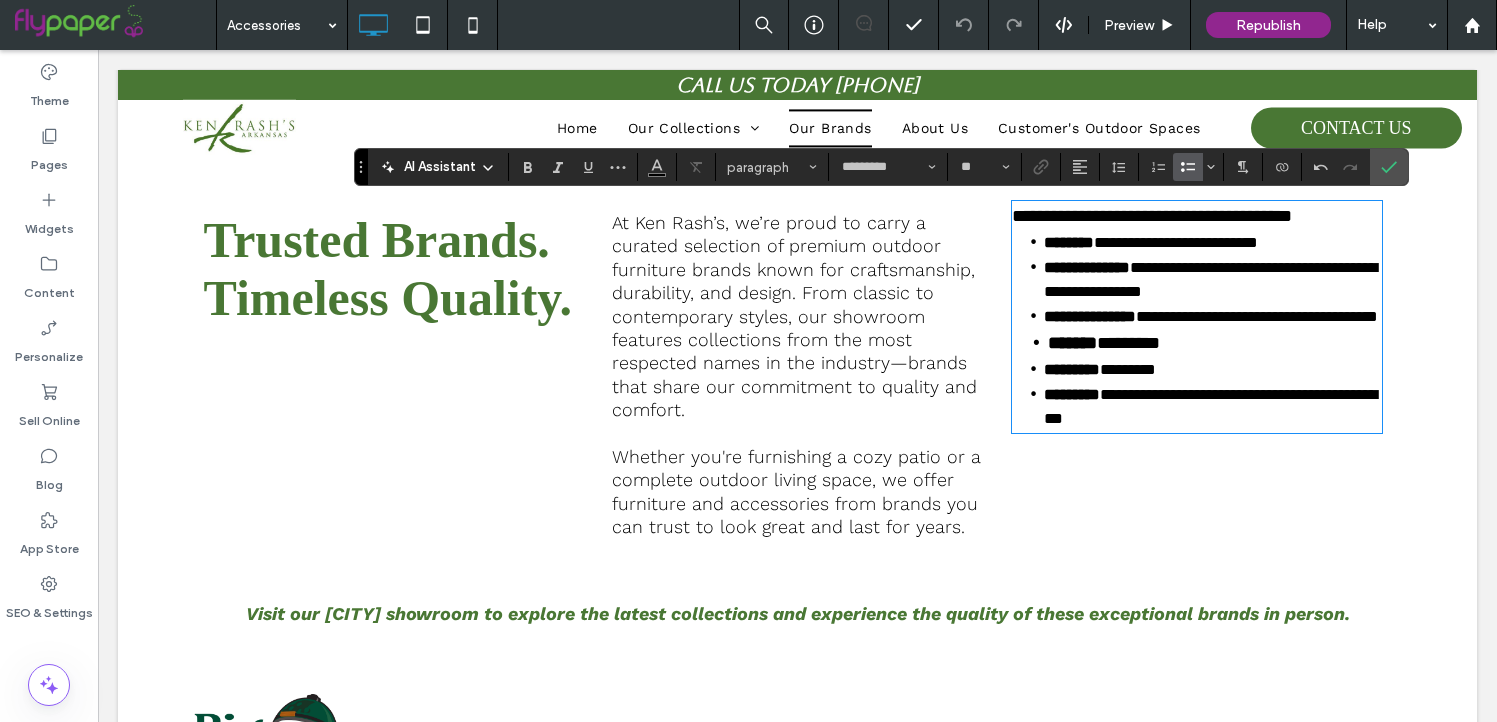 click on "**********" at bounding box center [1213, 316] 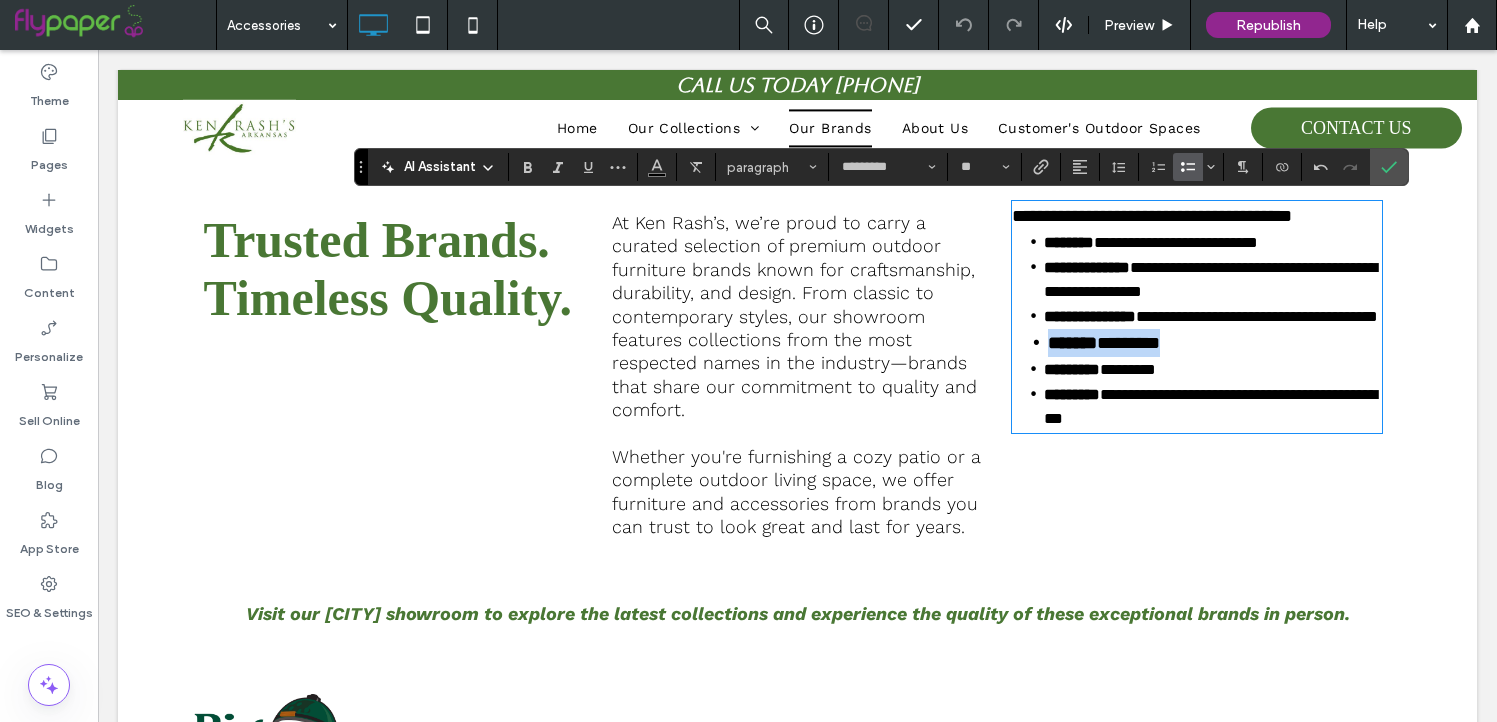 drag, startPoint x: 1215, startPoint y: 362, endPoint x: 1045, endPoint y: 363, distance: 170.00294 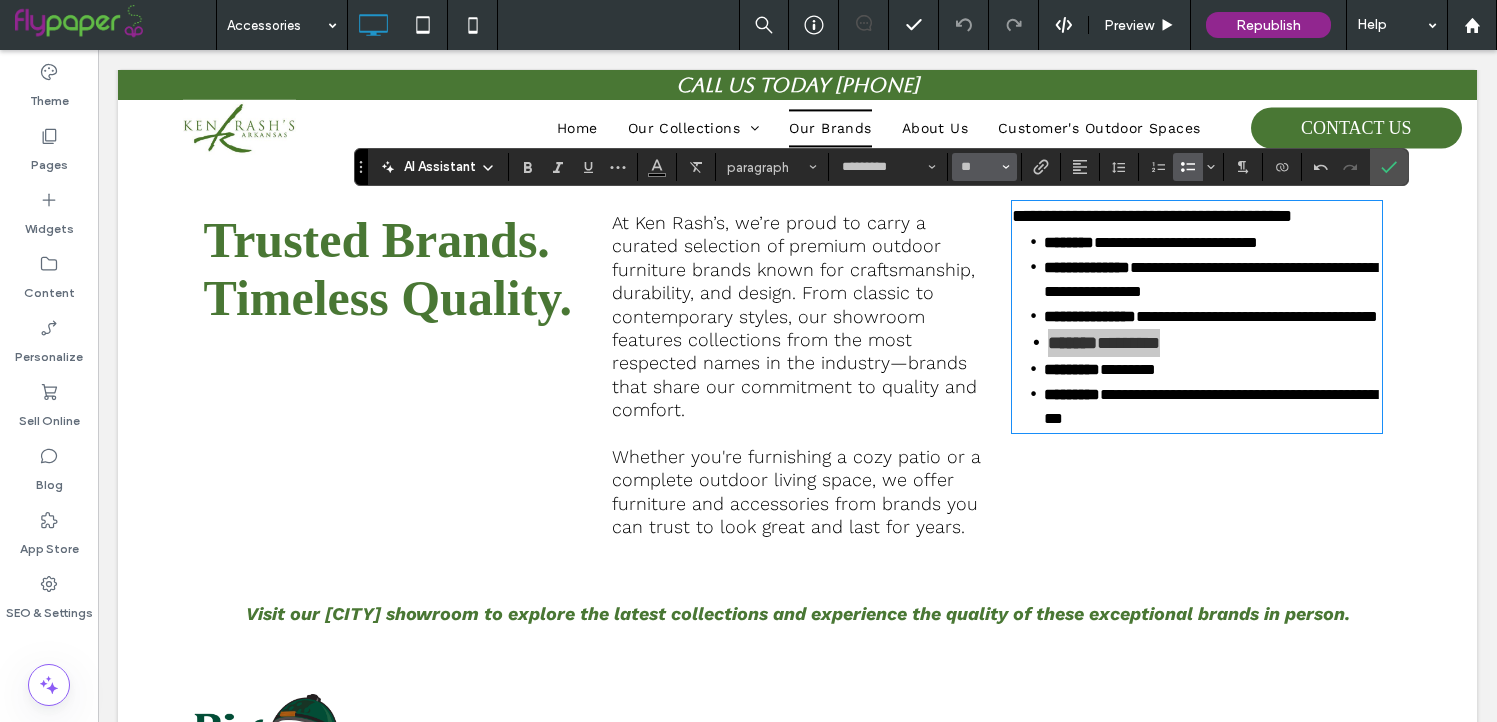 click on "**" at bounding box center (984, 167) 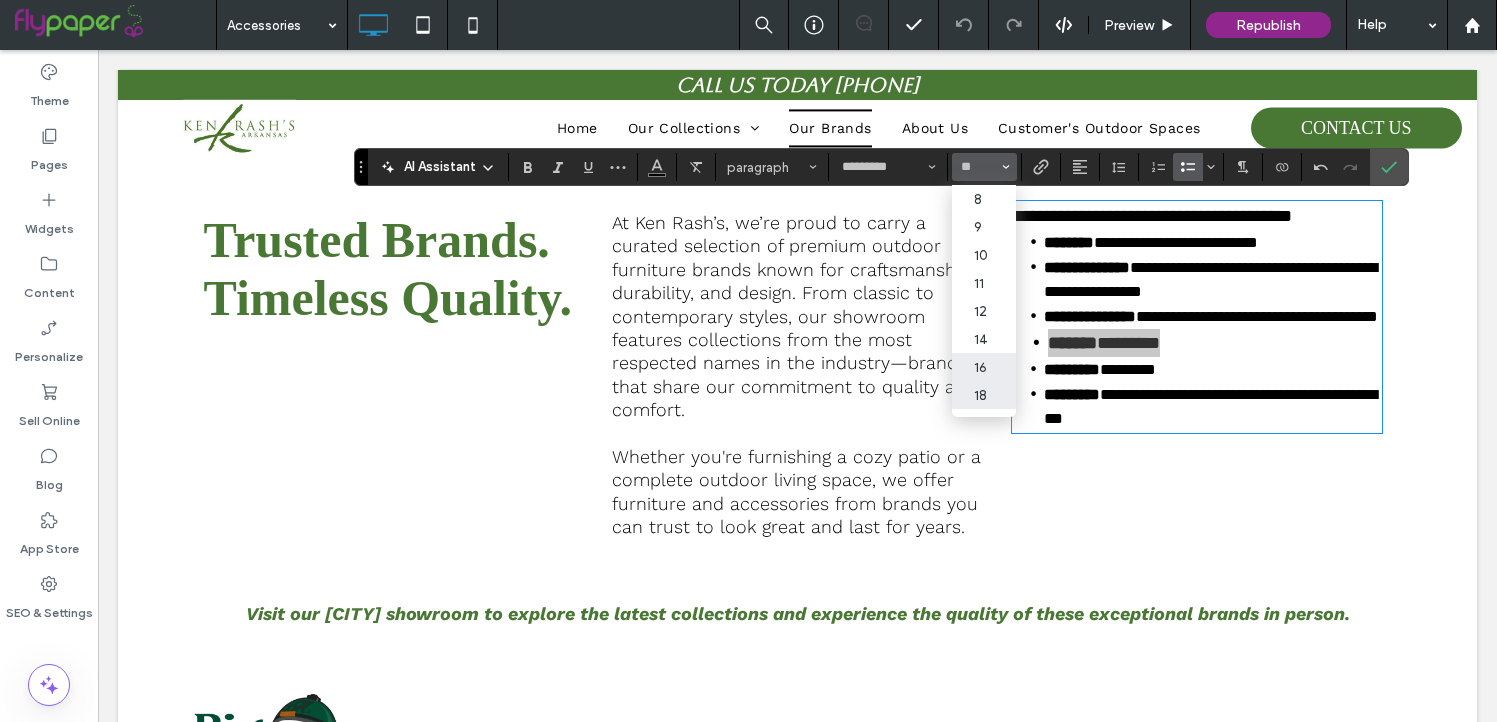 drag, startPoint x: 980, startPoint y: 370, endPoint x: 882, endPoint y: 319, distance: 110.47624 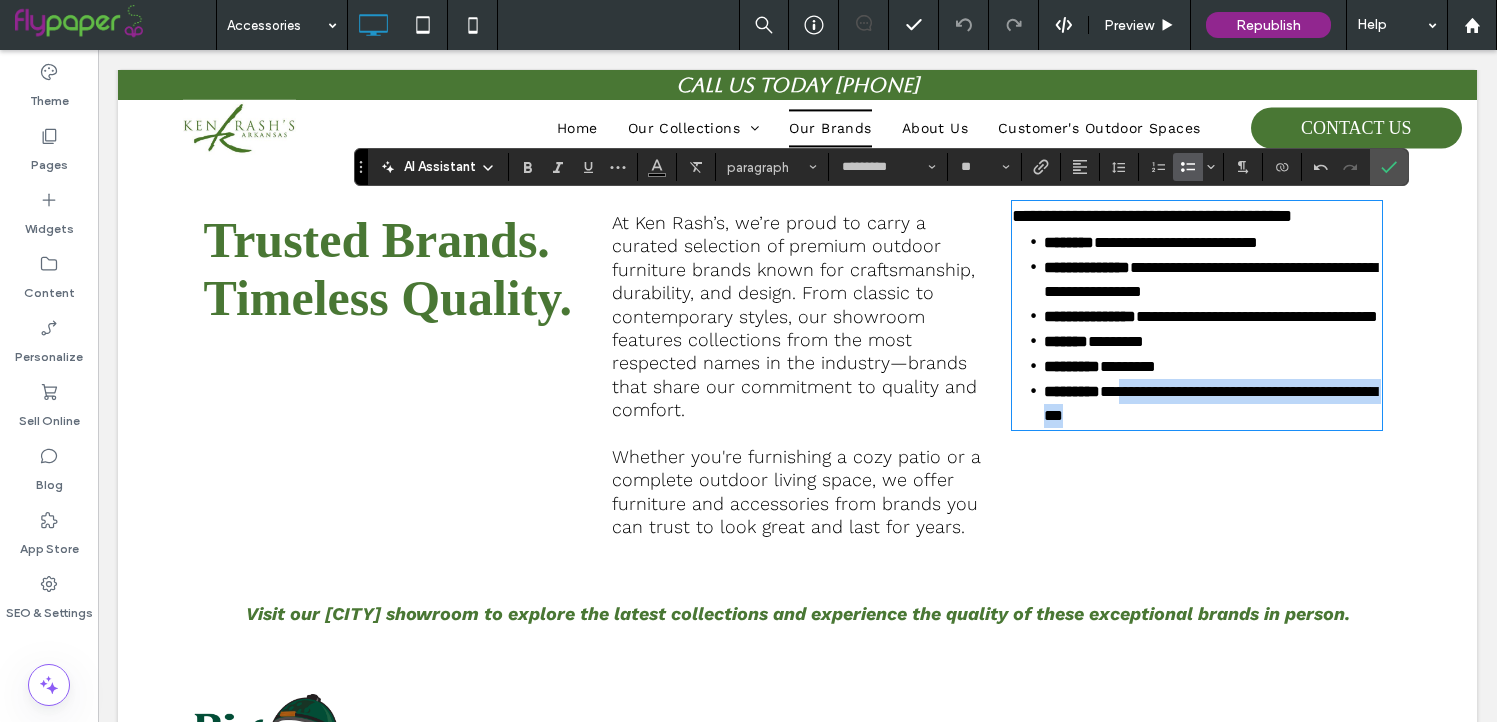 drag, startPoint x: 1191, startPoint y: 439, endPoint x: 1151, endPoint y: 407, distance: 51.224995 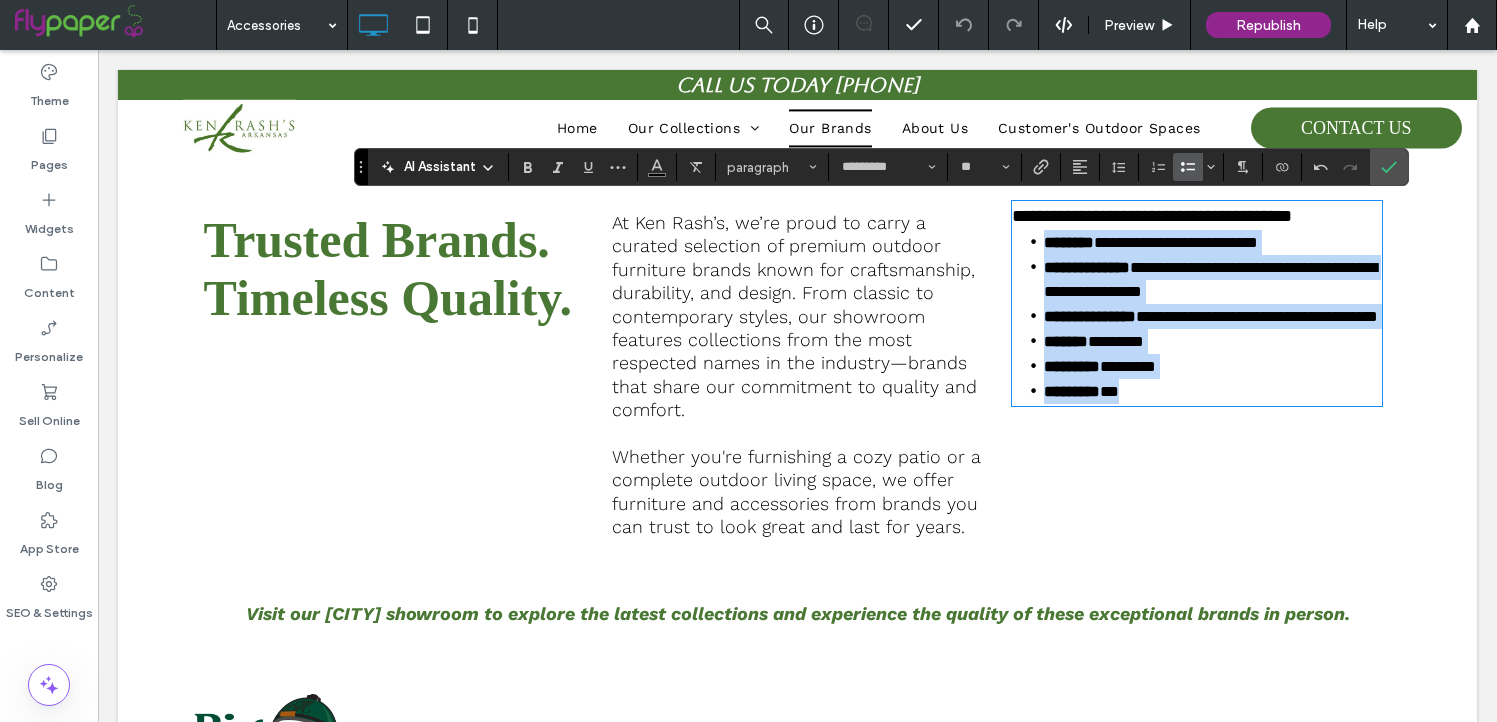 drag, startPoint x: 1152, startPoint y: 414, endPoint x: 1029, endPoint y: 240, distance: 213.08449 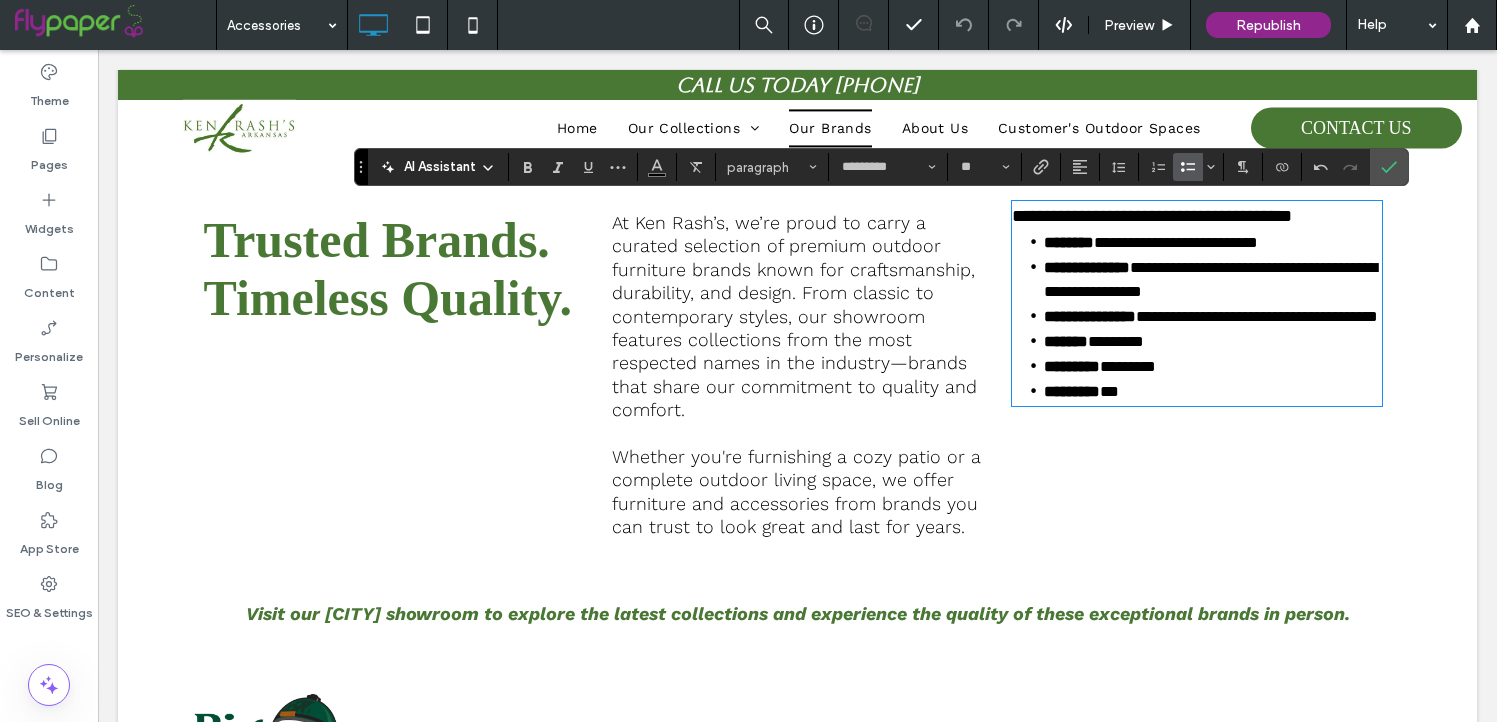 click on "*" at bounding box center (1109, 391) 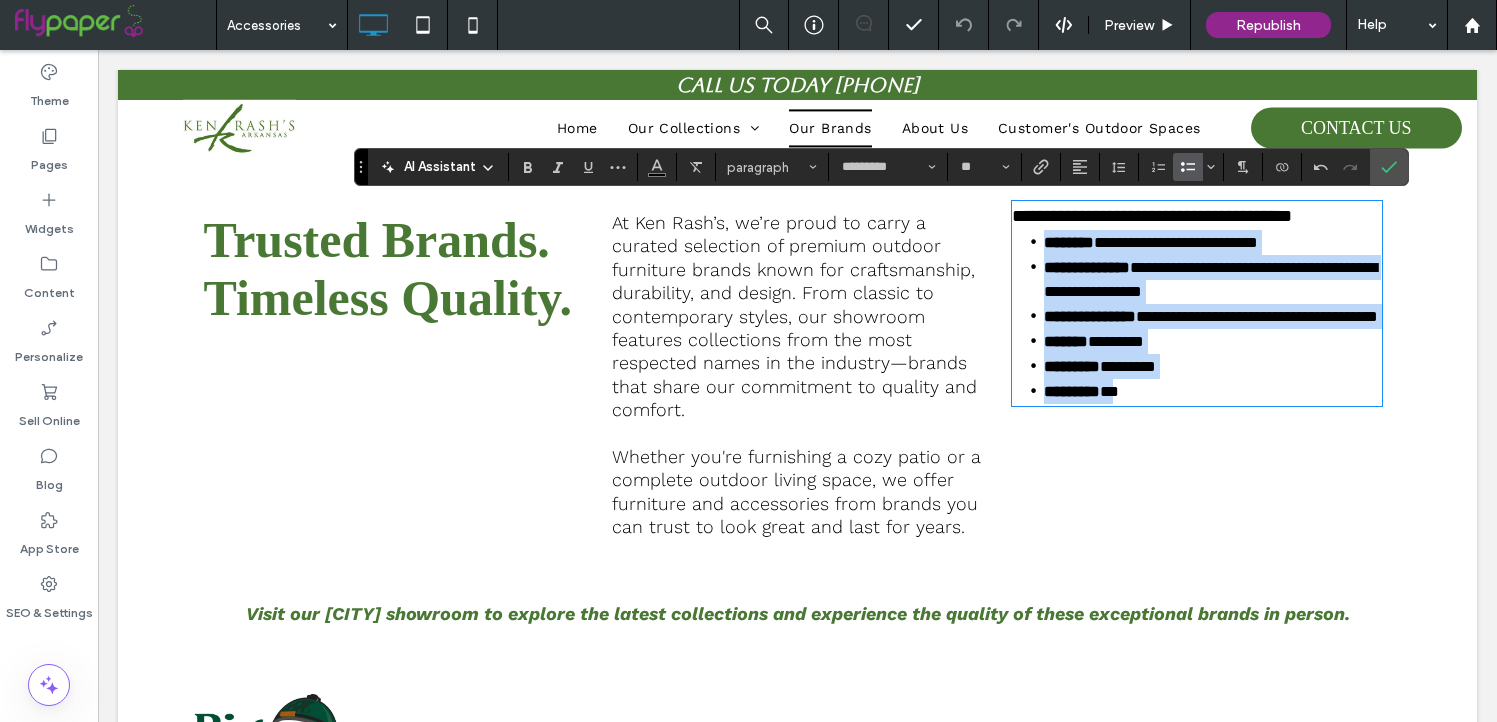 drag, startPoint x: 1143, startPoint y: 420, endPoint x: 1009, endPoint y: 245, distance: 220.41098 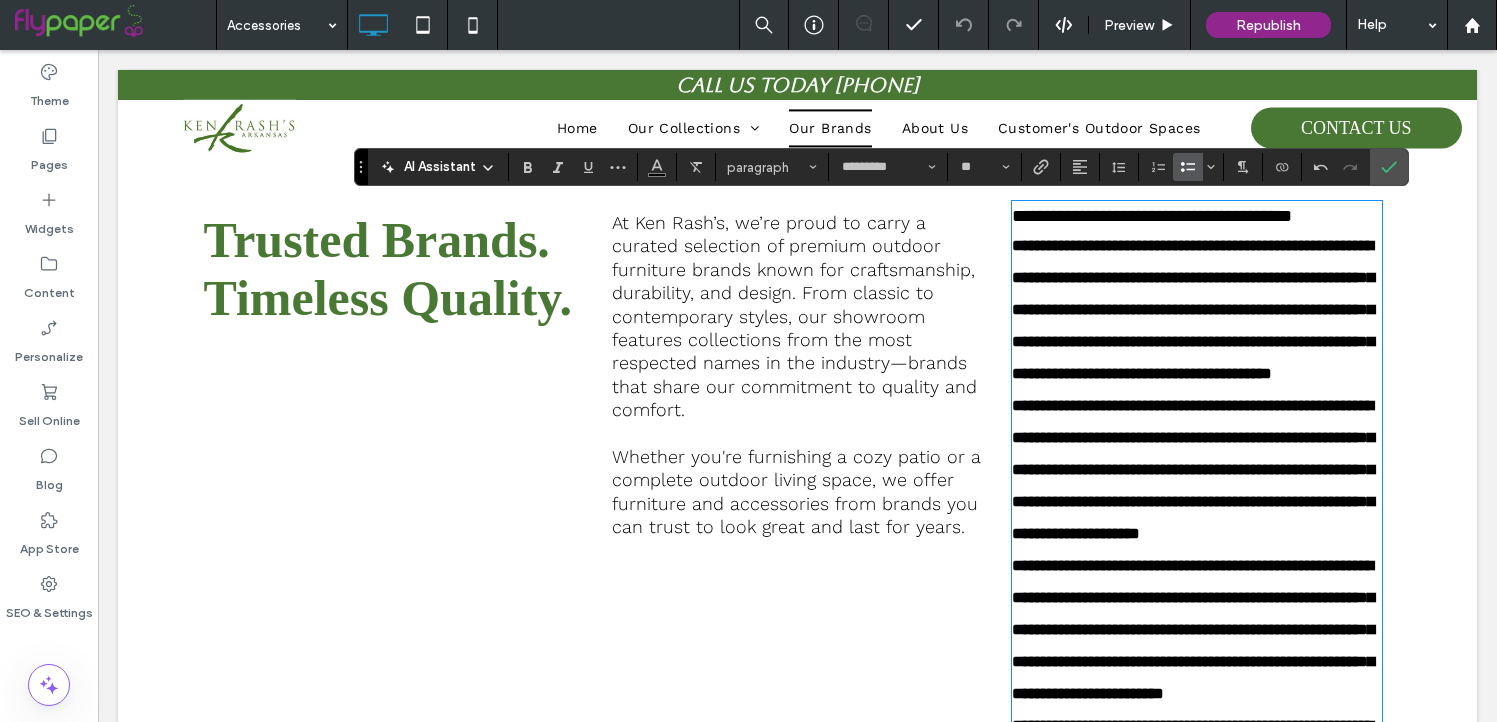 scroll, scrollTop: 0, scrollLeft: 0, axis: both 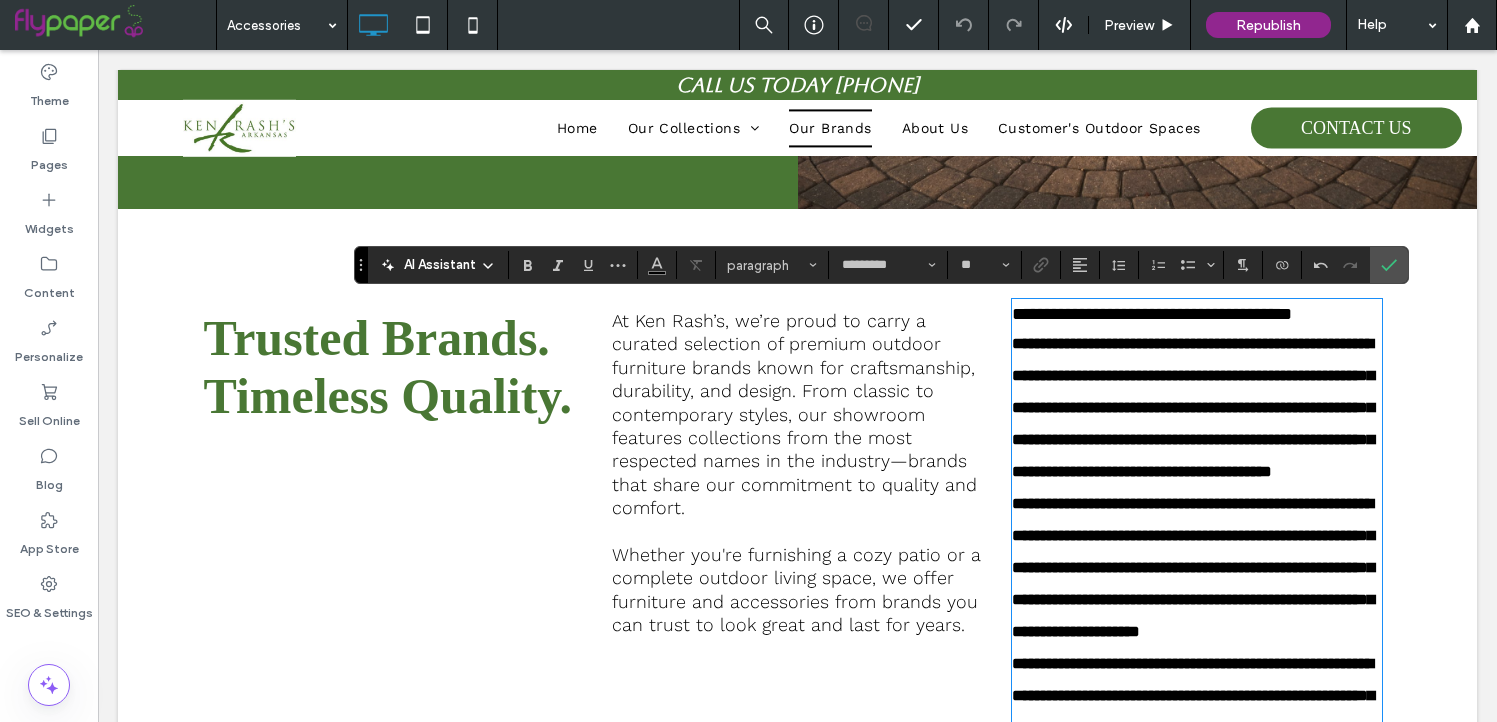 type on "**" 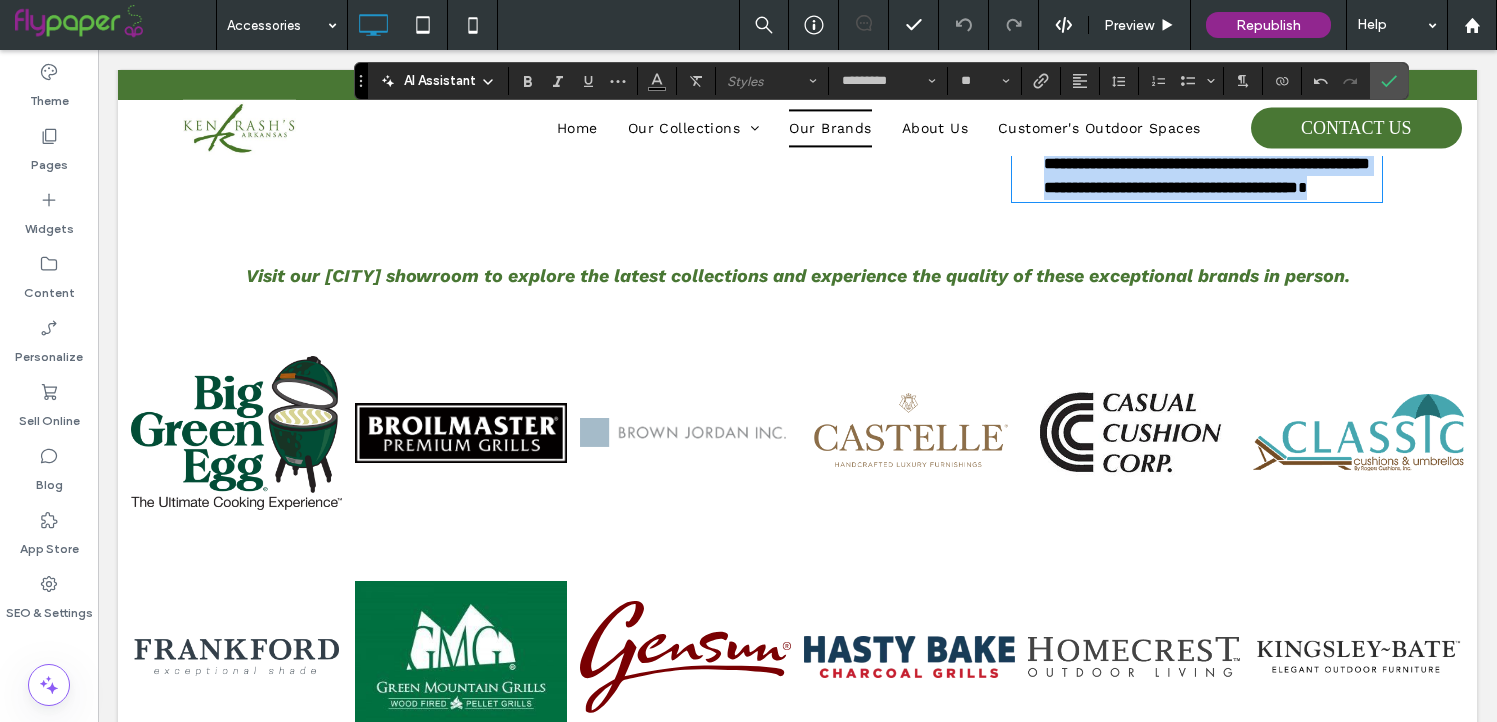 scroll, scrollTop: 1666, scrollLeft: 0, axis: vertical 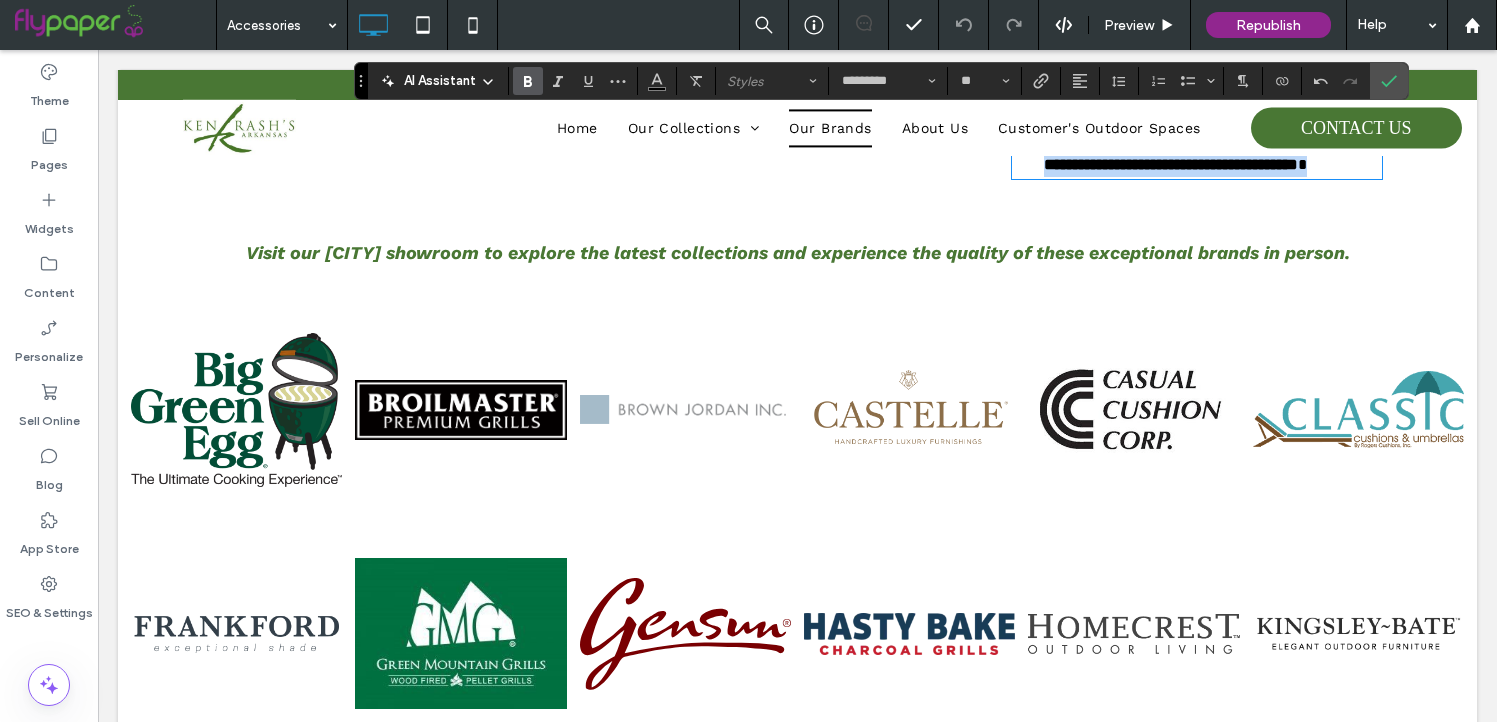 drag, startPoint x: 1013, startPoint y: 340, endPoint x: 1314, endPoint y: 533, distance: 357.5612 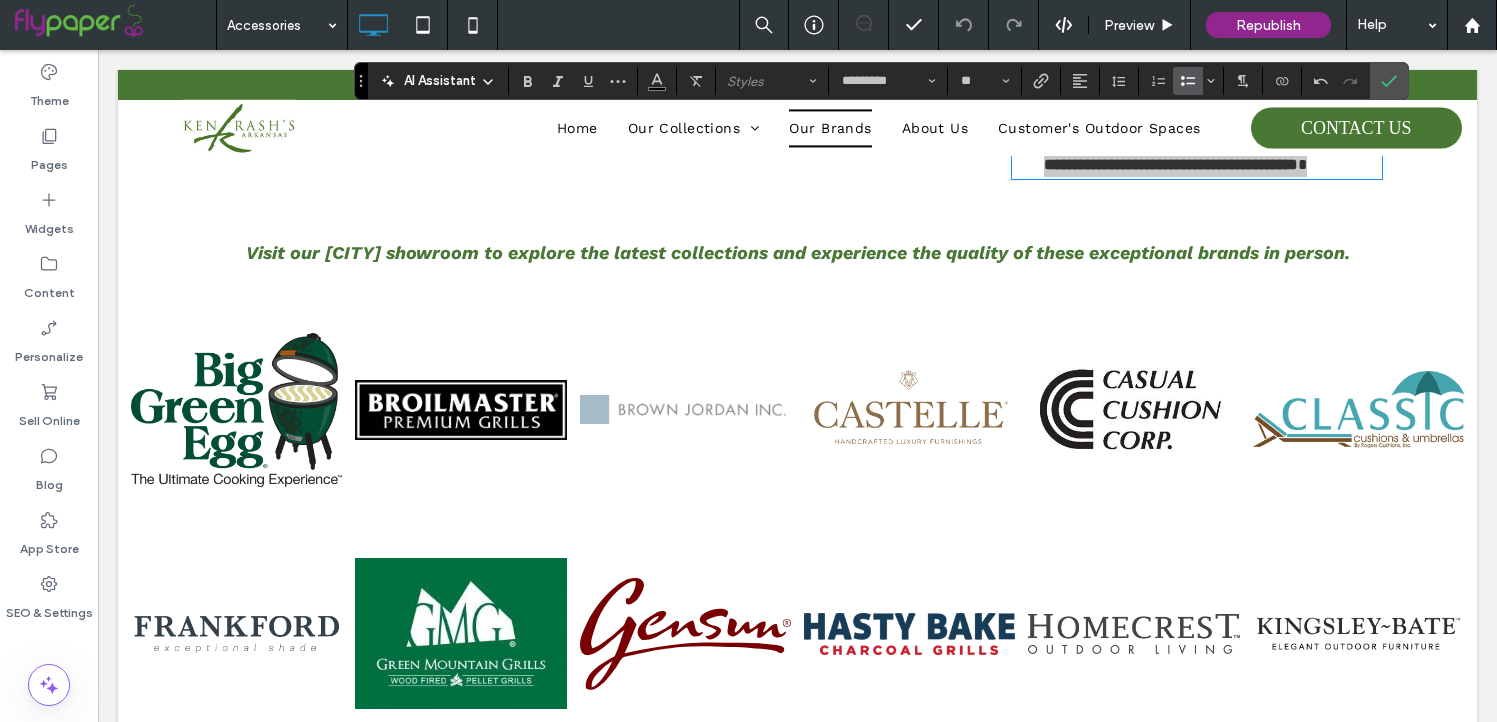 click 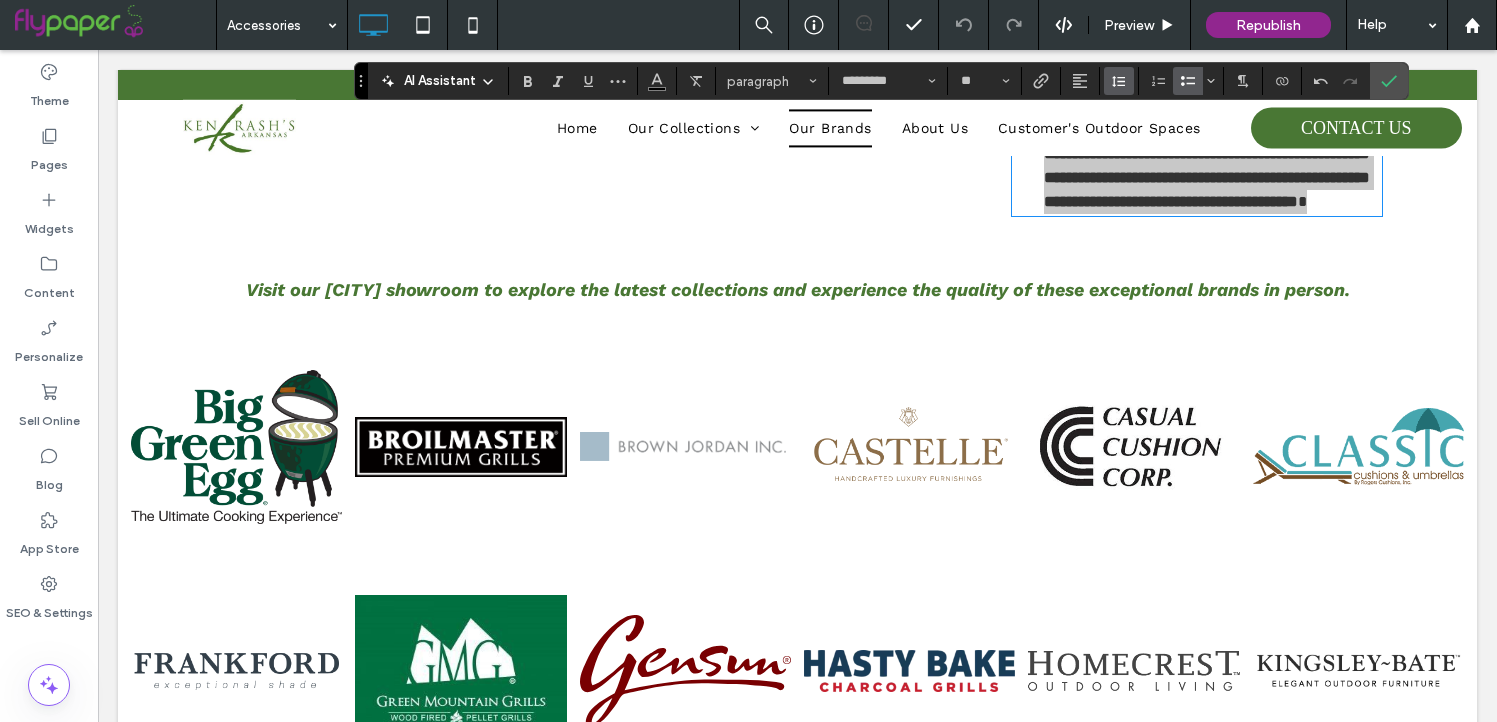 click 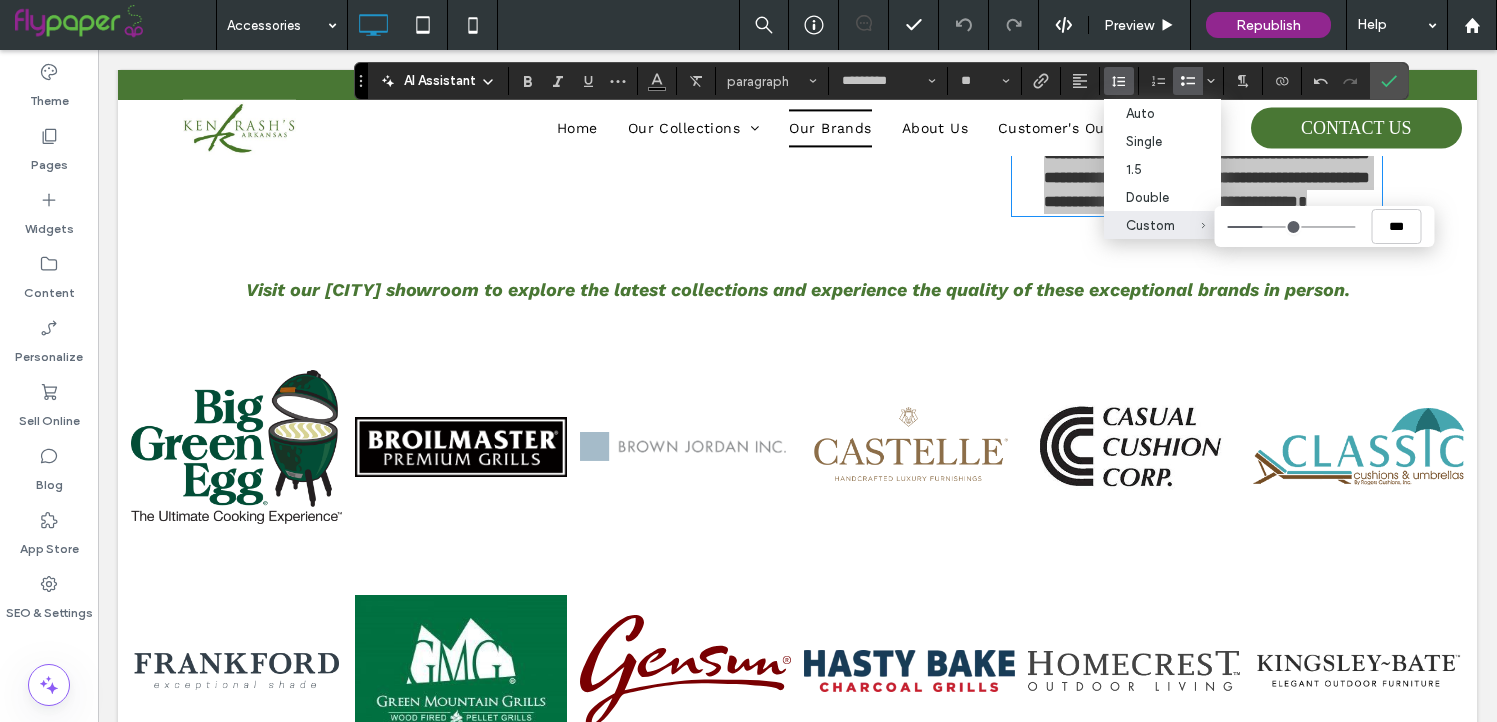 type on "***" 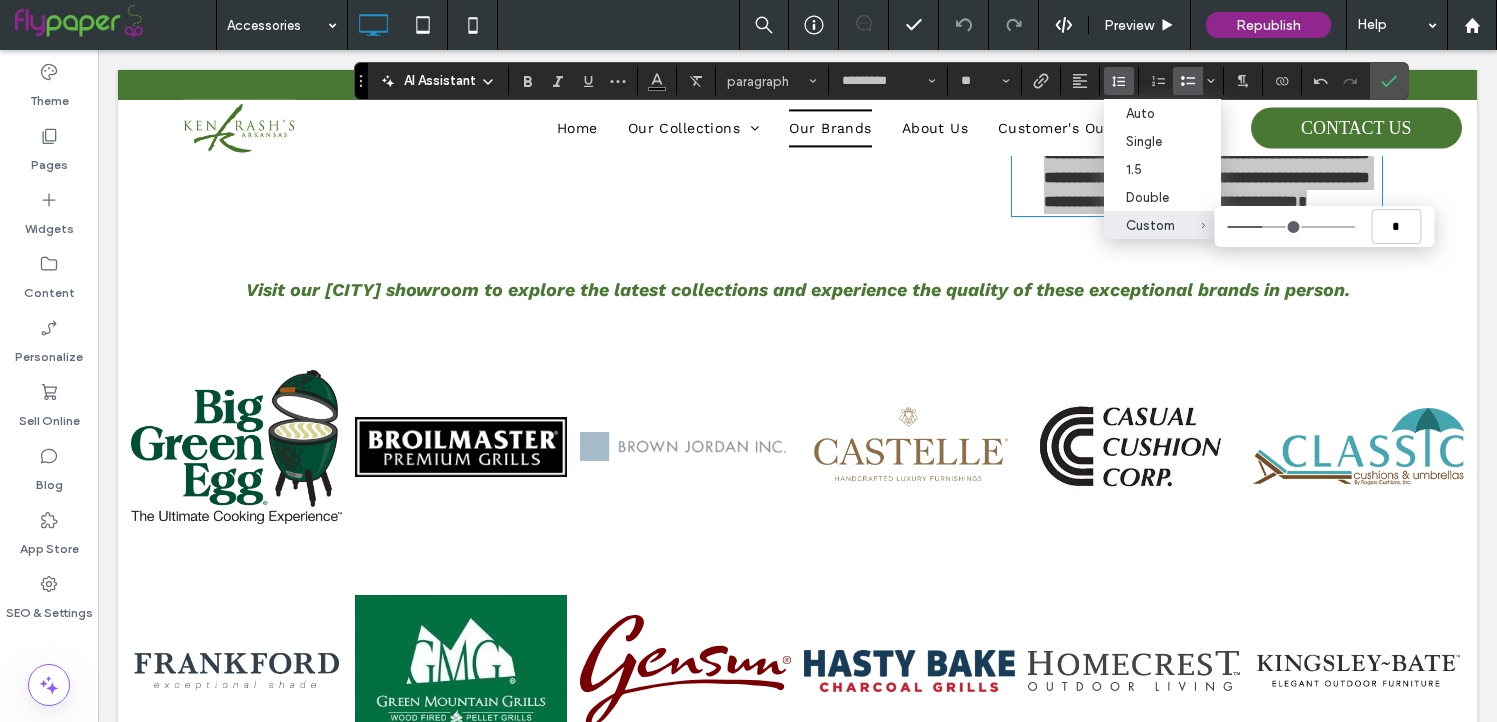 scroll, scrollTop: 0, scrollLeft: 0, axis: both 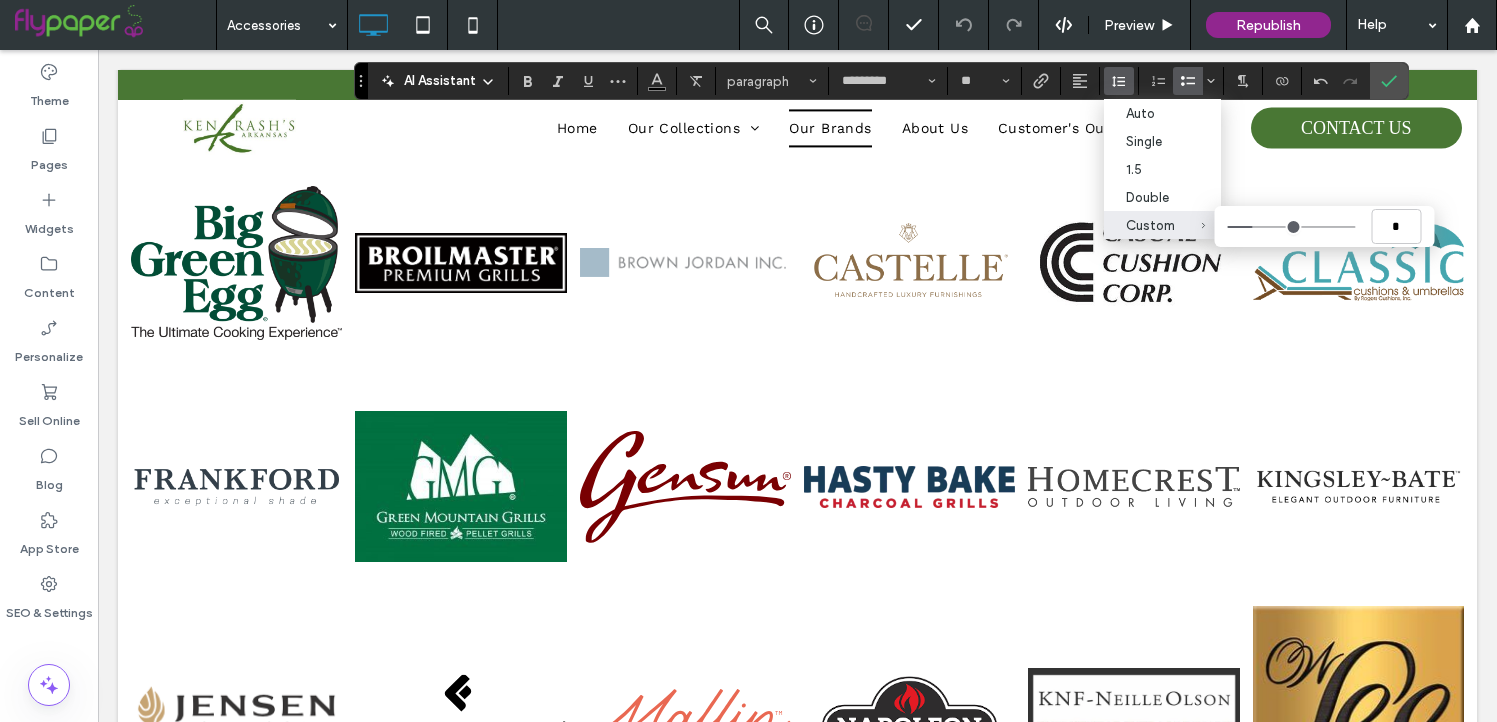 type on "***" 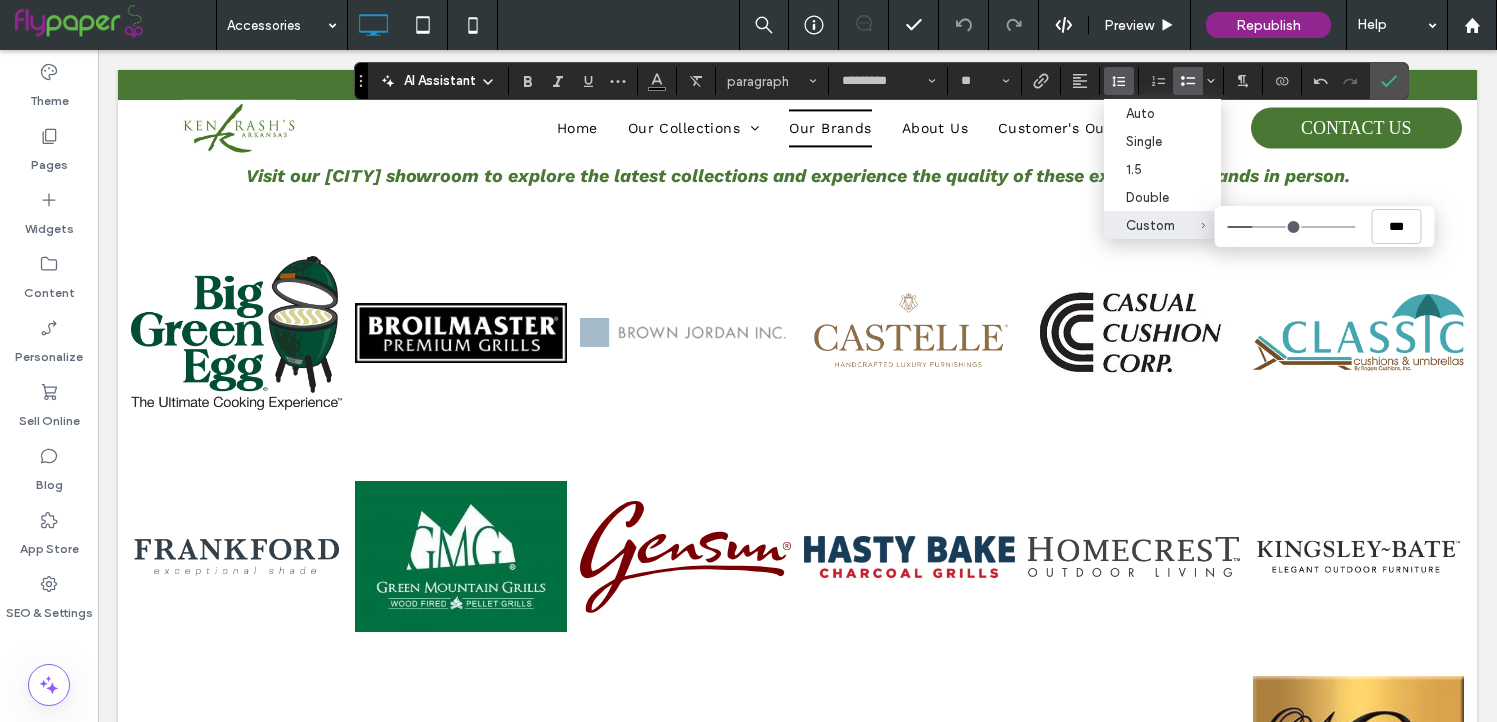 scroll, scrollTop: 1, scrollLeft: 0, axis: vertical 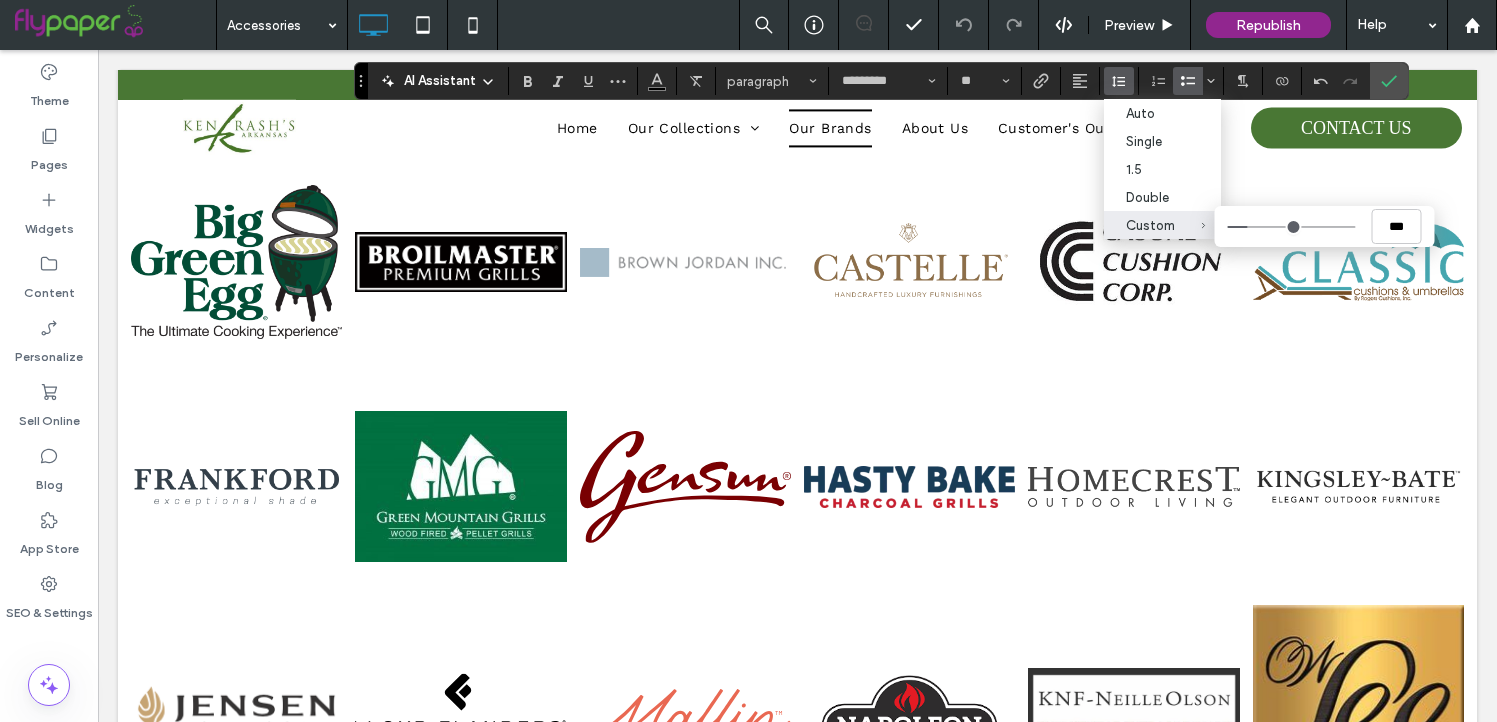 type on "*" 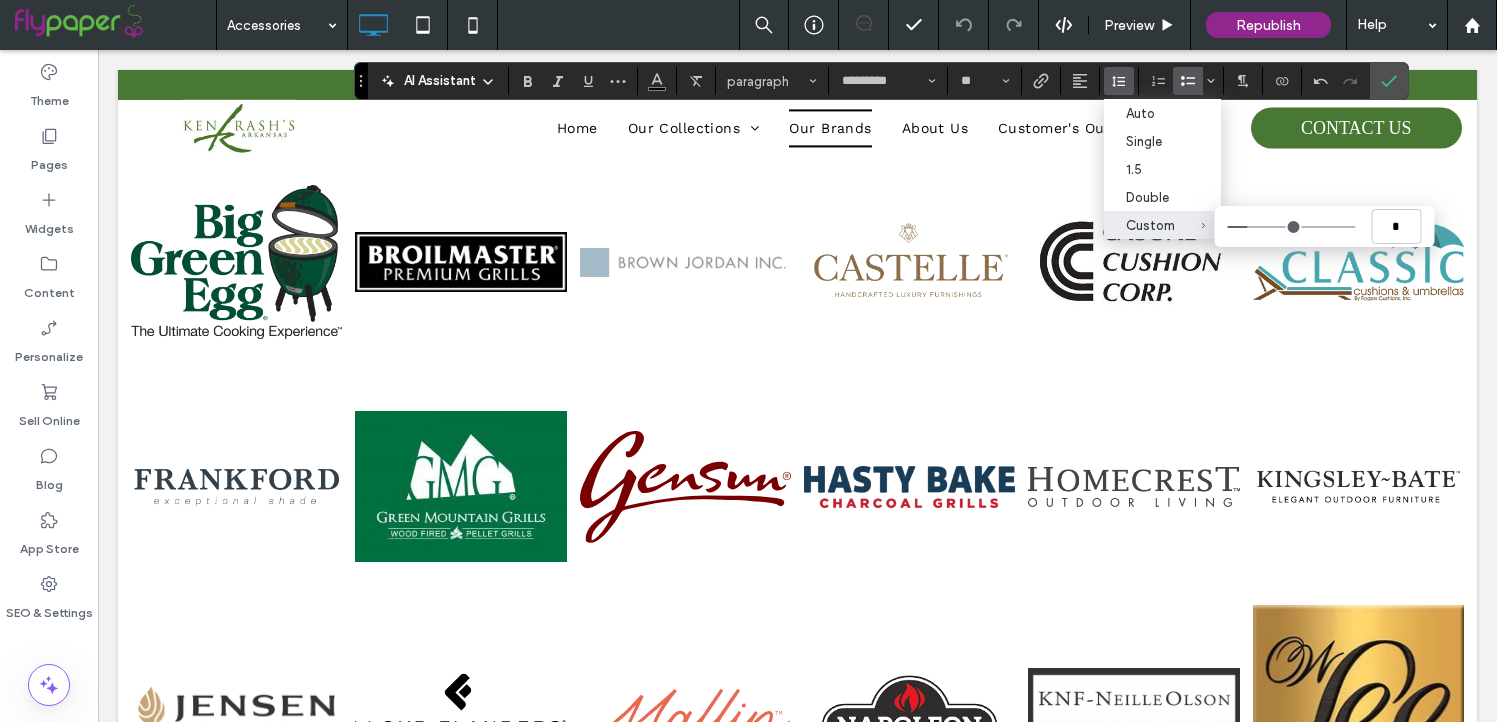 scroll, scrollTop: 1, scrollLeft: 0, axis: vertical 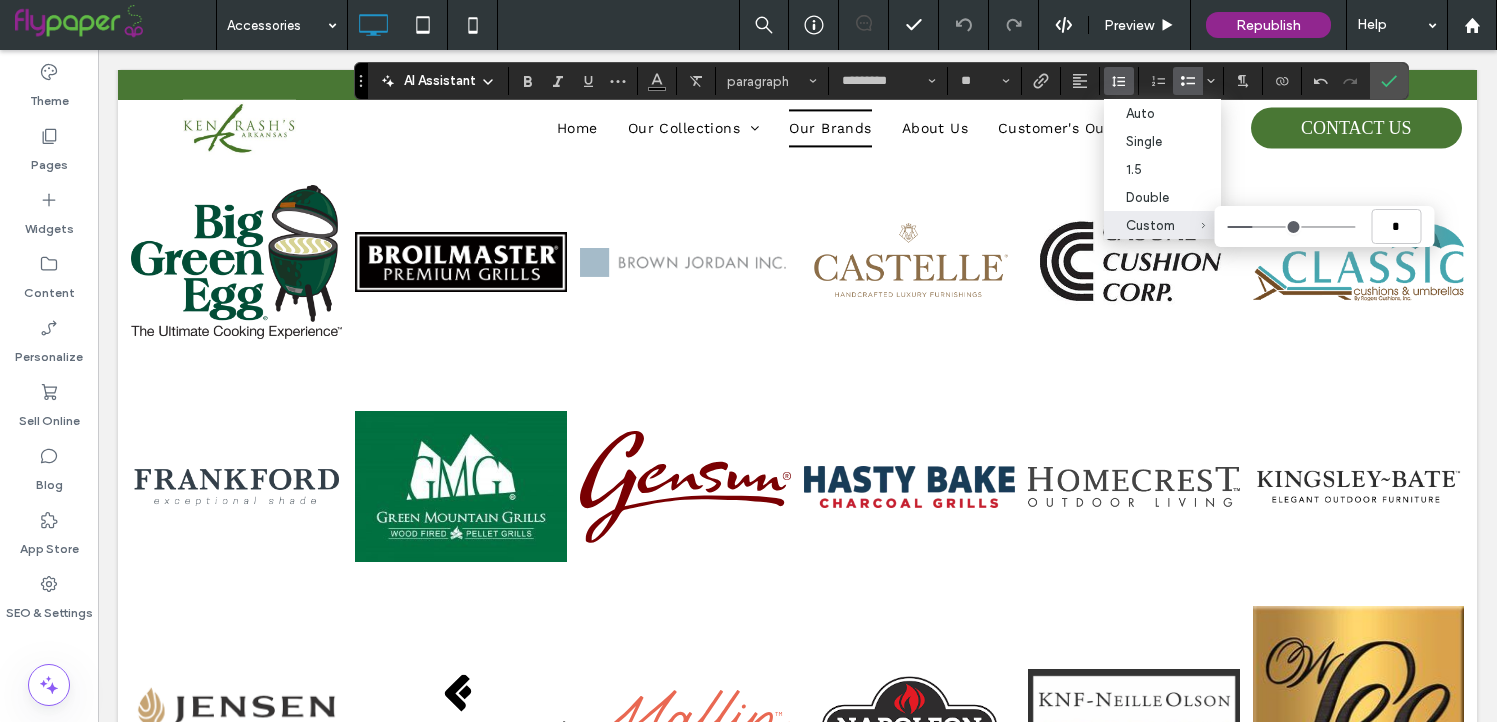 type on "*" 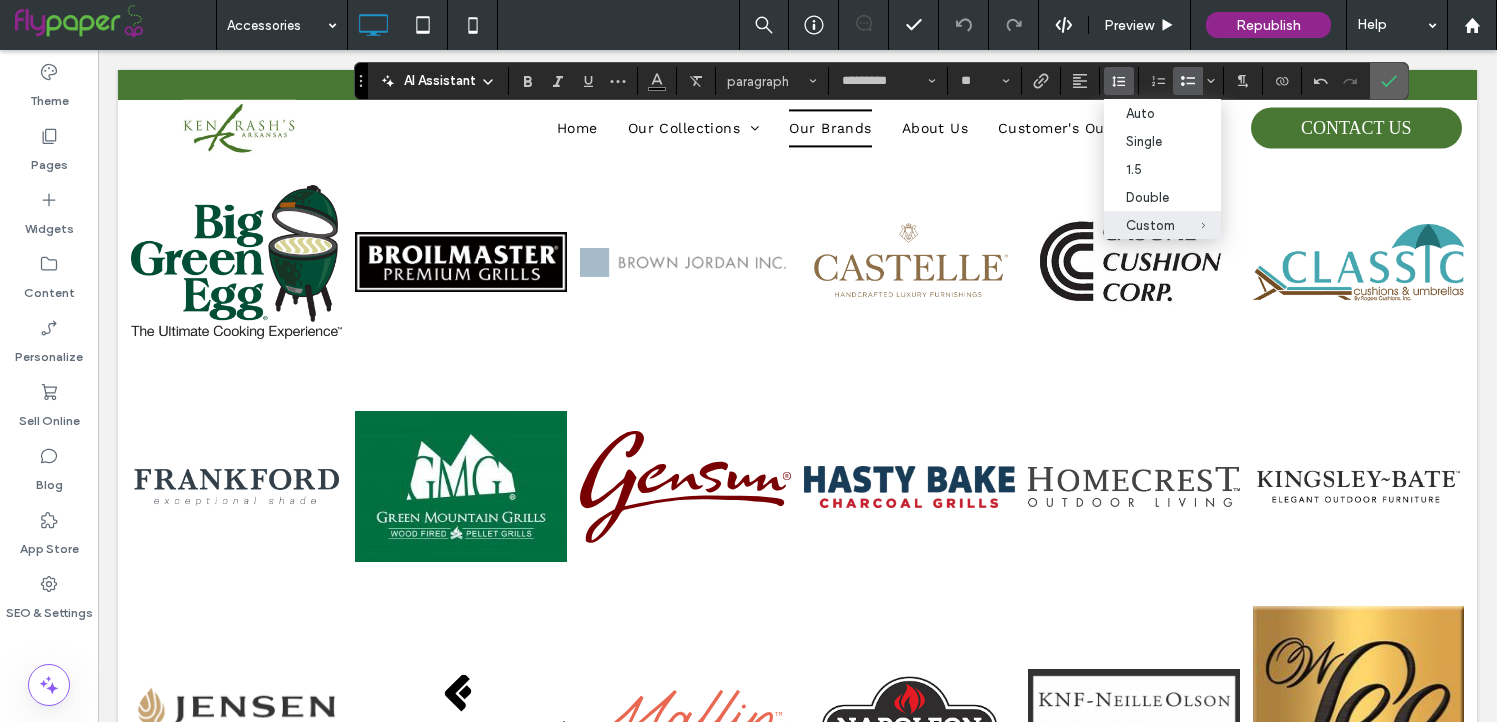 click at bounding box center [1389, 81] 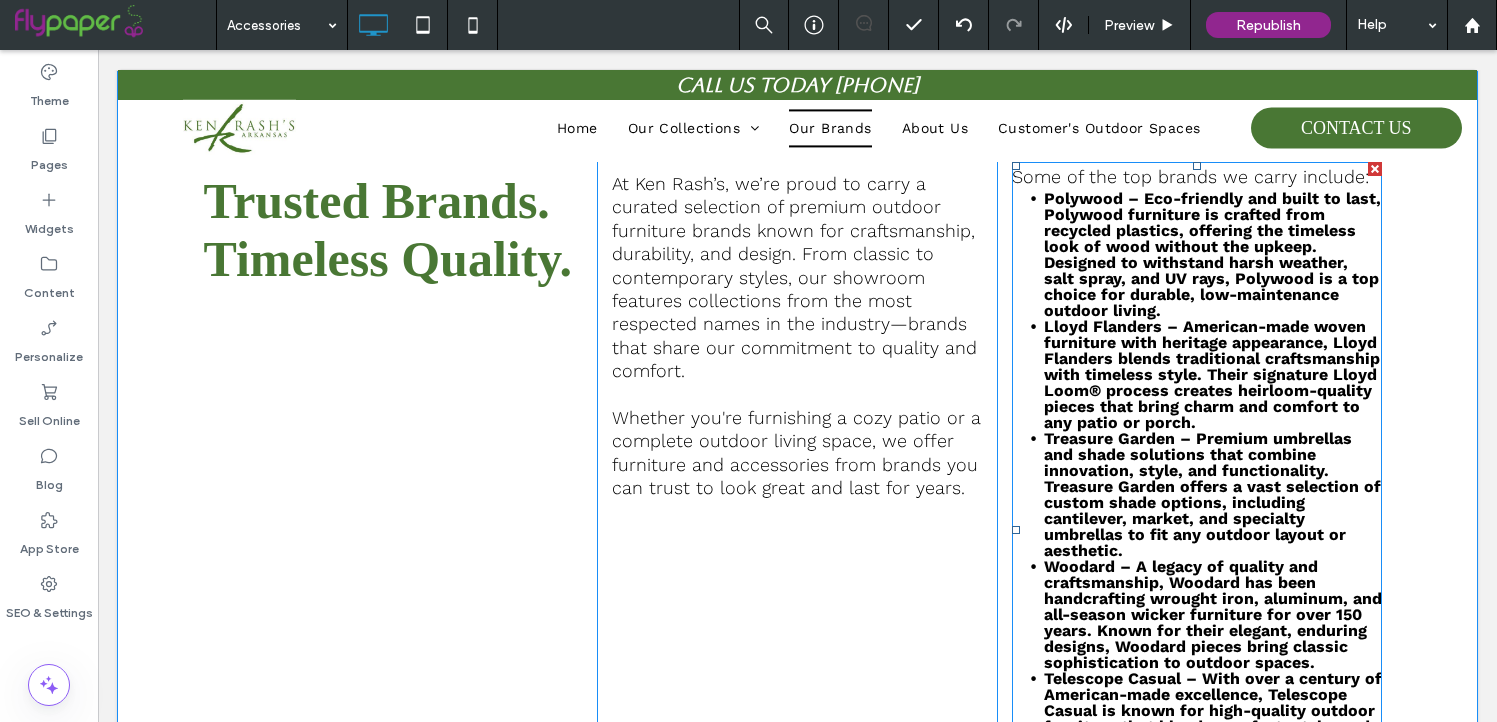 scroll, scrollTop: 732, scrollLeft: 0, axis: vertical 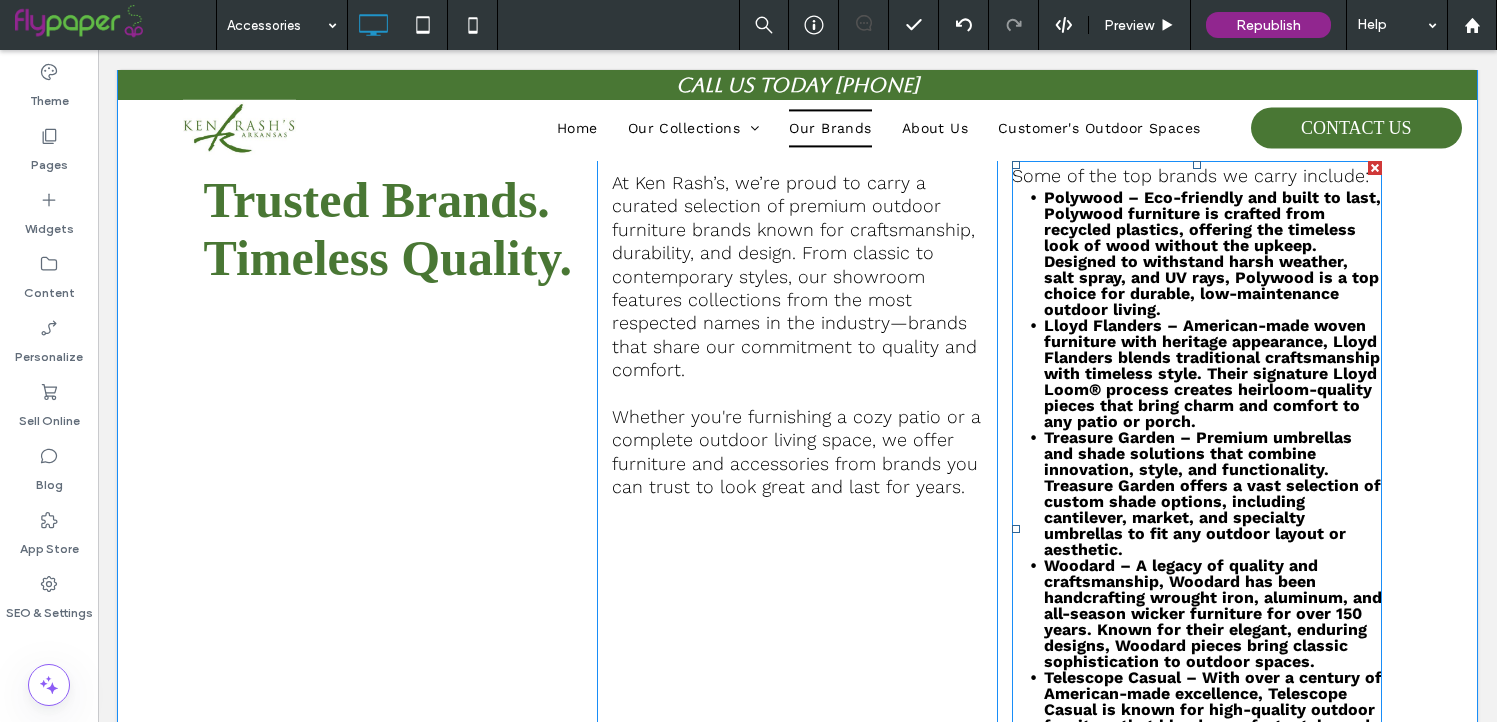 click on "Lloyd Flanders – American-made woven furniture with heritage appearance, Lloyd Flanders blends traditional craftsmanship with timeless style. Their signature Lloyd Loom® process creates heirloom-quality pieces that bring charm and comfort to any patio or porch." at bounding box center (1212, 373) 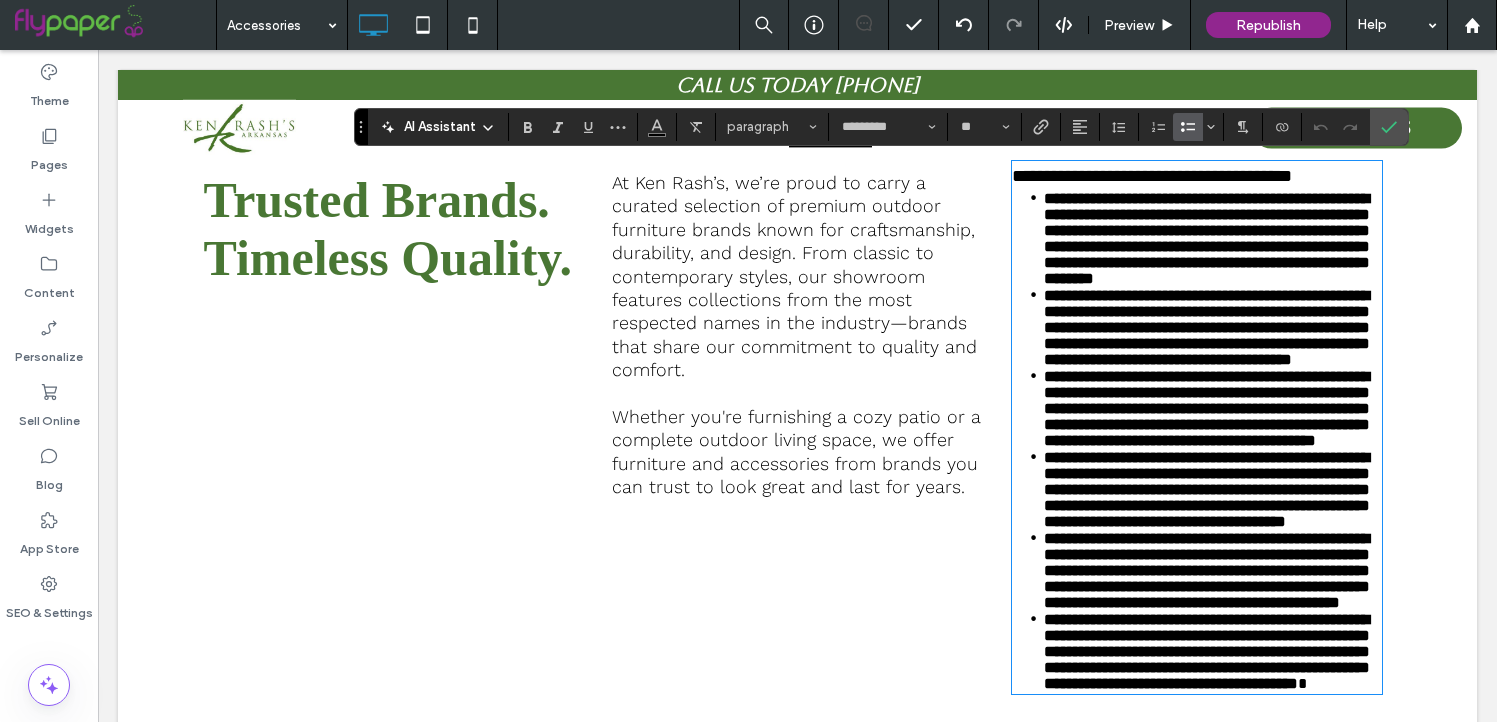 scroll, scrollTop: 1, scrollLeft: 0, axis: vertical 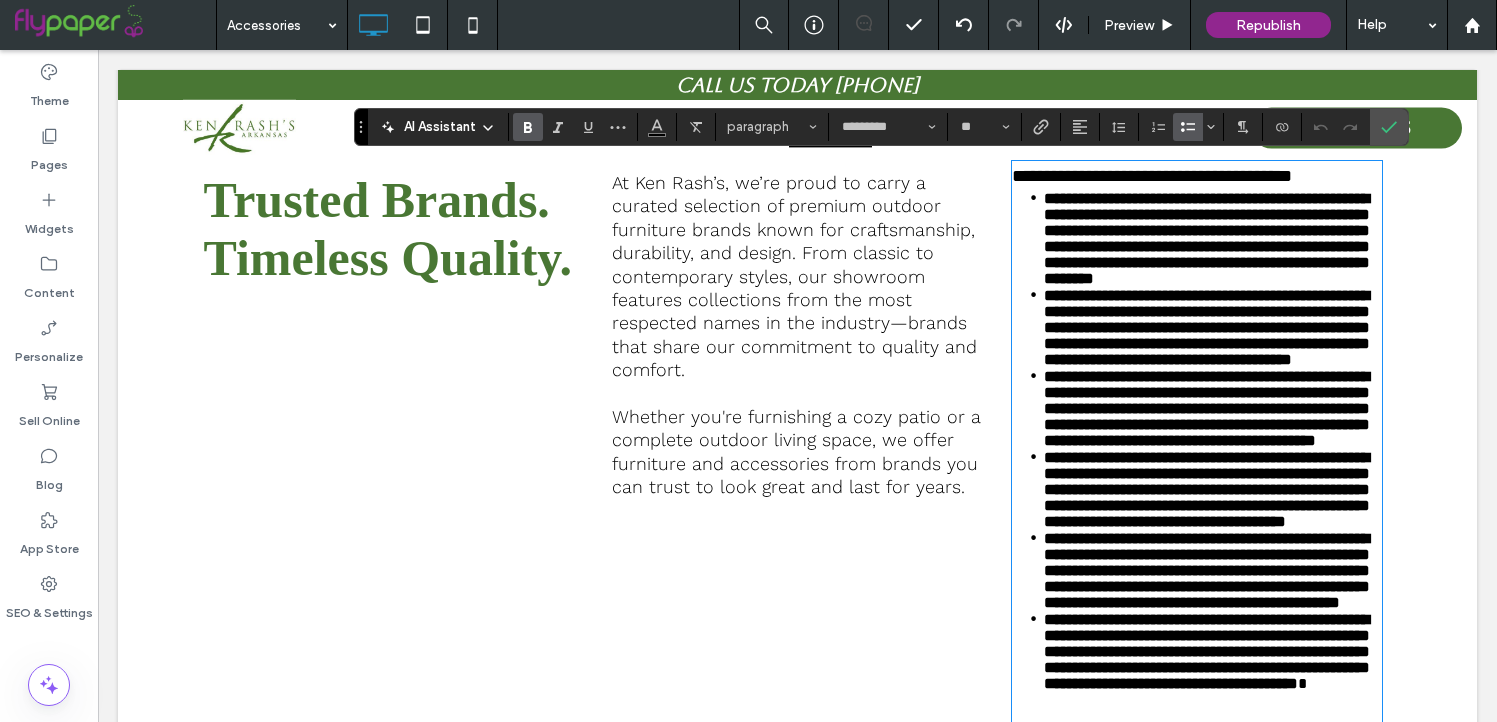 click 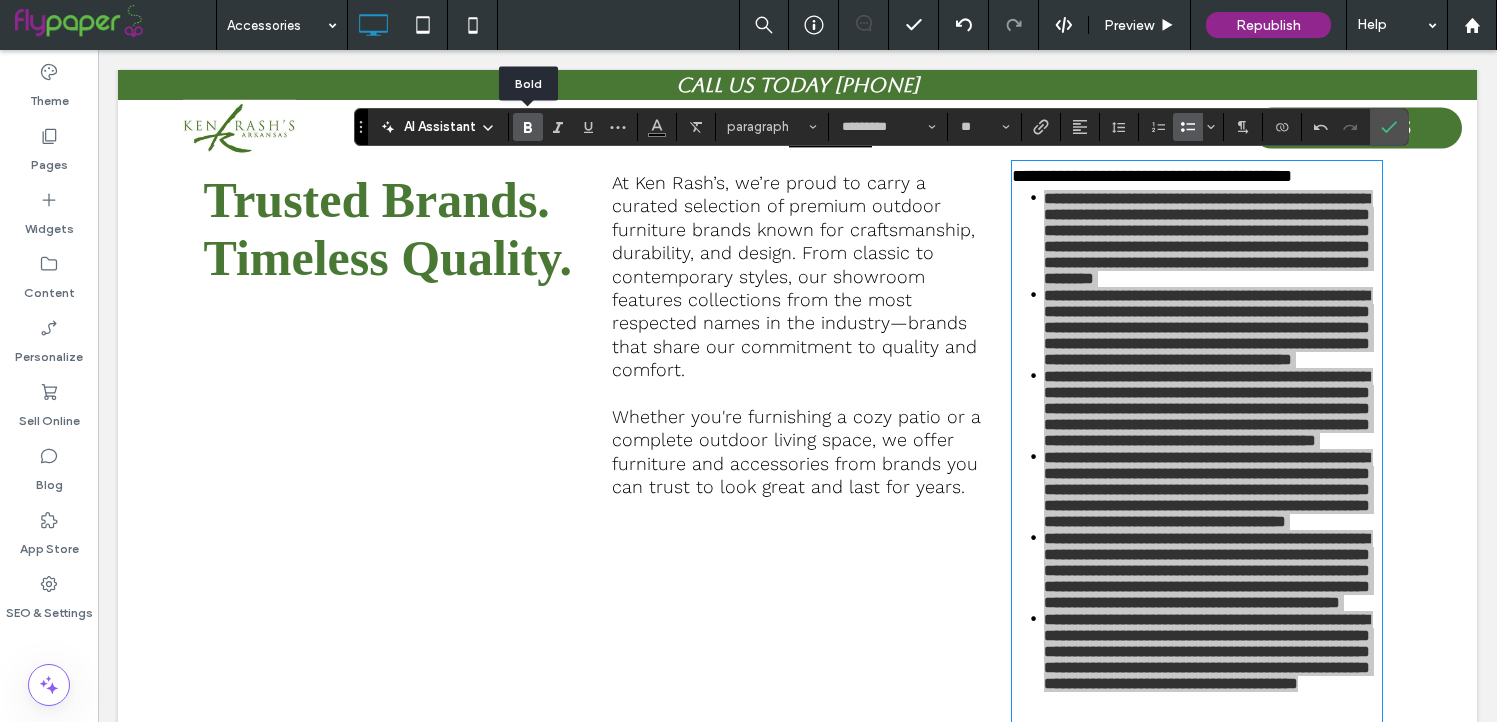 click 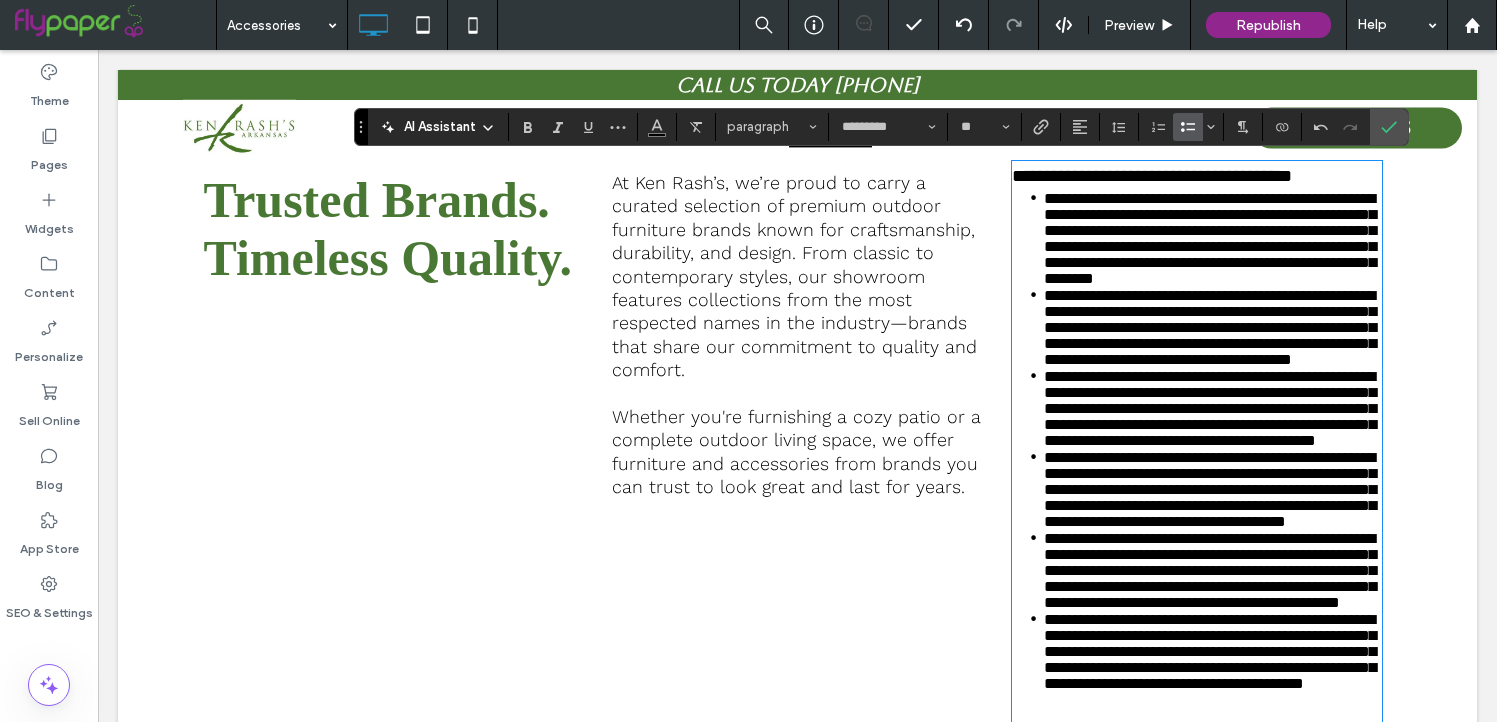click on "**********" at bounding box center [1210, 238] 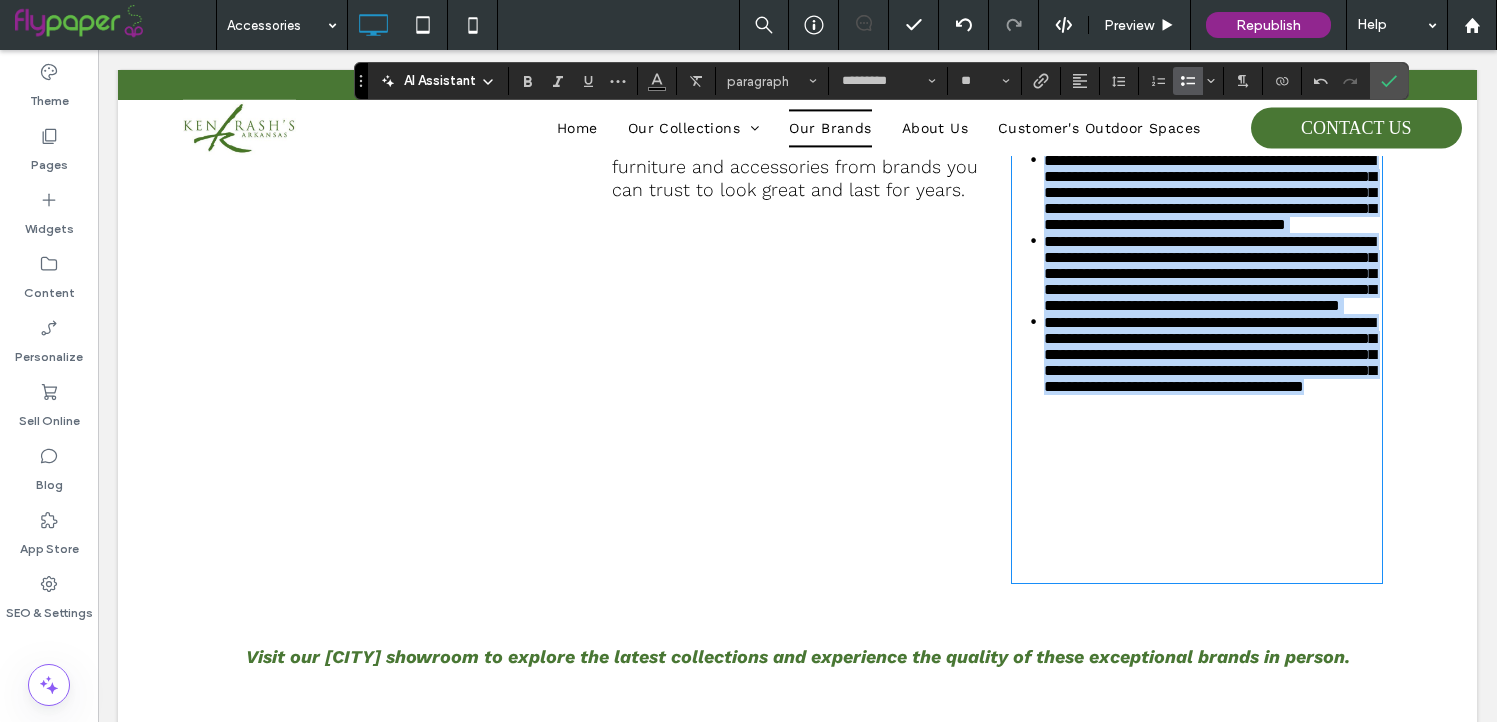 scroll, scrollTop: 1094, scrollLeft: 0, axis: vertical 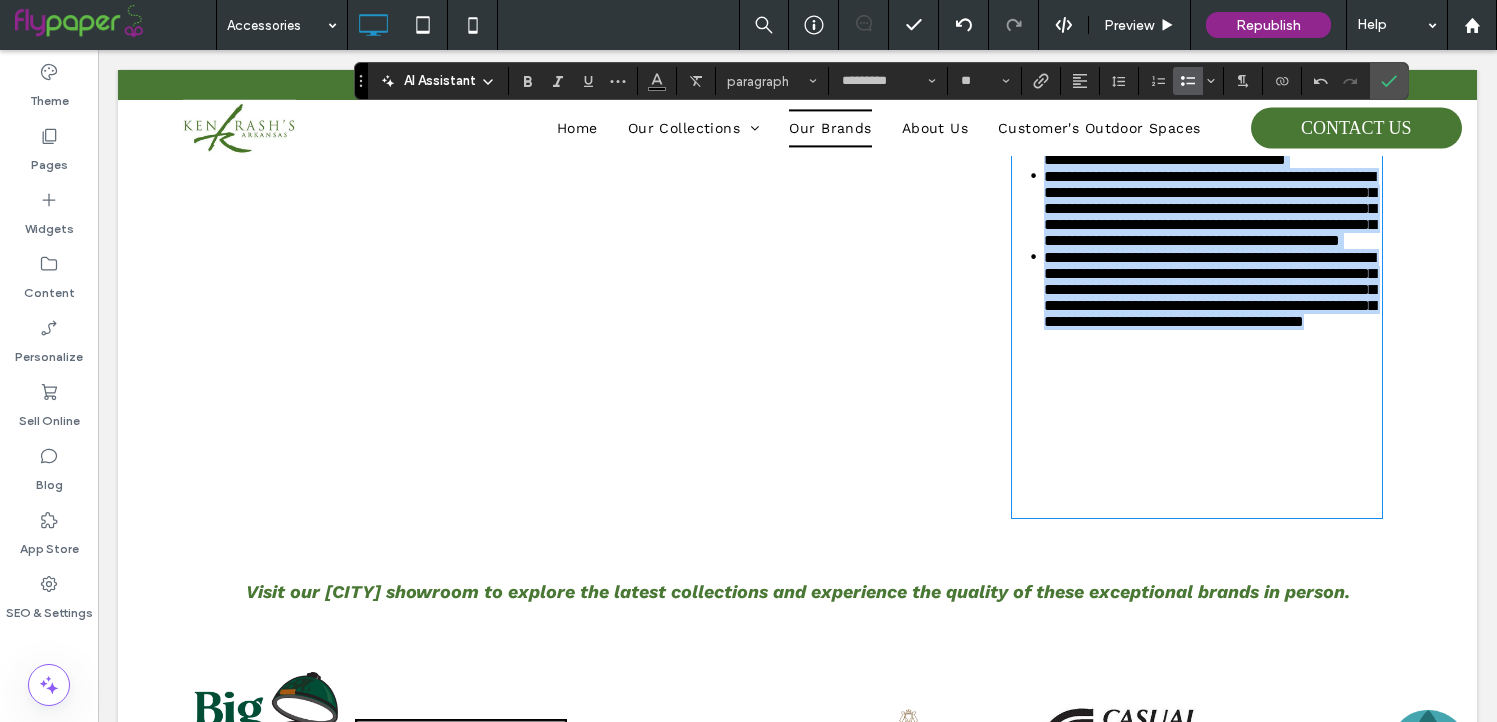 drag, startPoint x: 1029, startPoint y: 191, endPoint x: 1319, endPoint y: 532, distance: 447.63937 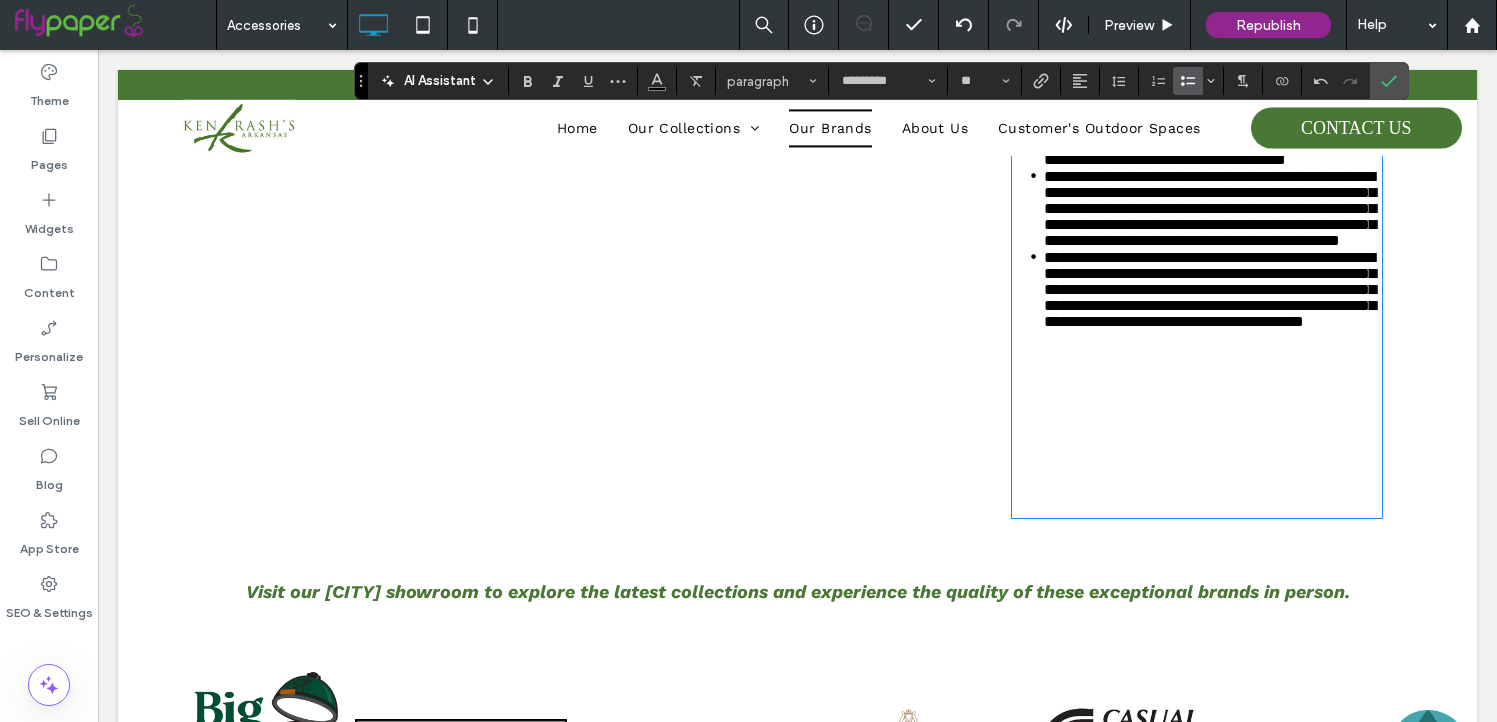 scroll, scrollTop: 0, scrollLeft: 0, axis: both 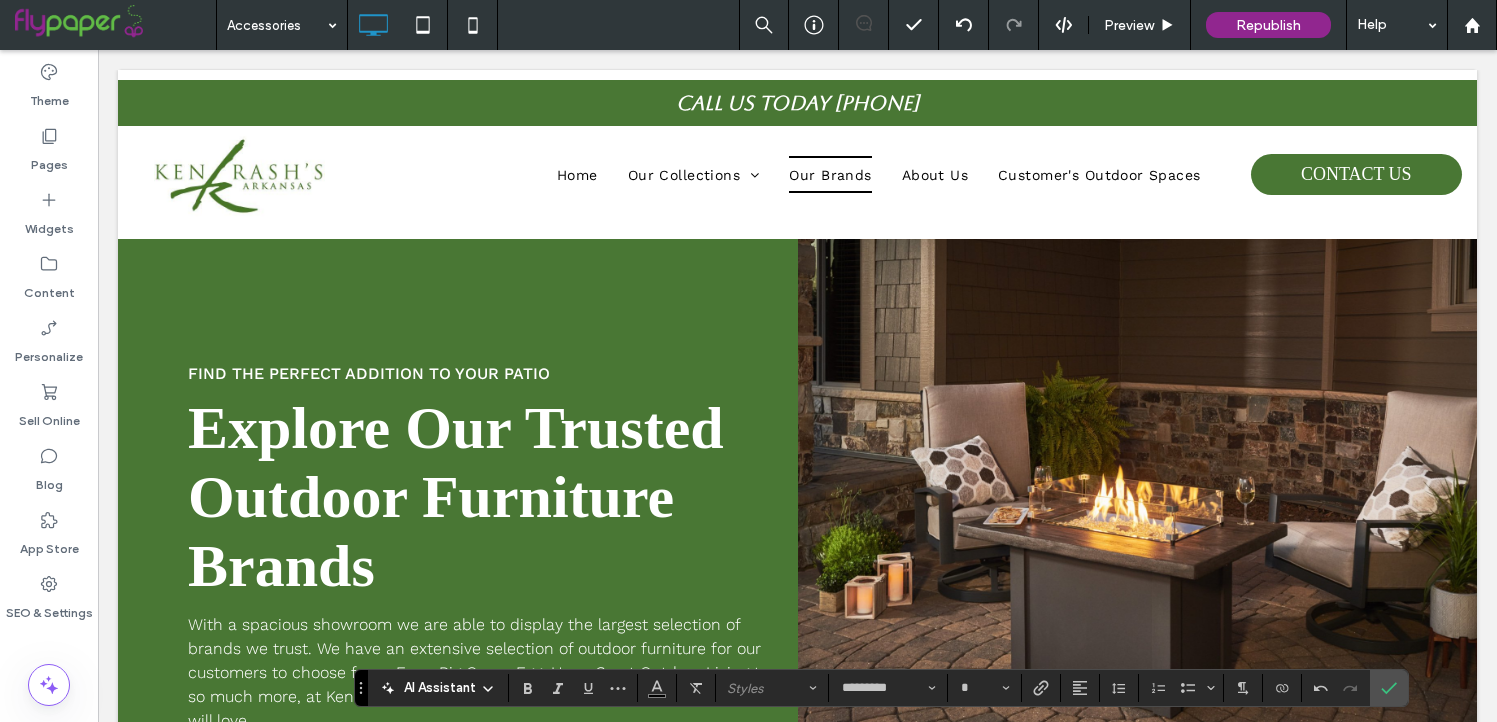 drag, startPoint x: 1309, startPoint y: 529, endPoint x: 1048, endPoint y: 526, distance: 261.01724 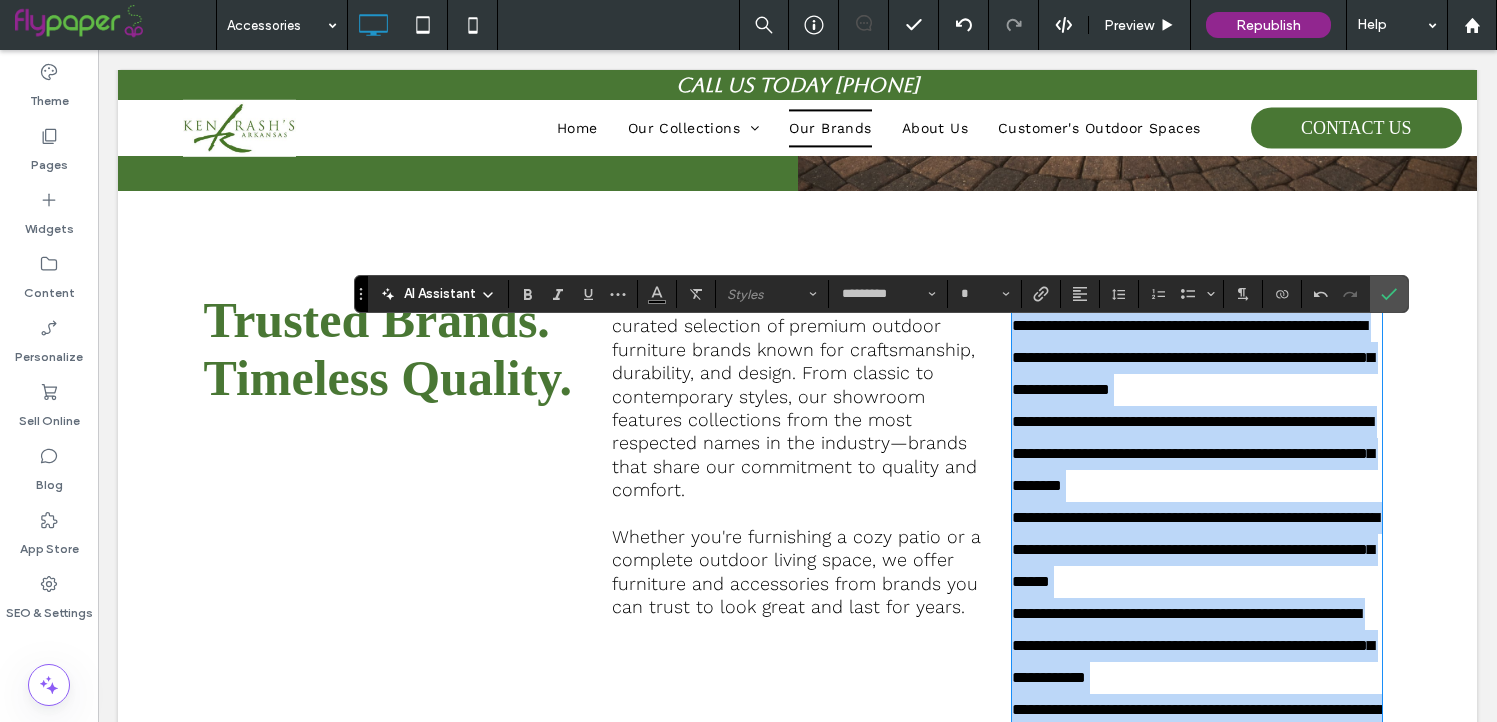 scroll, scrollTop: 615, scrollLeft: 0, axis: vertical 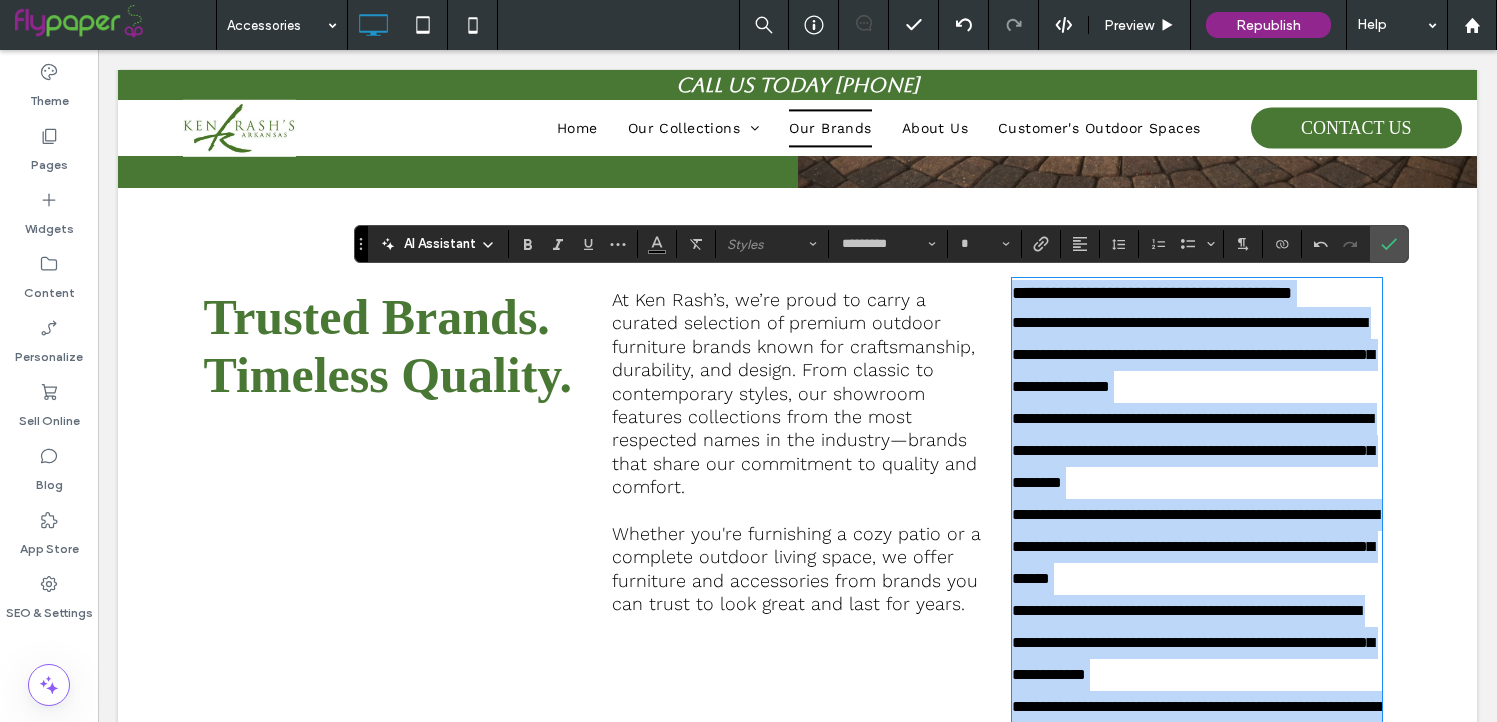 type on "**" 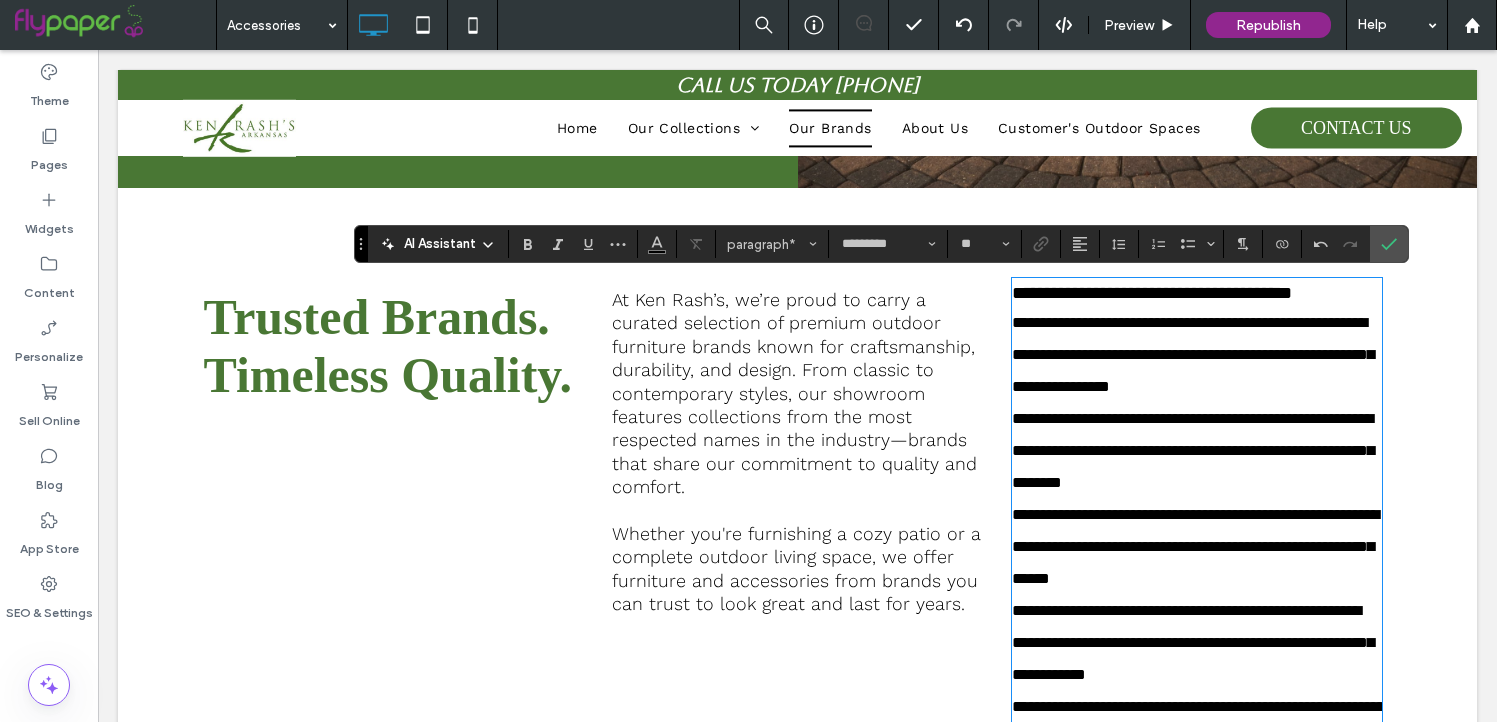 click on "**********" at bounding box center (1197, 355) 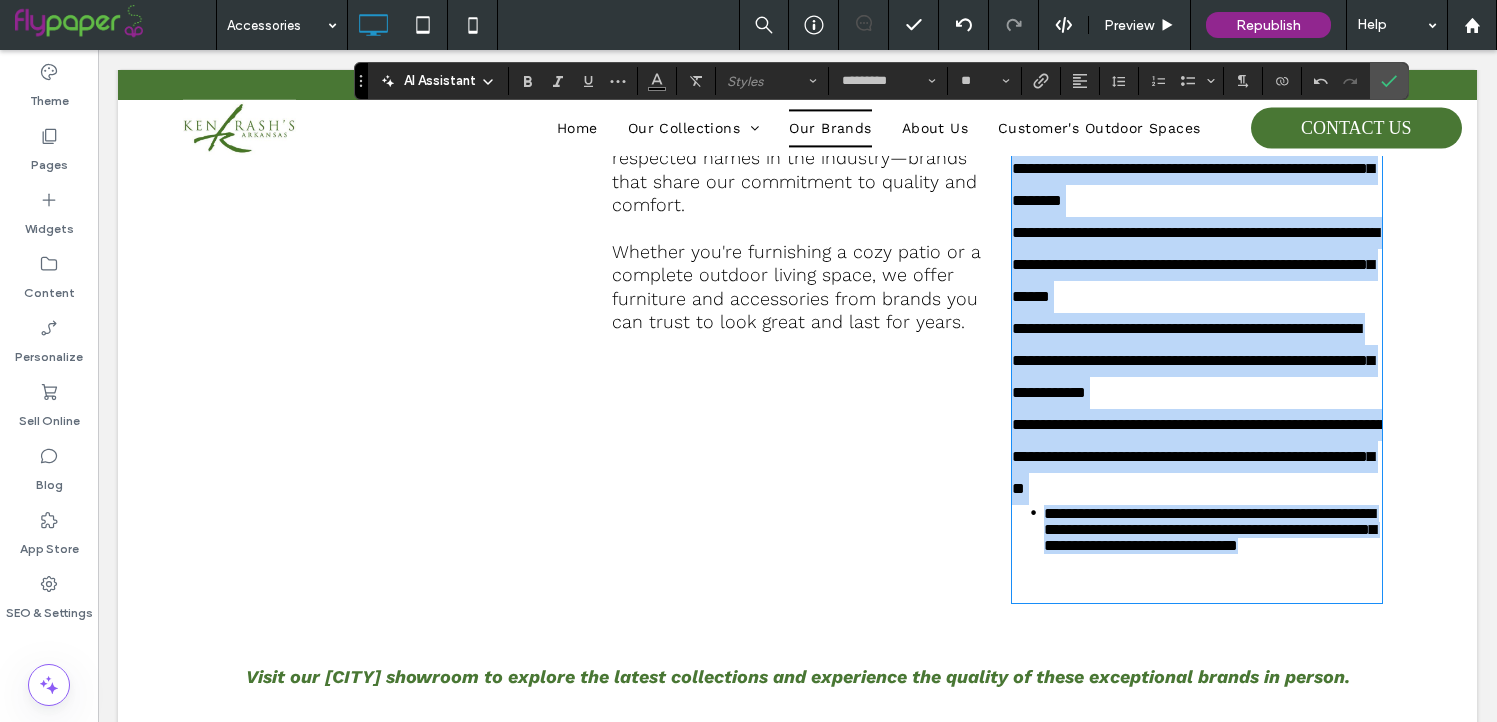 scroll, scrollTop: 982, scrollLeft: 0, axis: vertical 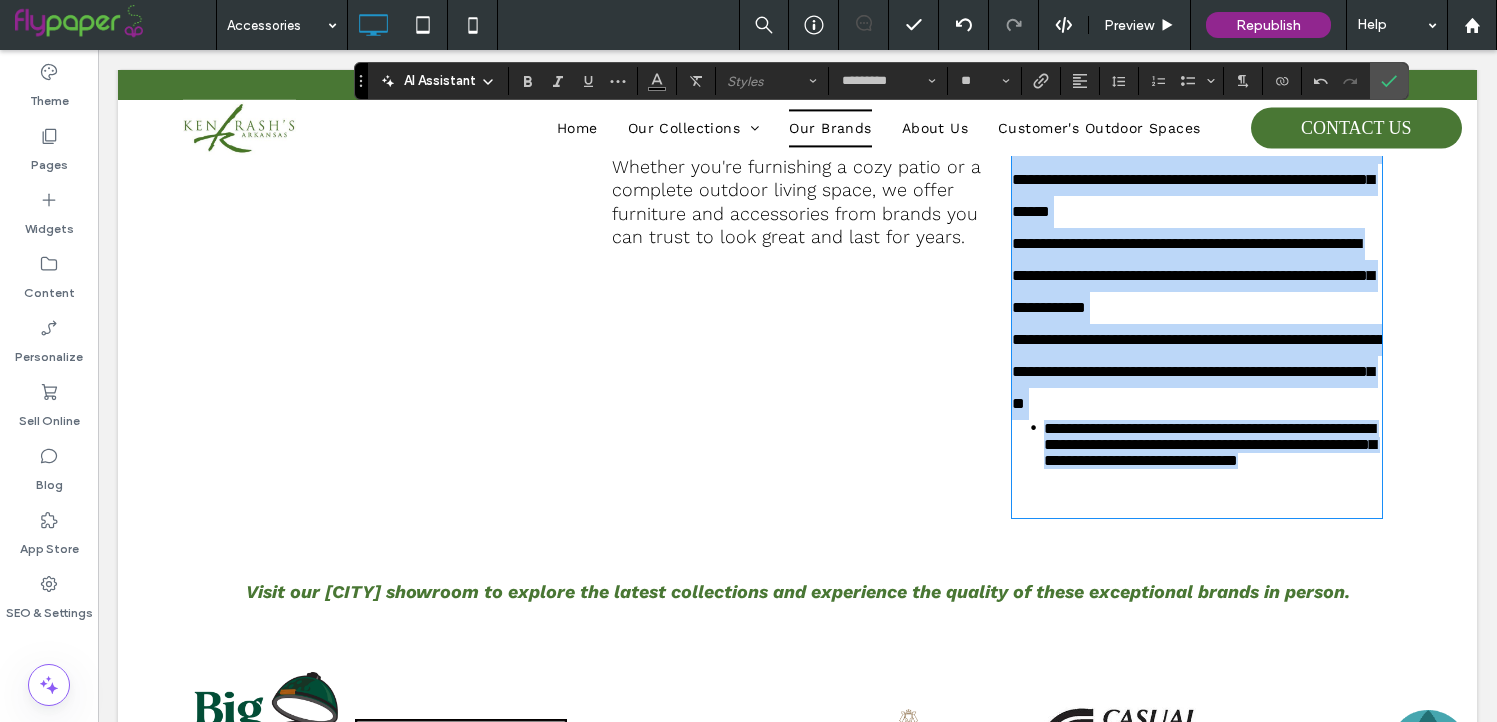 drag, startPoint x: 1012, startPoint y: 311, endPoint x: 1306, endPoint y: 510, distance: 355.0169 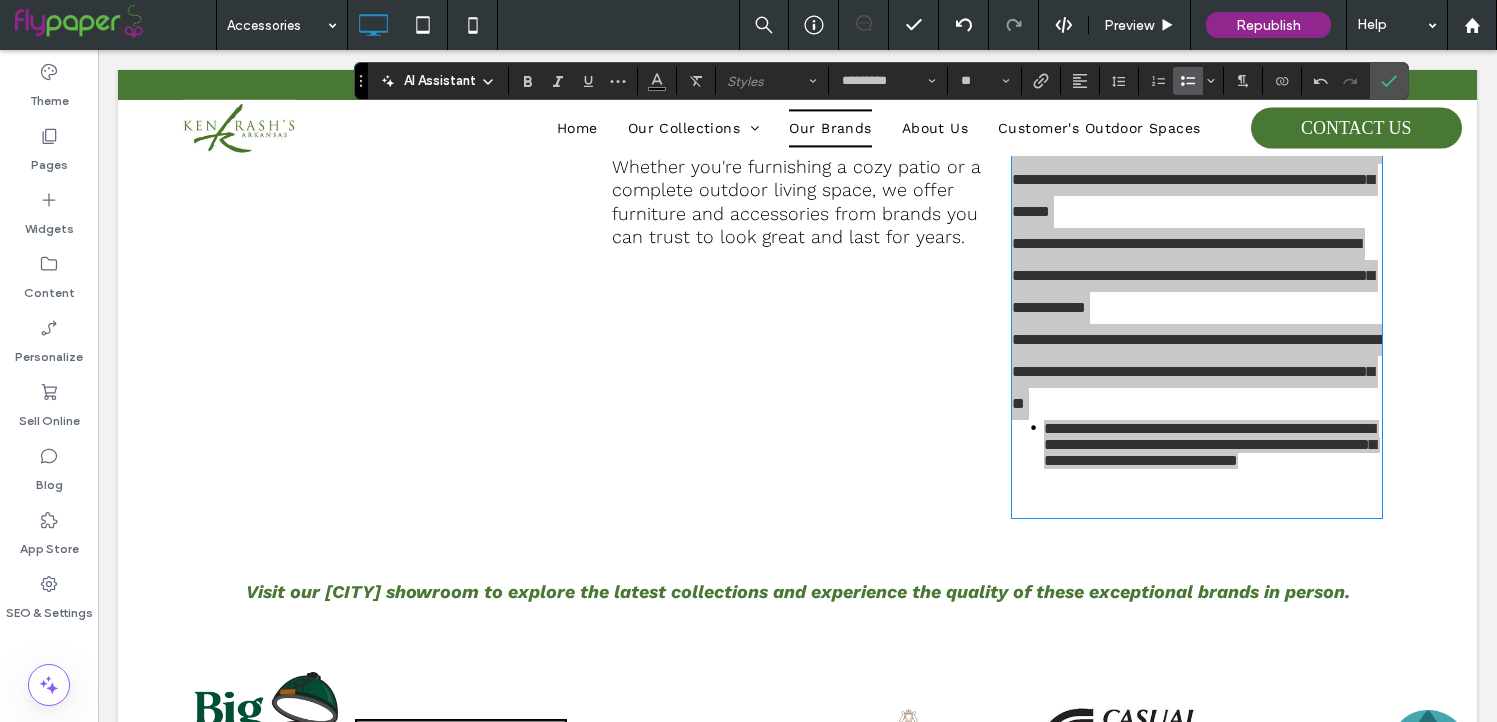 click 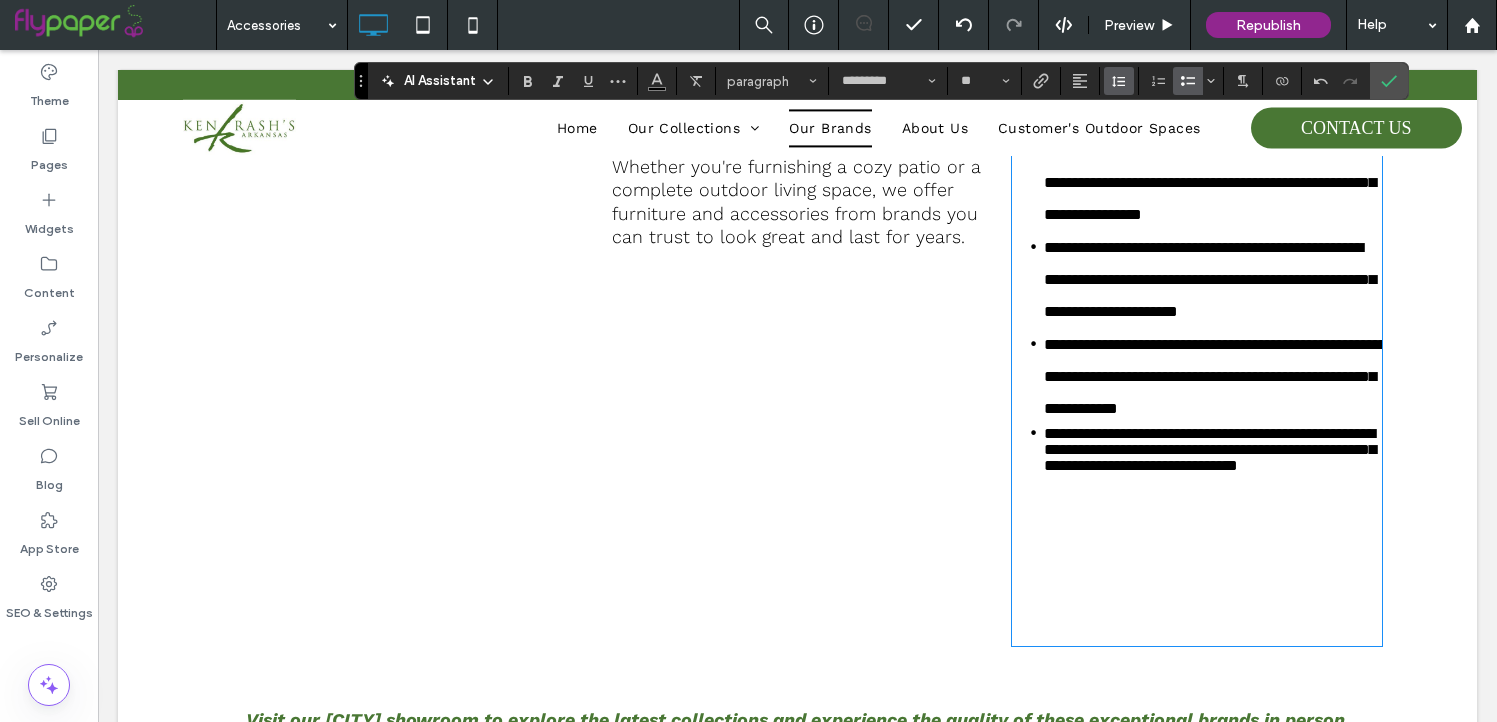click 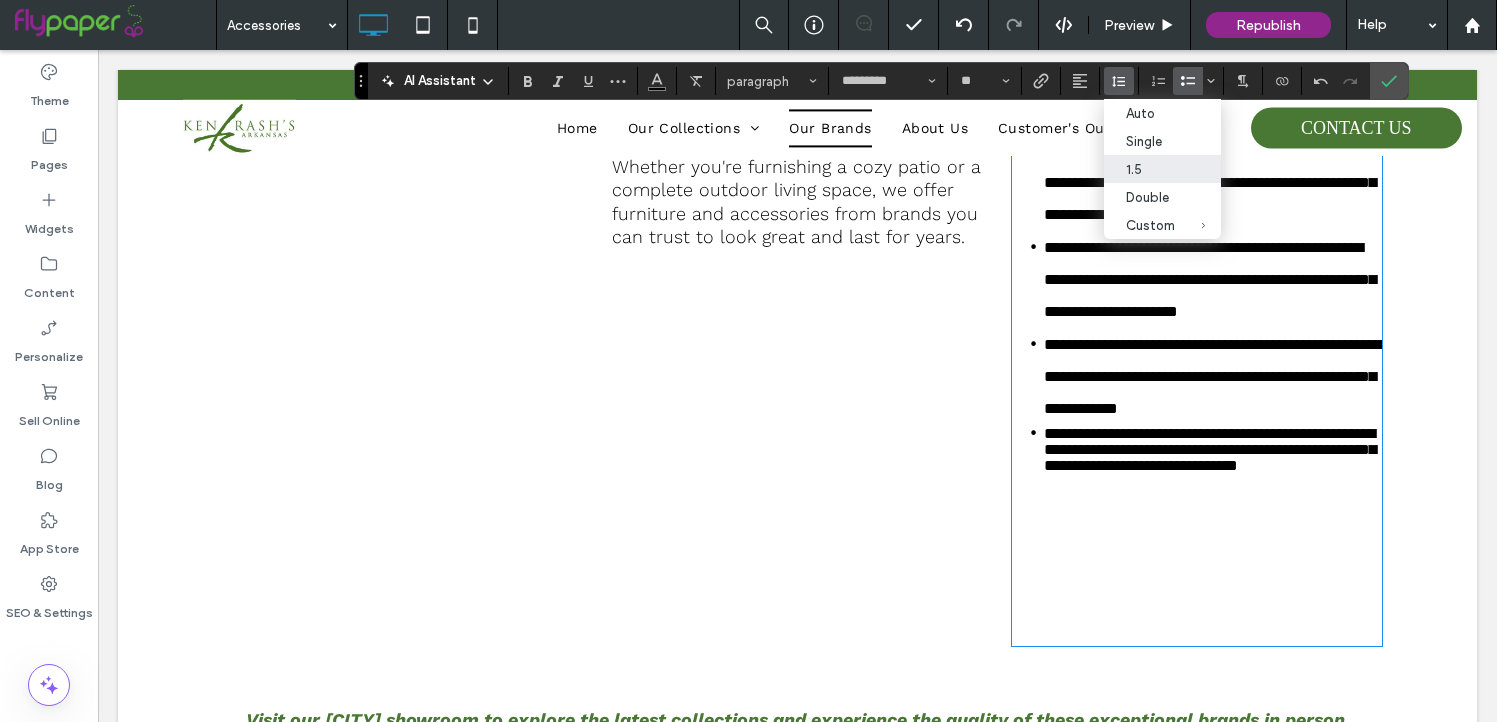 click on "1.5" at bounding box center [1150, 169] 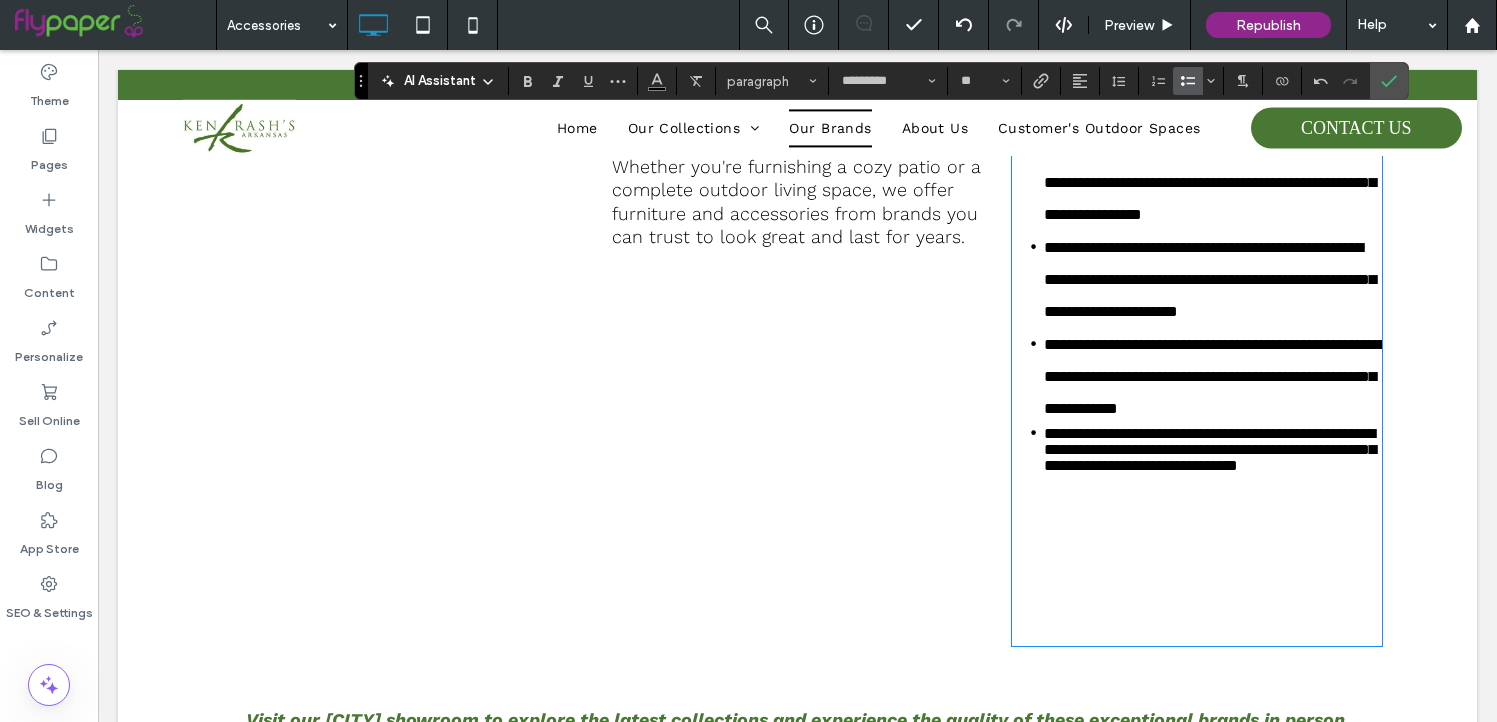 scroll, scrollTop: 0, scrollLeft: 0, axis: both 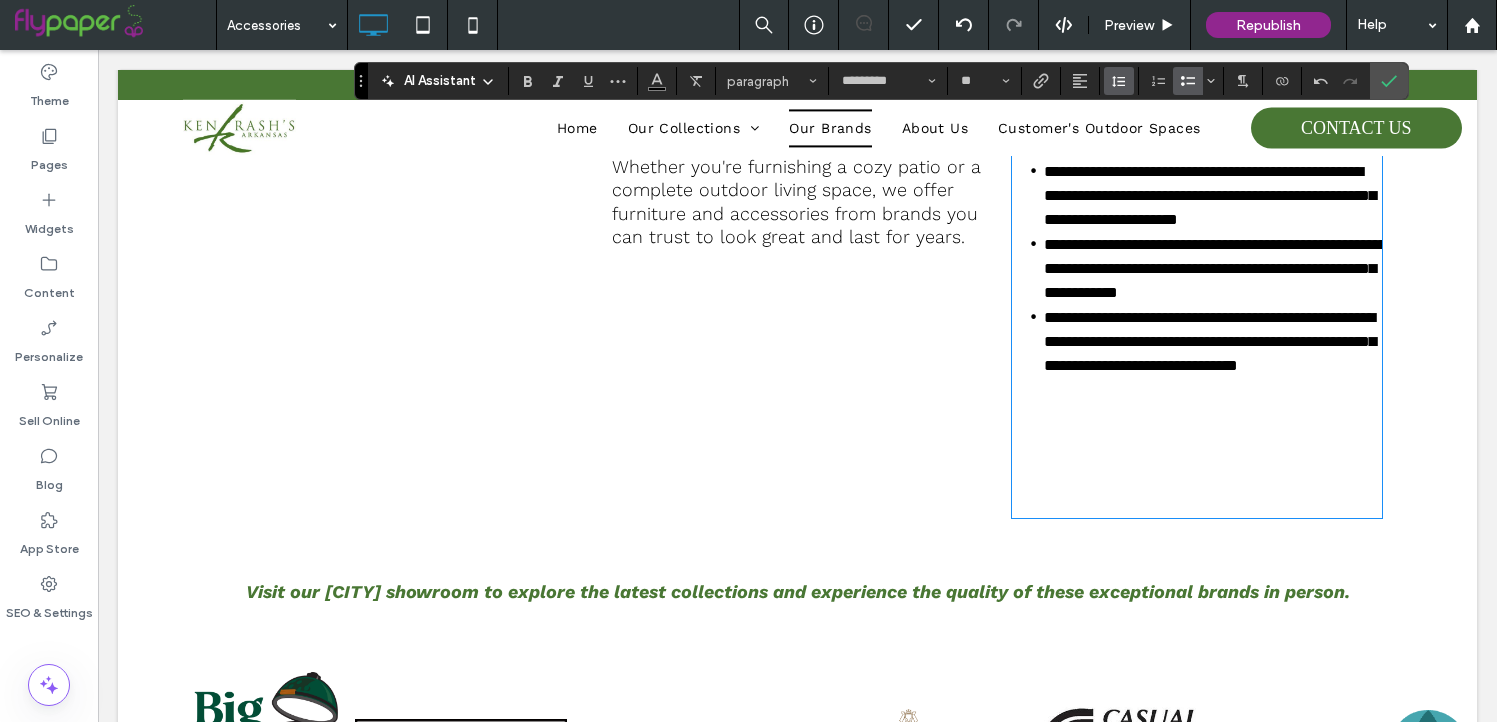 click 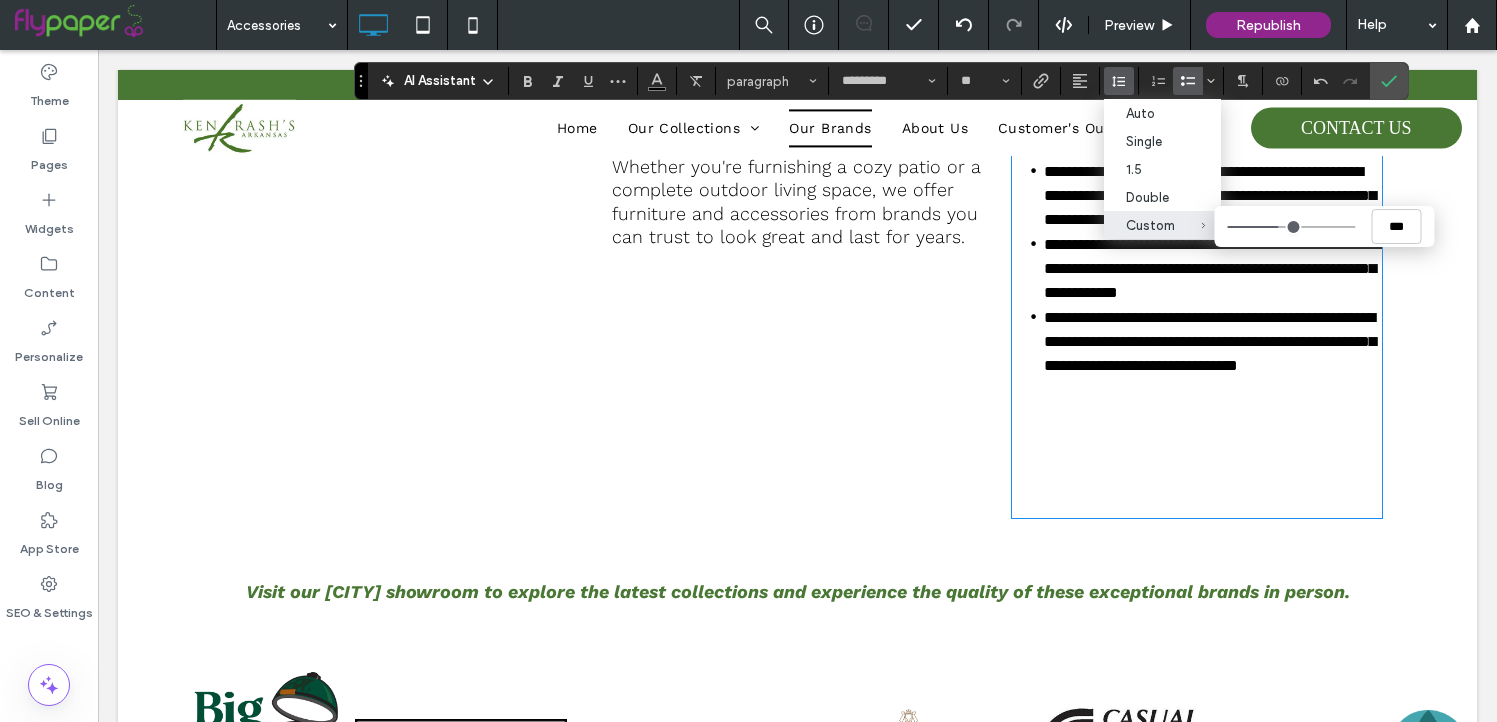 type on "***" 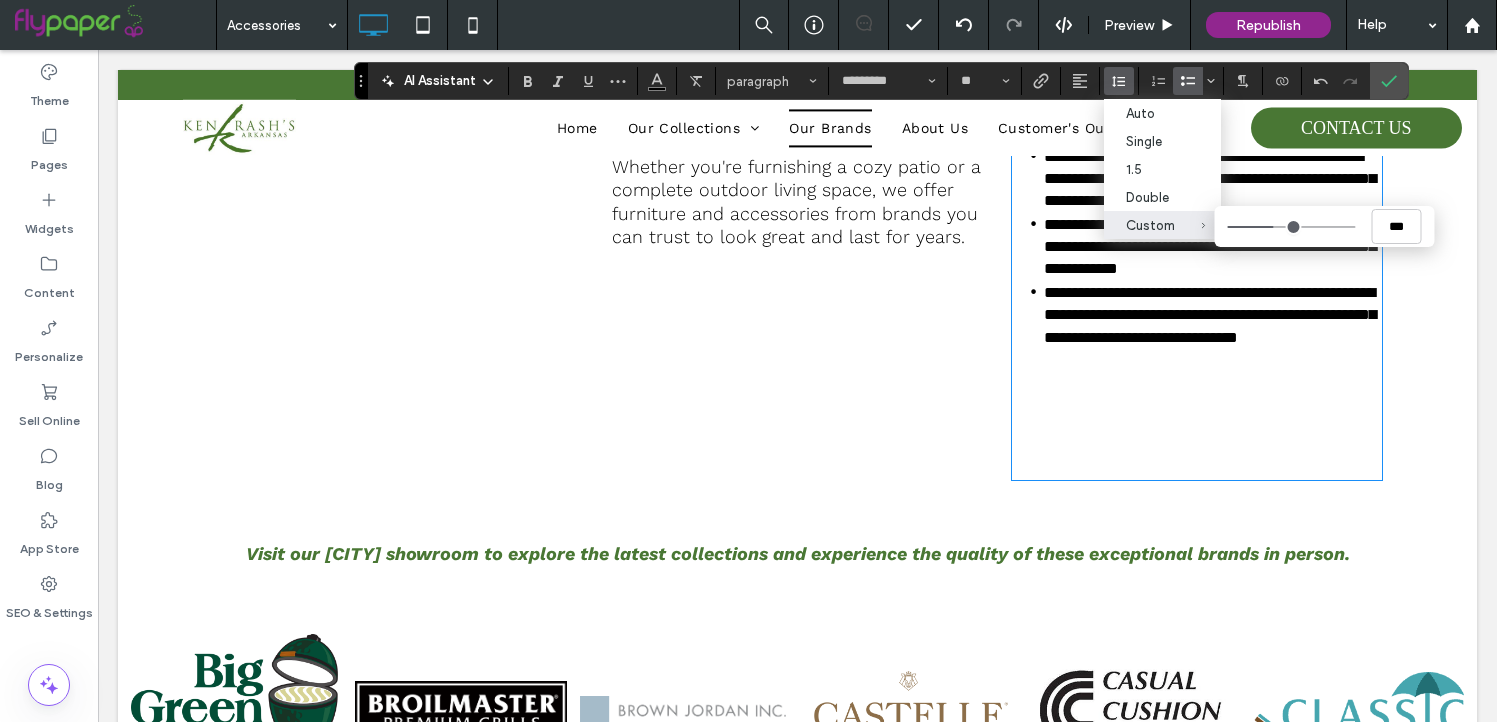 type on "***" 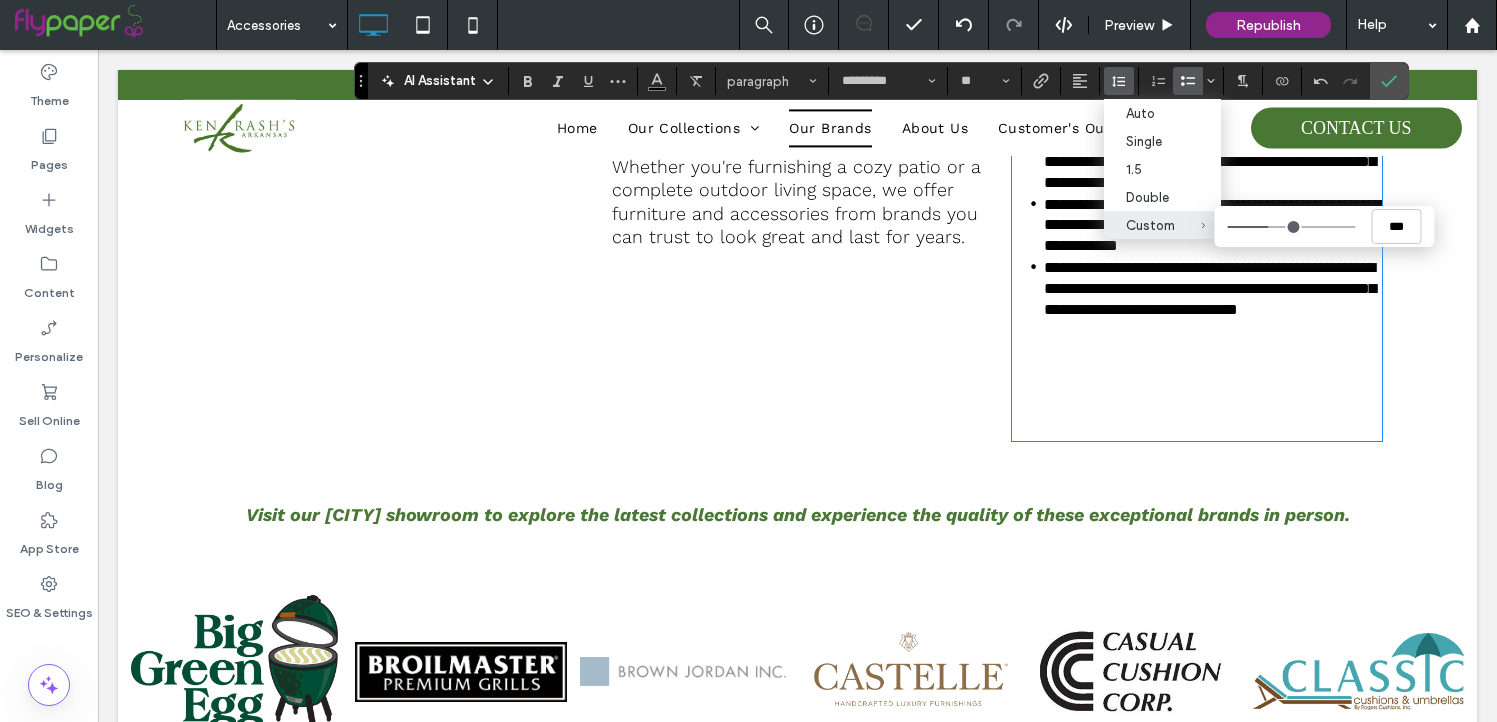 type on "***" 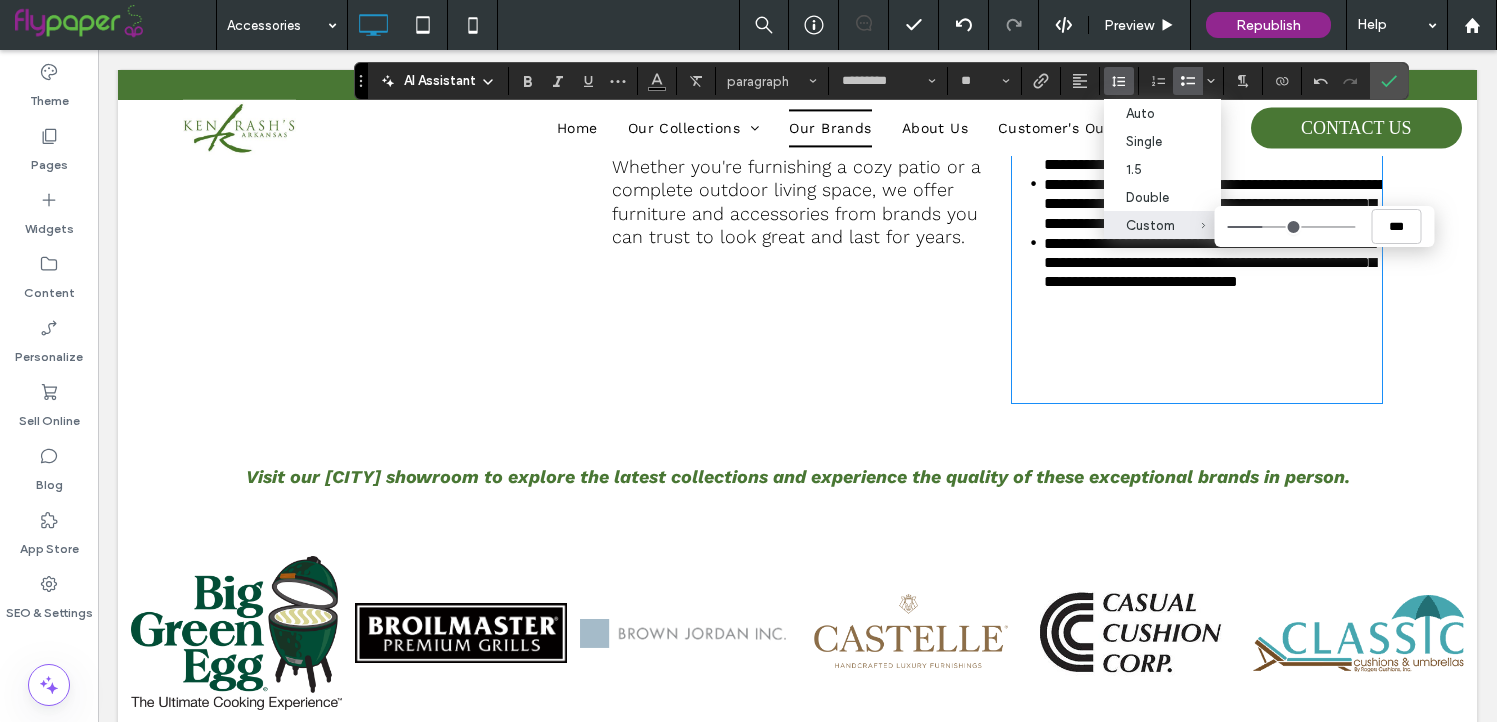drag, startPoint x: 1278, startPoint y: 231, endPoint x: 1264, endPoint y: 231, distance: 14 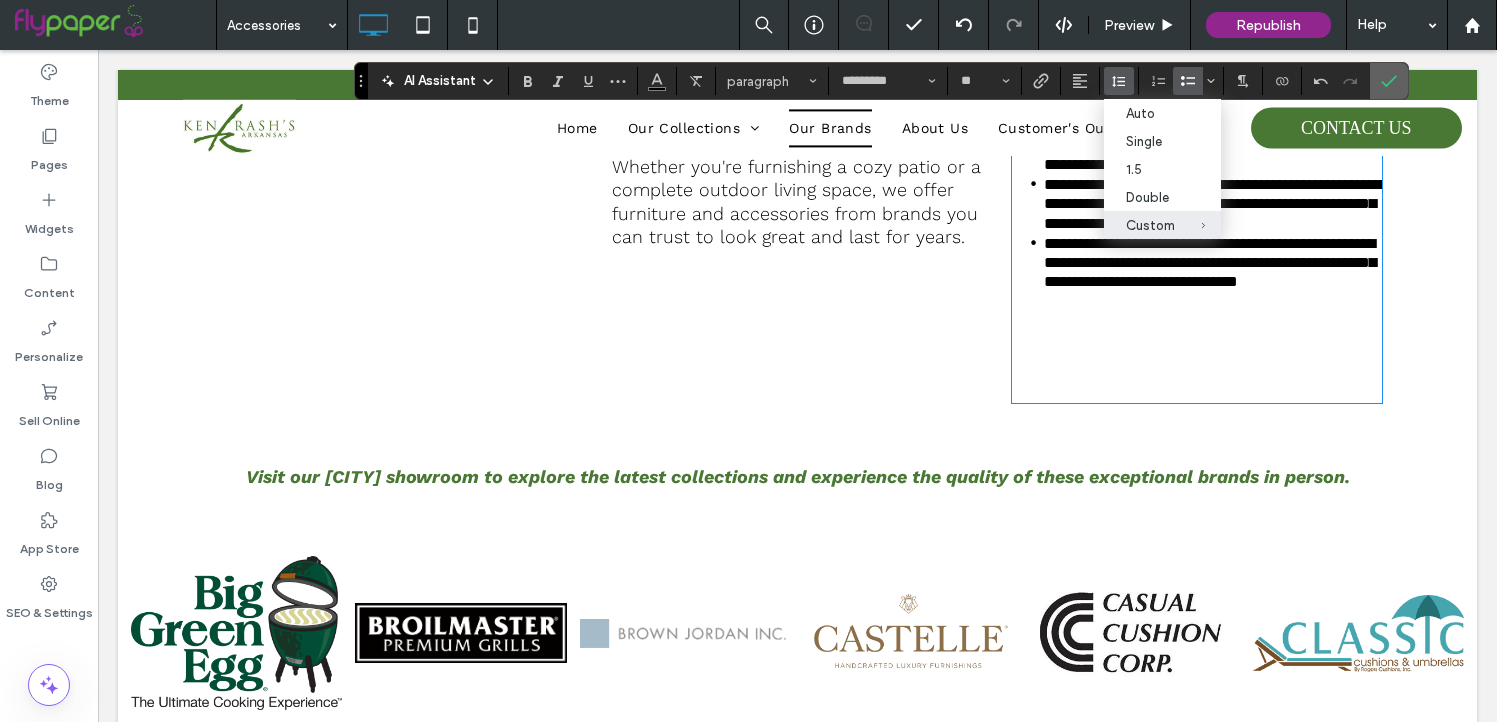click 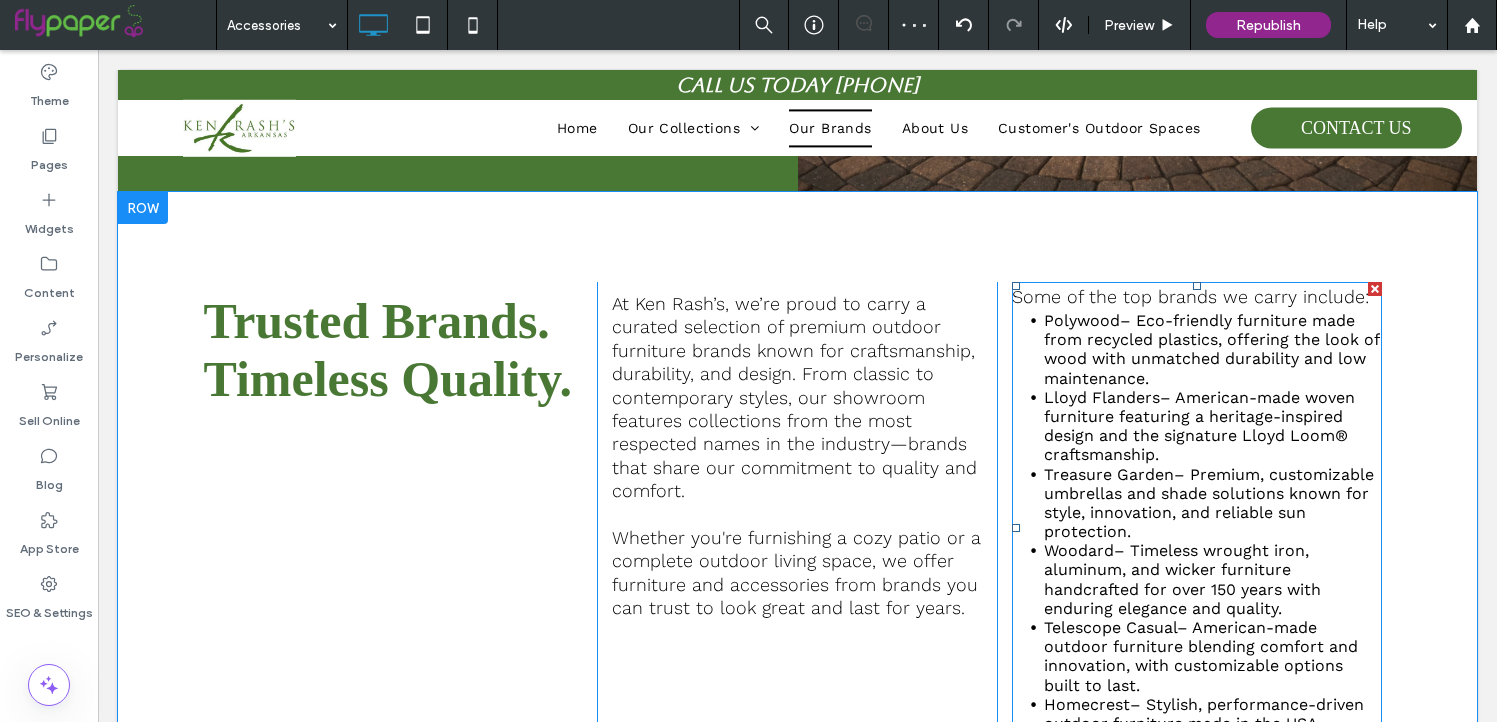 click on "Polywood" at bounding box center (1082, 320) 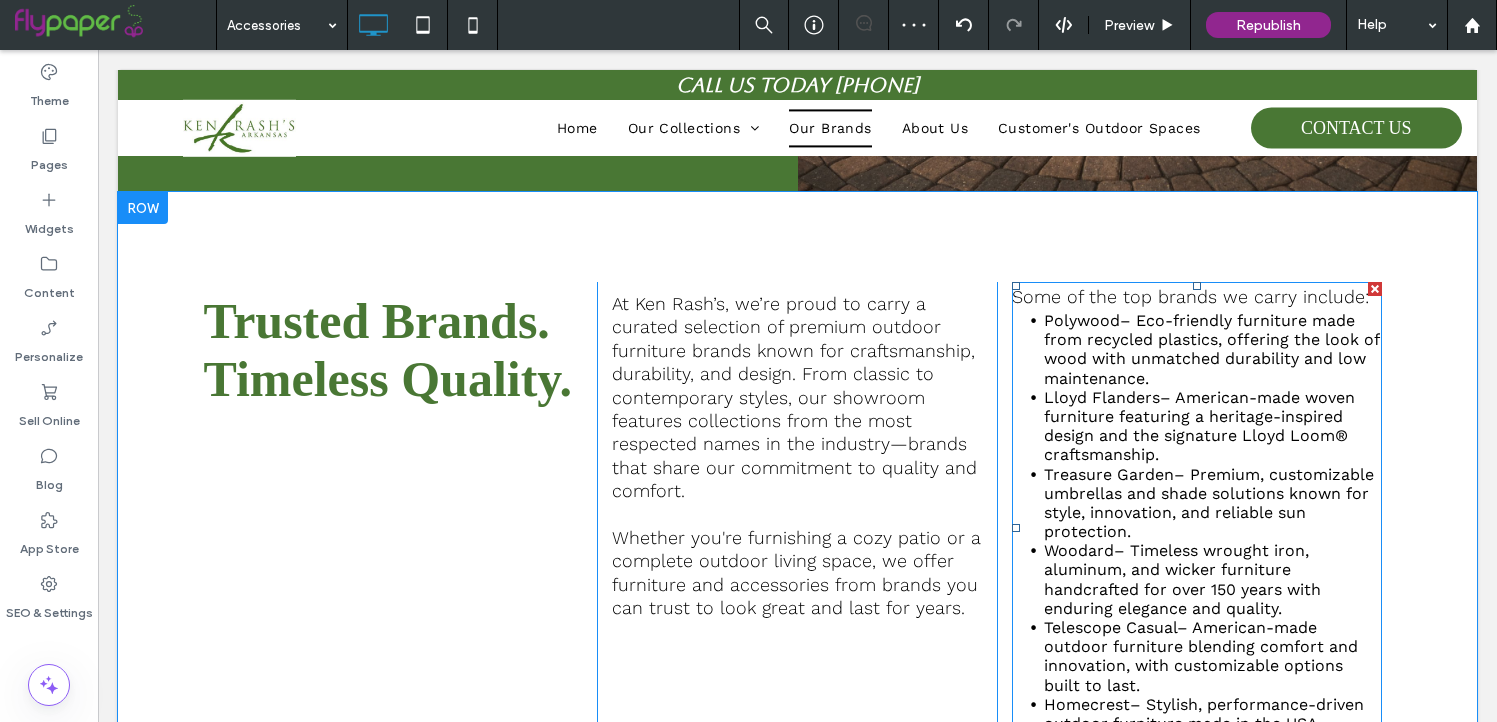 scroll, scrollTop: 753, scrollLeft: 0, axis: vertical 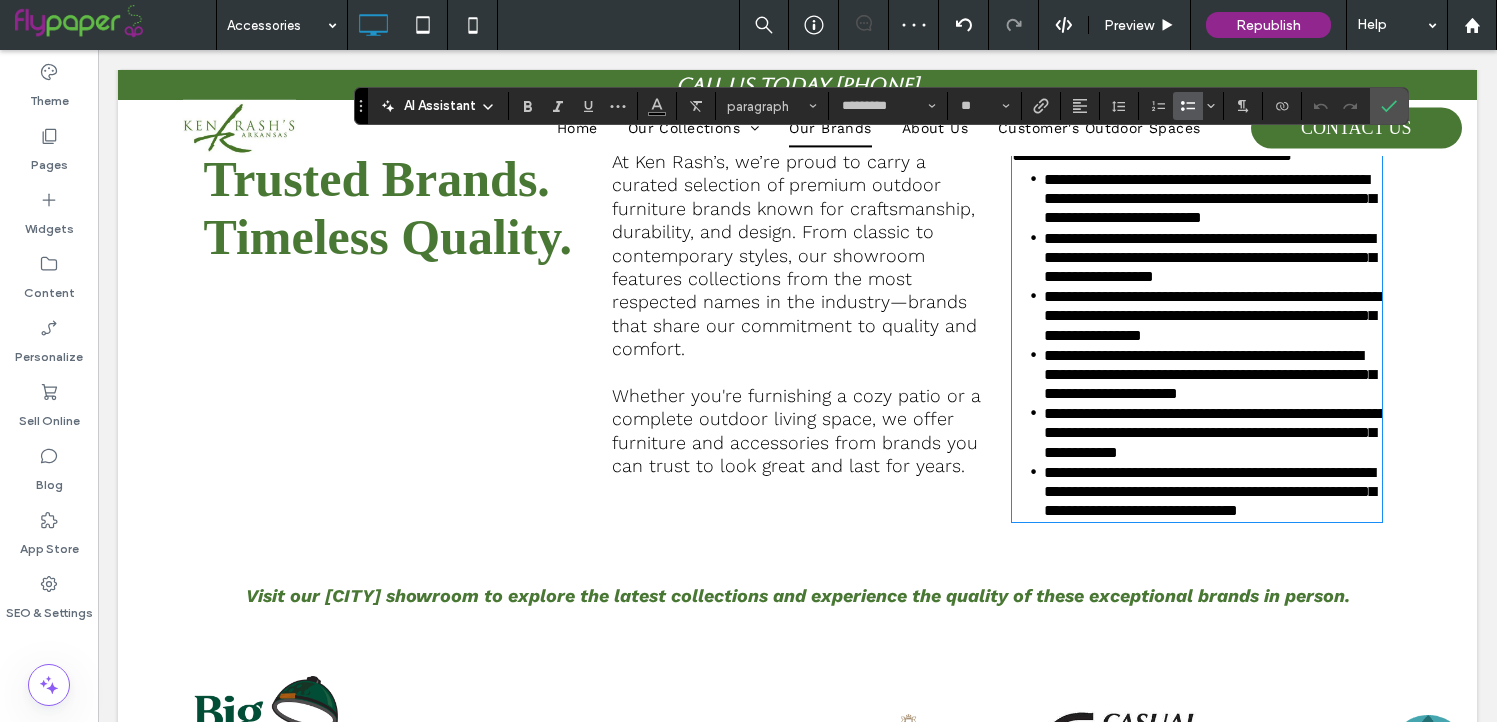 click on "**********" at bounding box center (1210, 257) 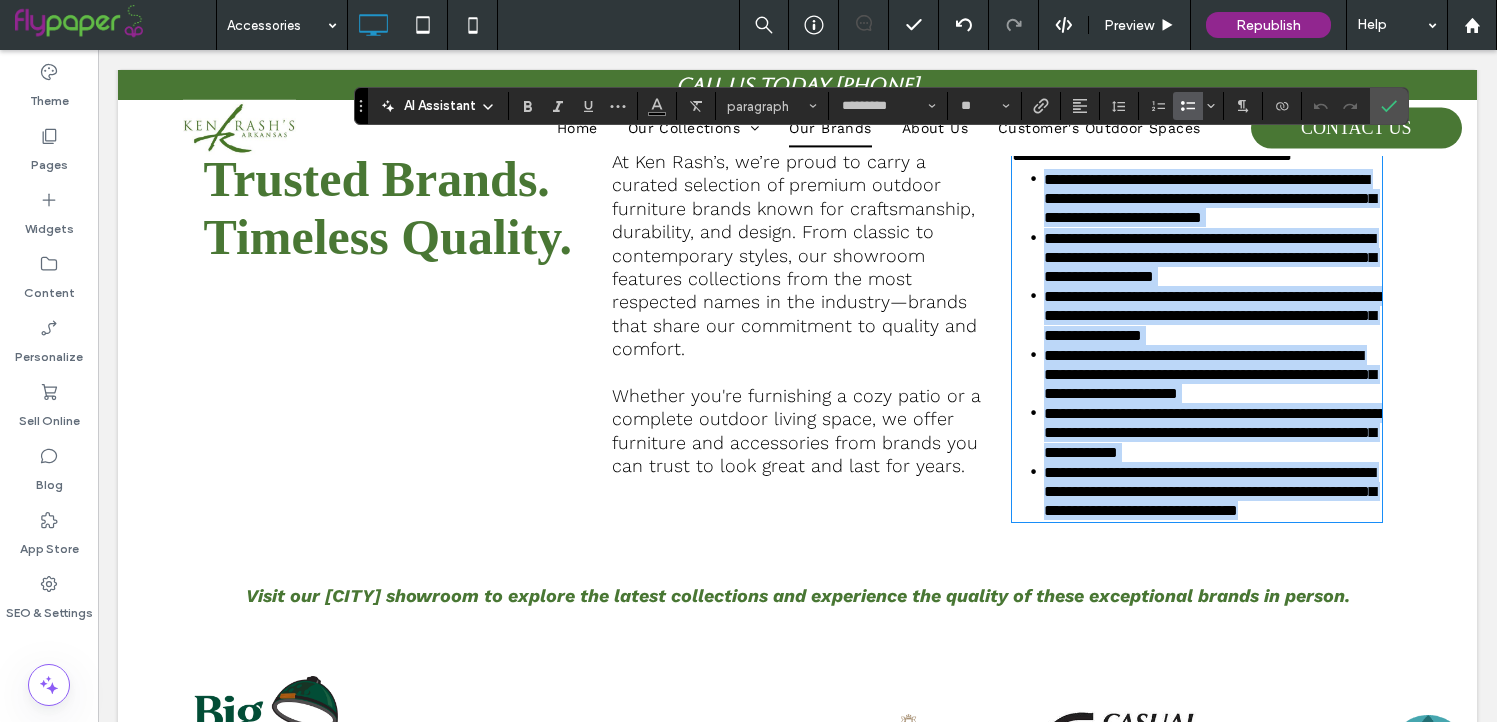 drag, startPoint x: 1041, startPoint y: 182, endPoint x: 1325, endPoint y: 631, distance: 531.2786 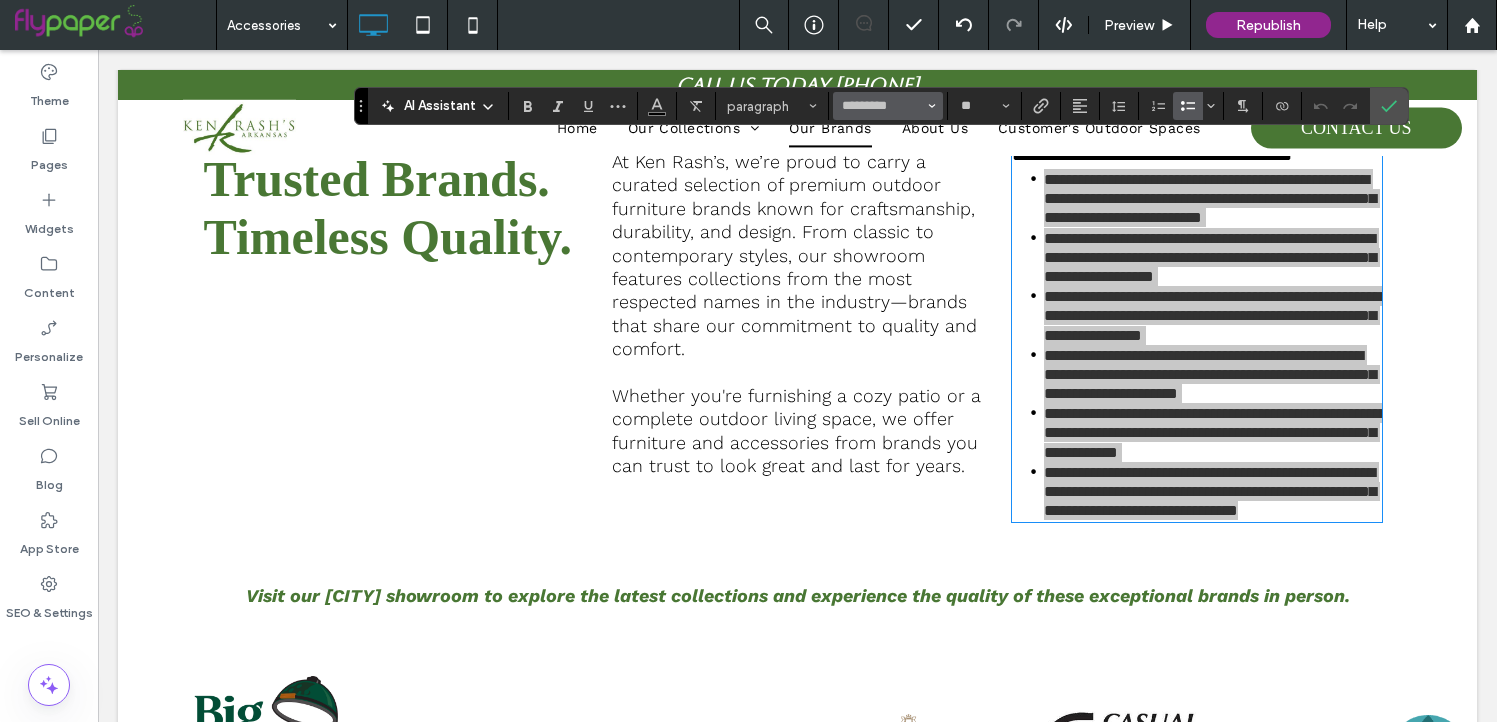 click at bounding box center [932, 106] 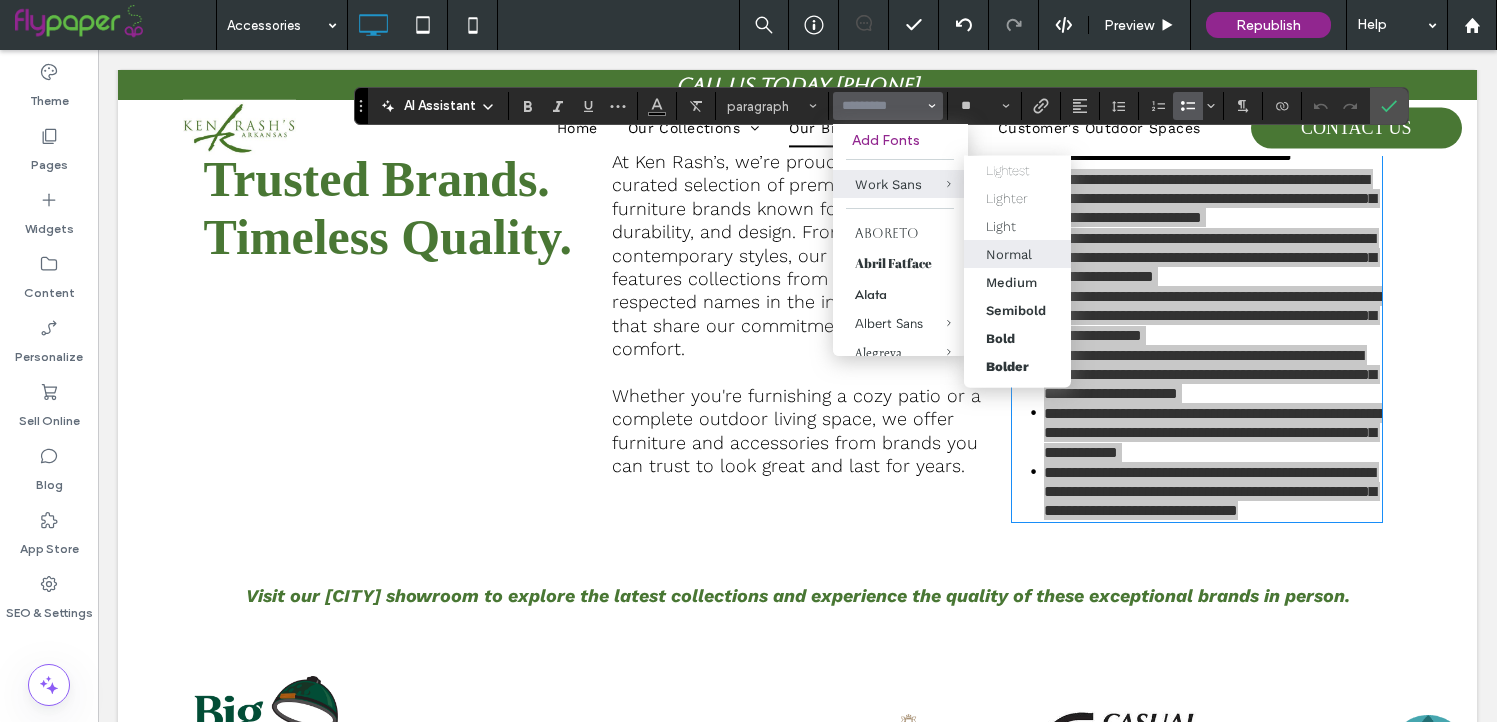 click on "Normal" at bounding box center [1009, 253] 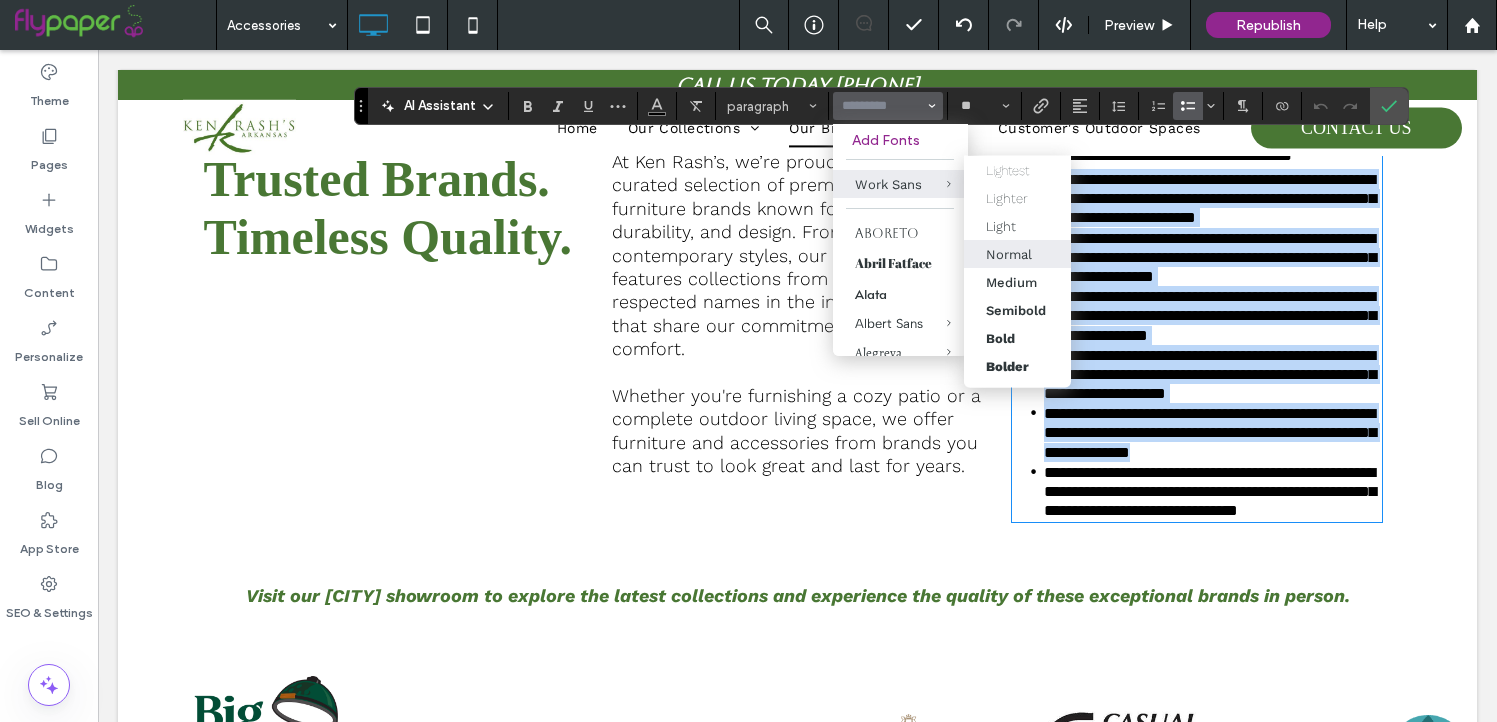 type on "*********" 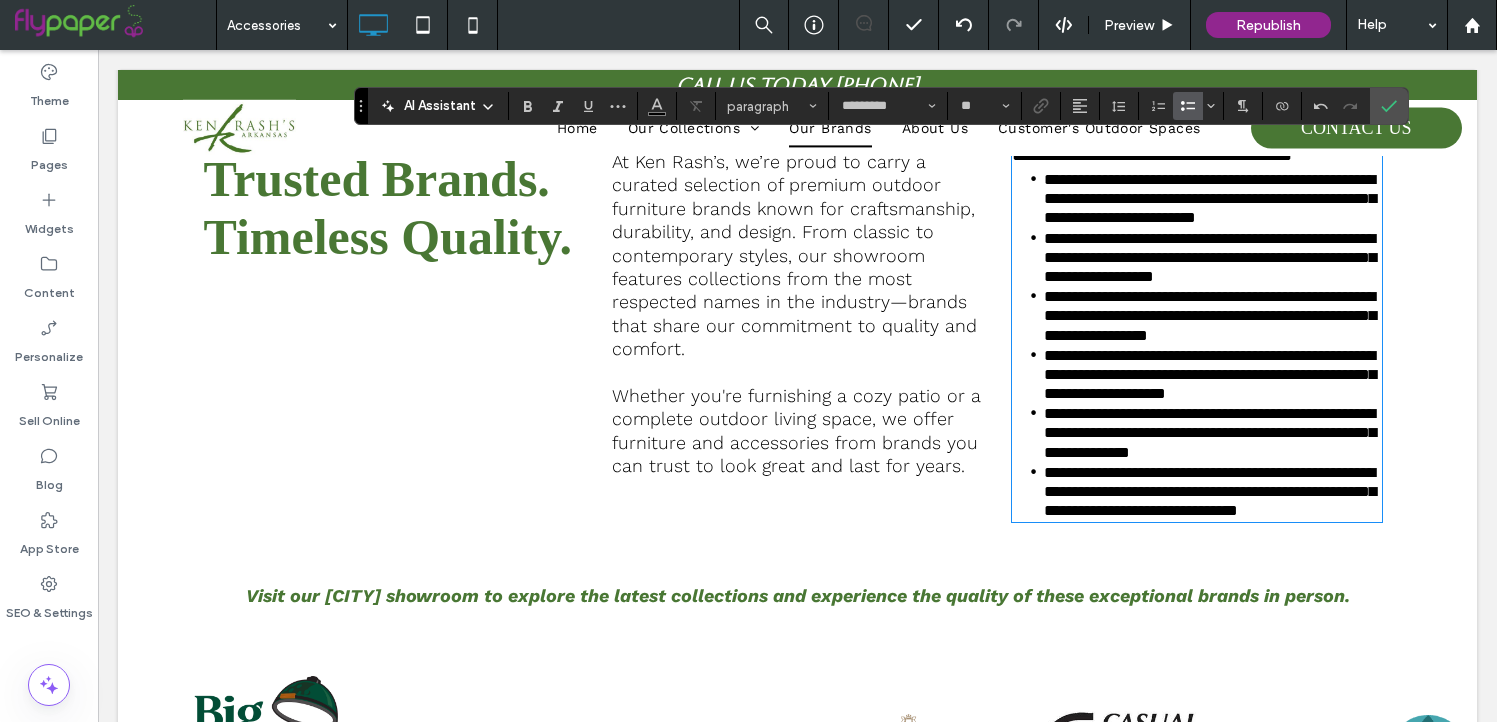 click on "**********" at bounding box center [1210, 198] 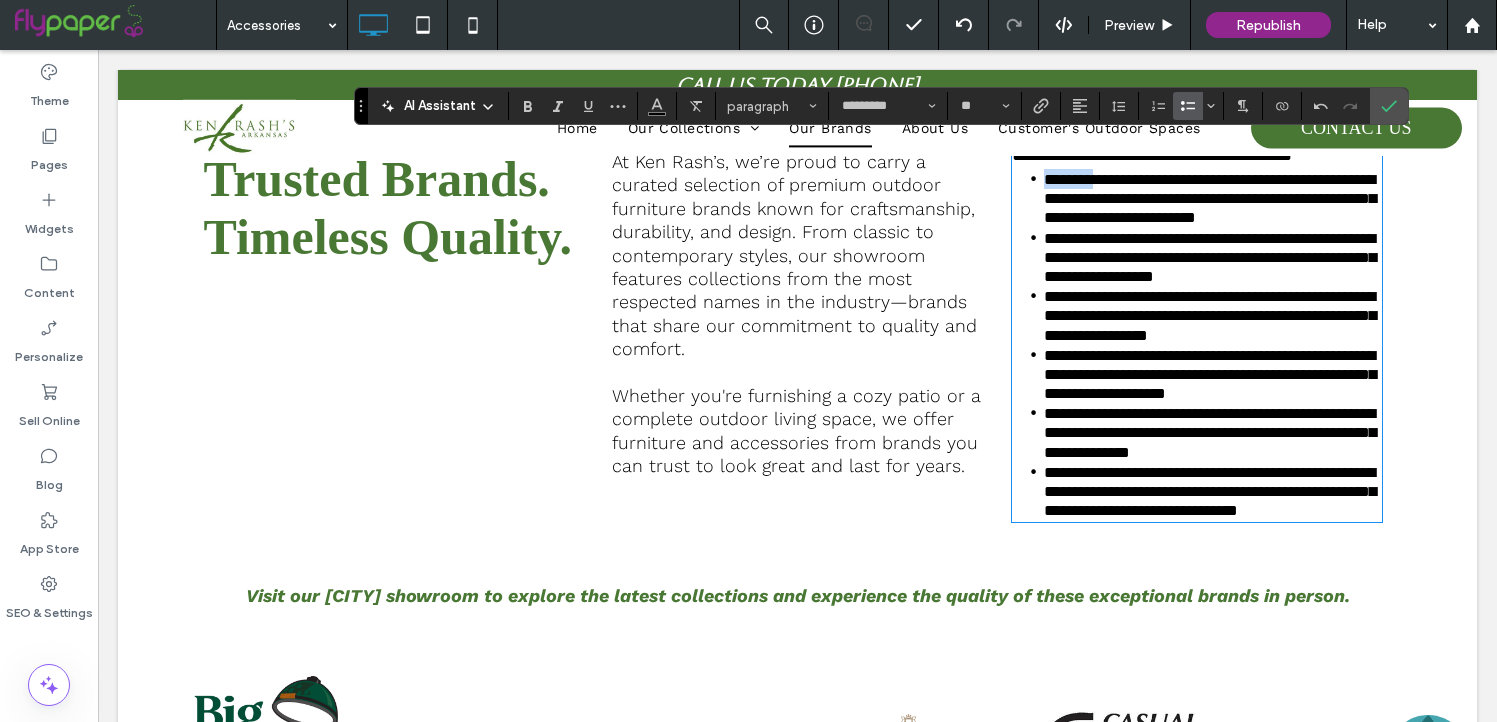 drag, startPoint x: 1120, startPoint y: 178, endPoint x: 1046, endPoint y: 178, distance: 74 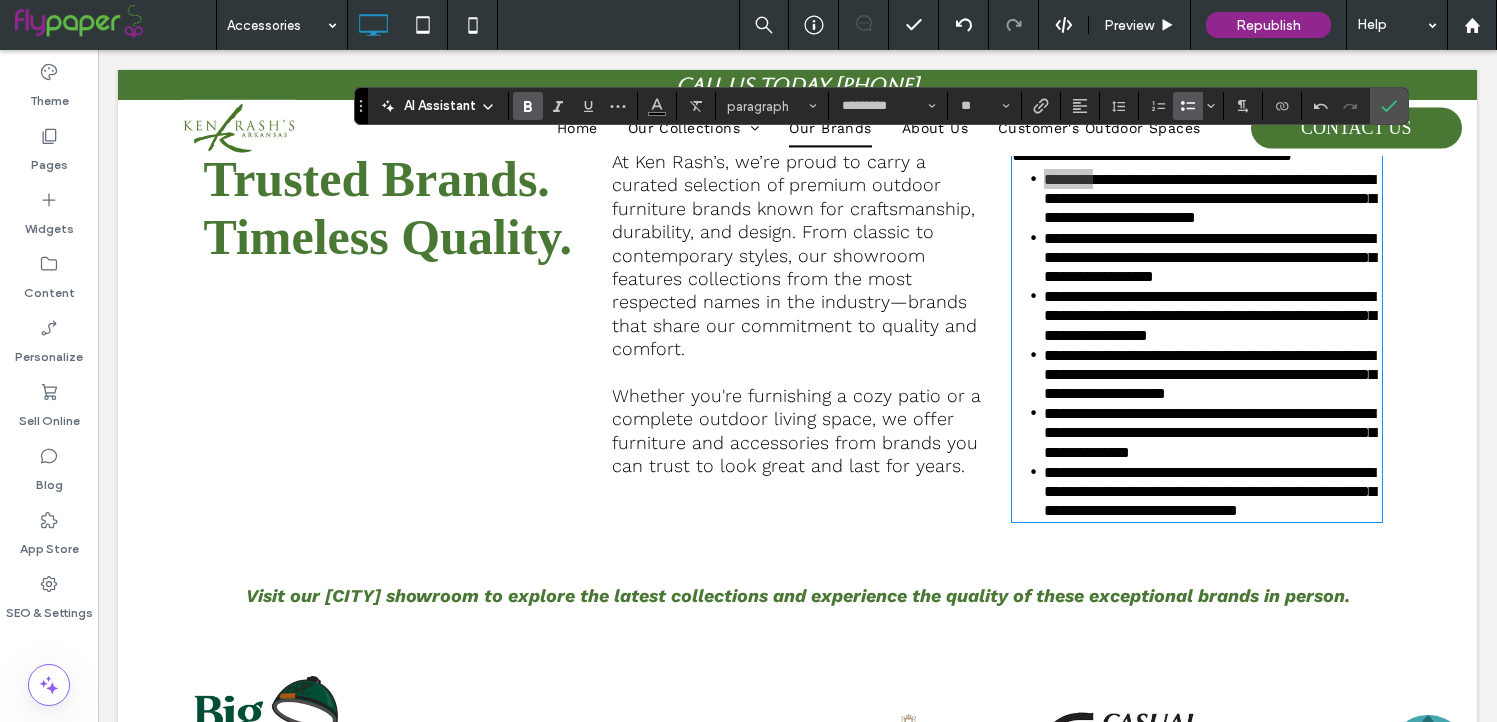 click 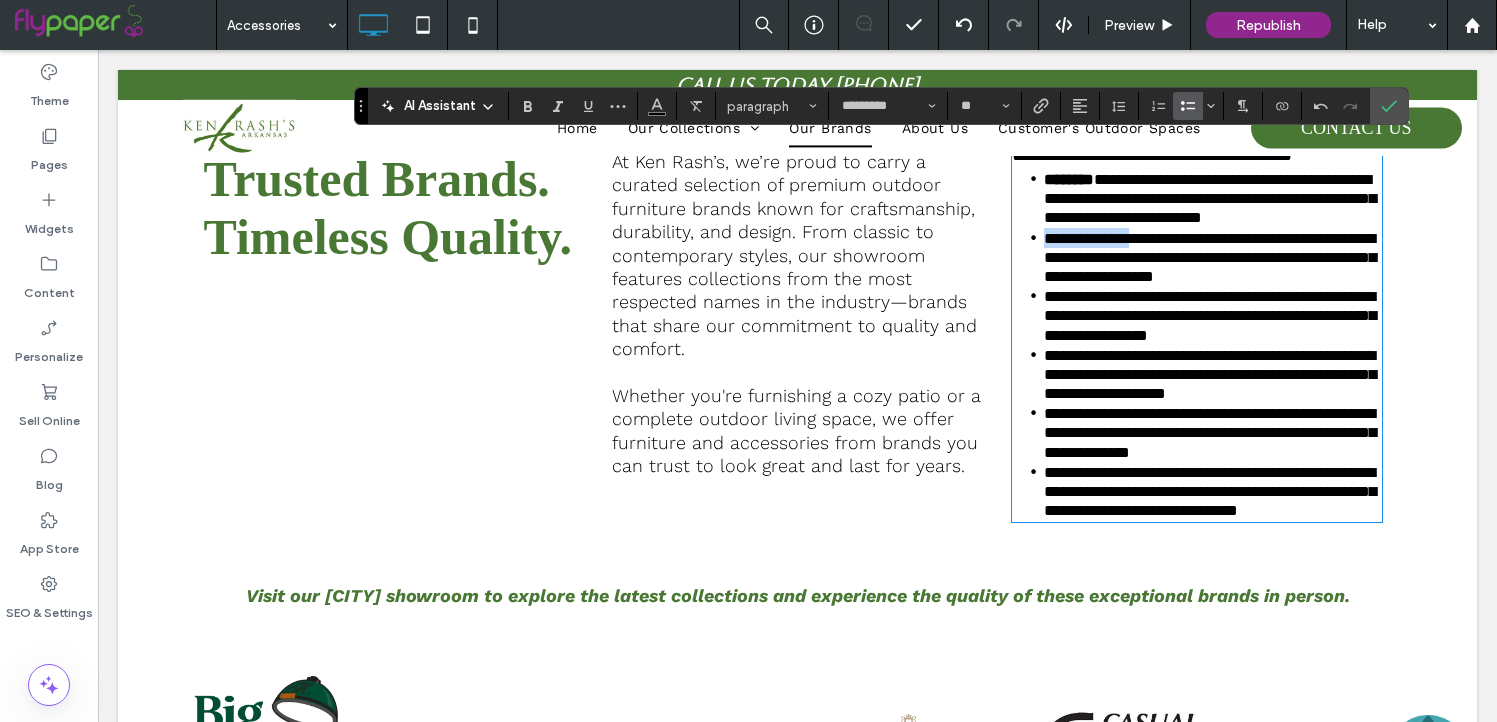 drag, startPoint x: 1157, startPoint y: 255, endPoint x: 1042, endPoint y: 255, distance: 115 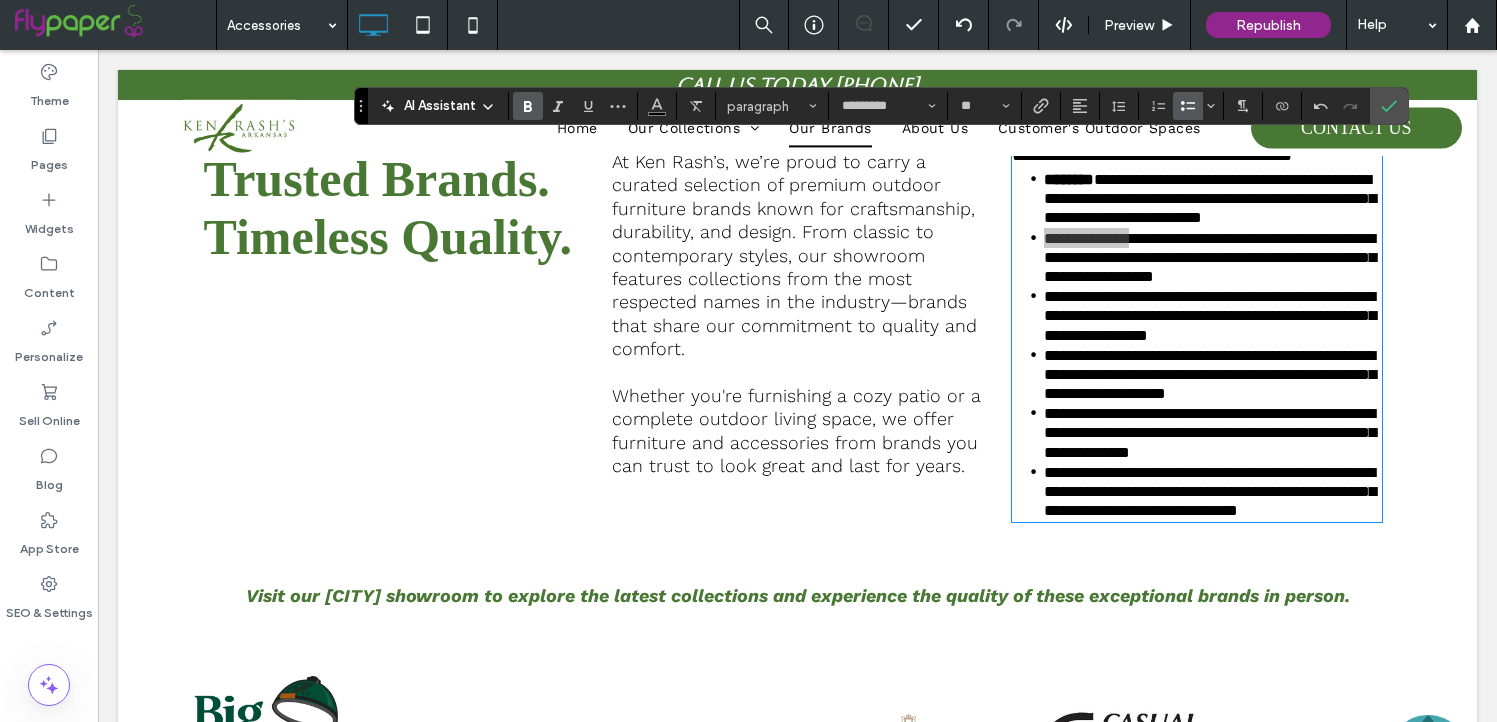 click at bounding box center [528, 106] 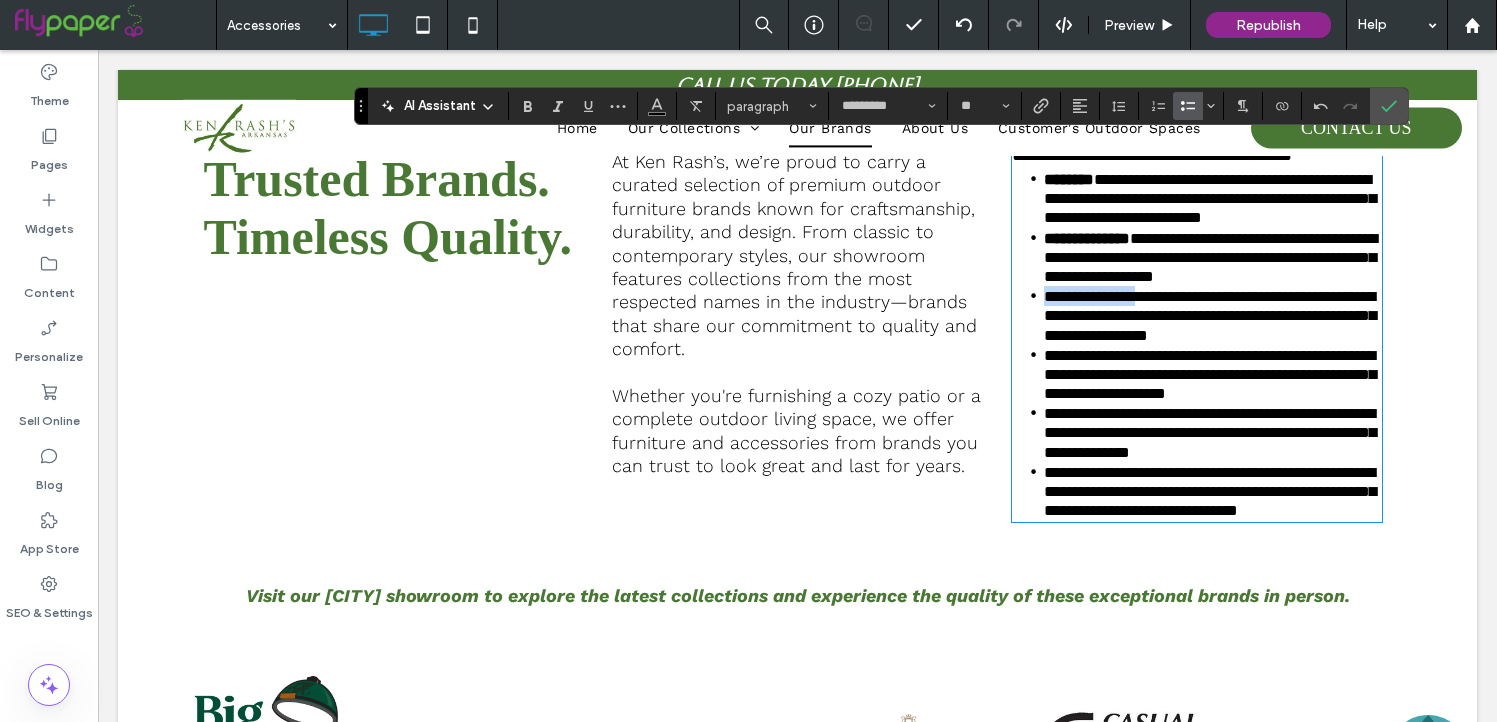 drag, startPoint x: 1171, startPoint y: 330, endPoint x: 1045, endPoint y: 330, distance: 126 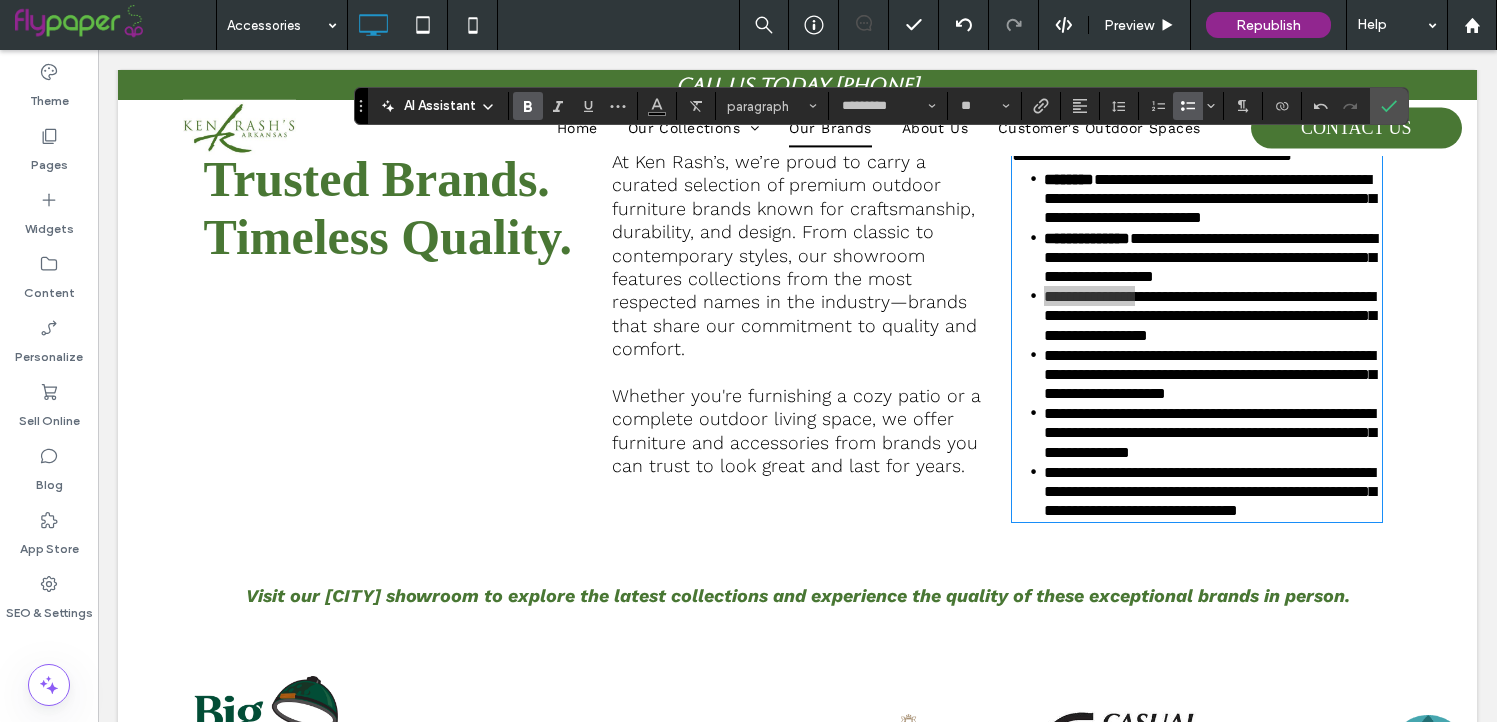 click 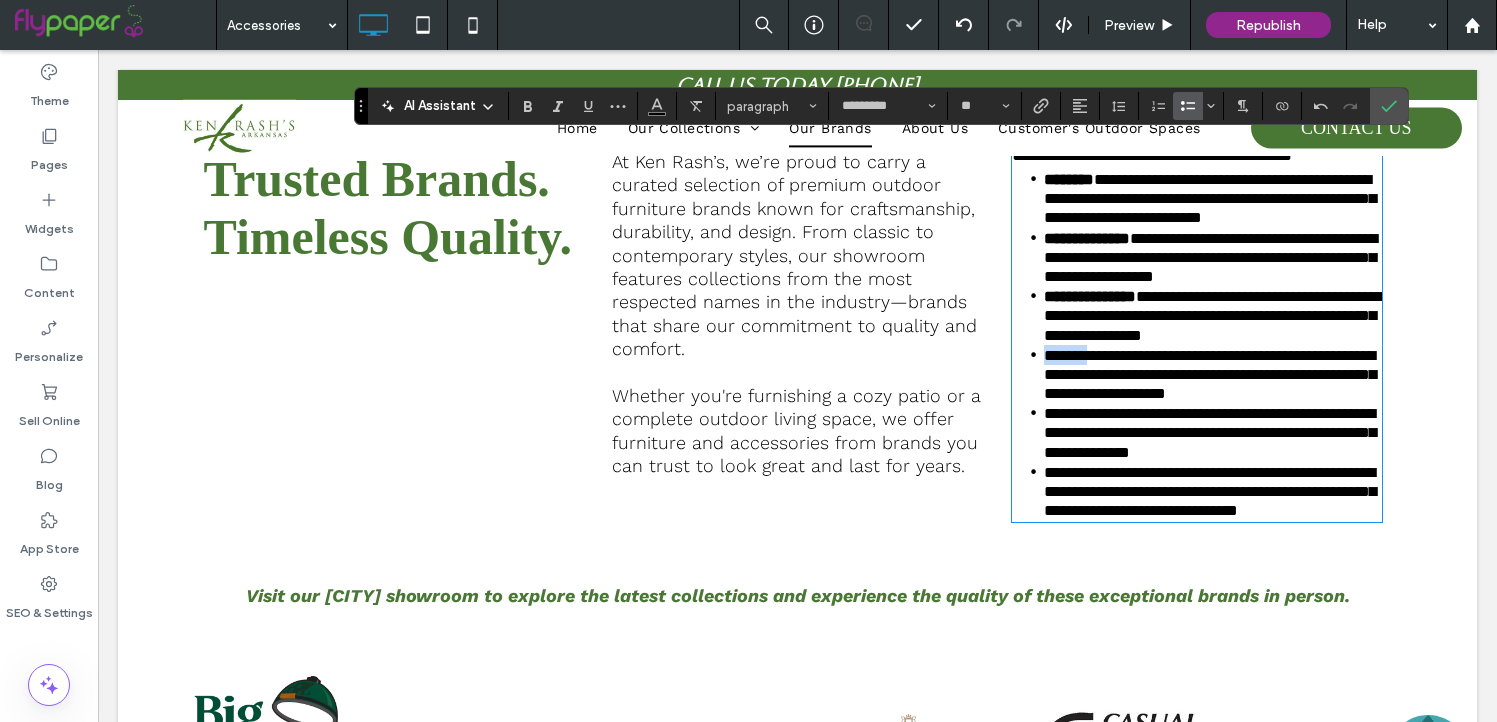 drag, startPoint x: 1115, startPoint y: 405, endPoint x: 1043, endPoint y: 405, distance: 72 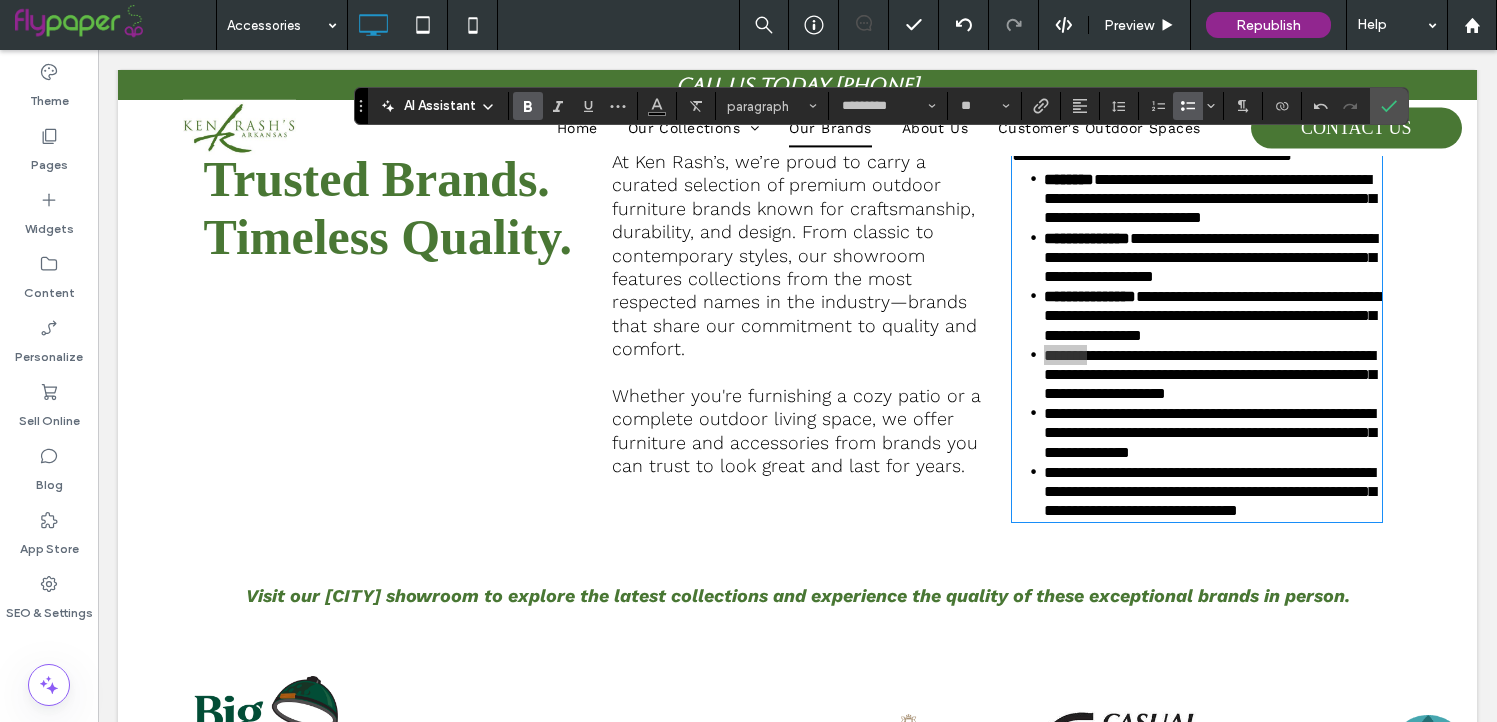 click 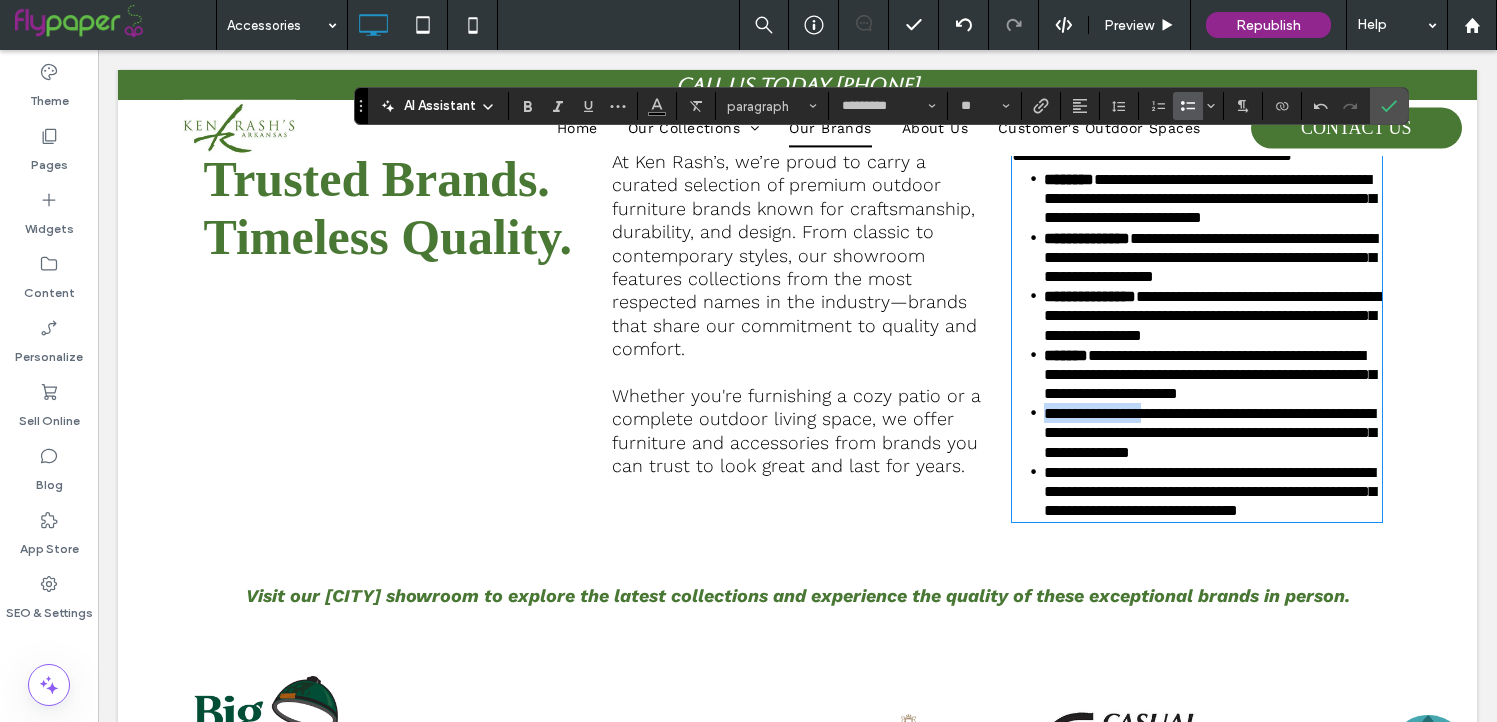 drag, startPoint x: 1180, startPoint y: 486, endPoint x: 1045, endPoint y: 485, distance: 135.00371 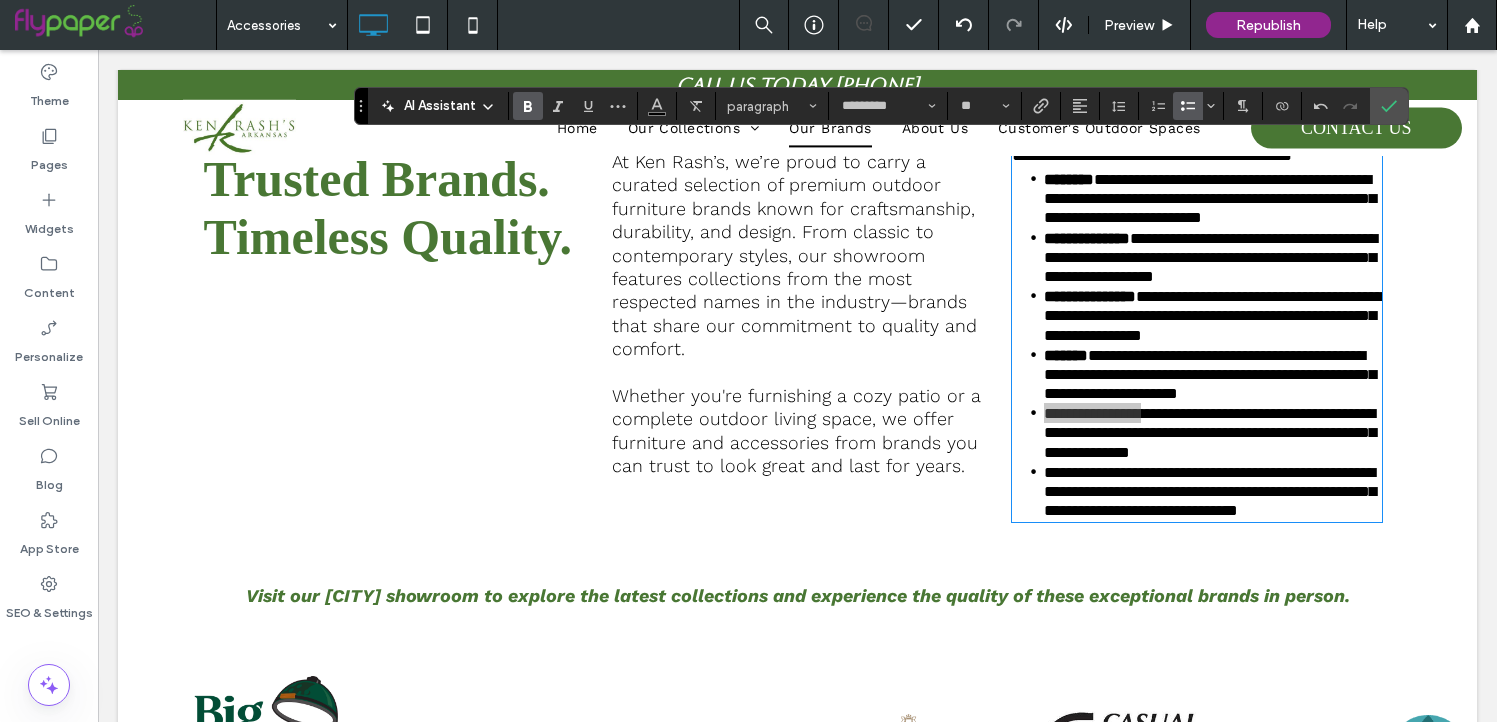 click at bounding box center [528, 106] 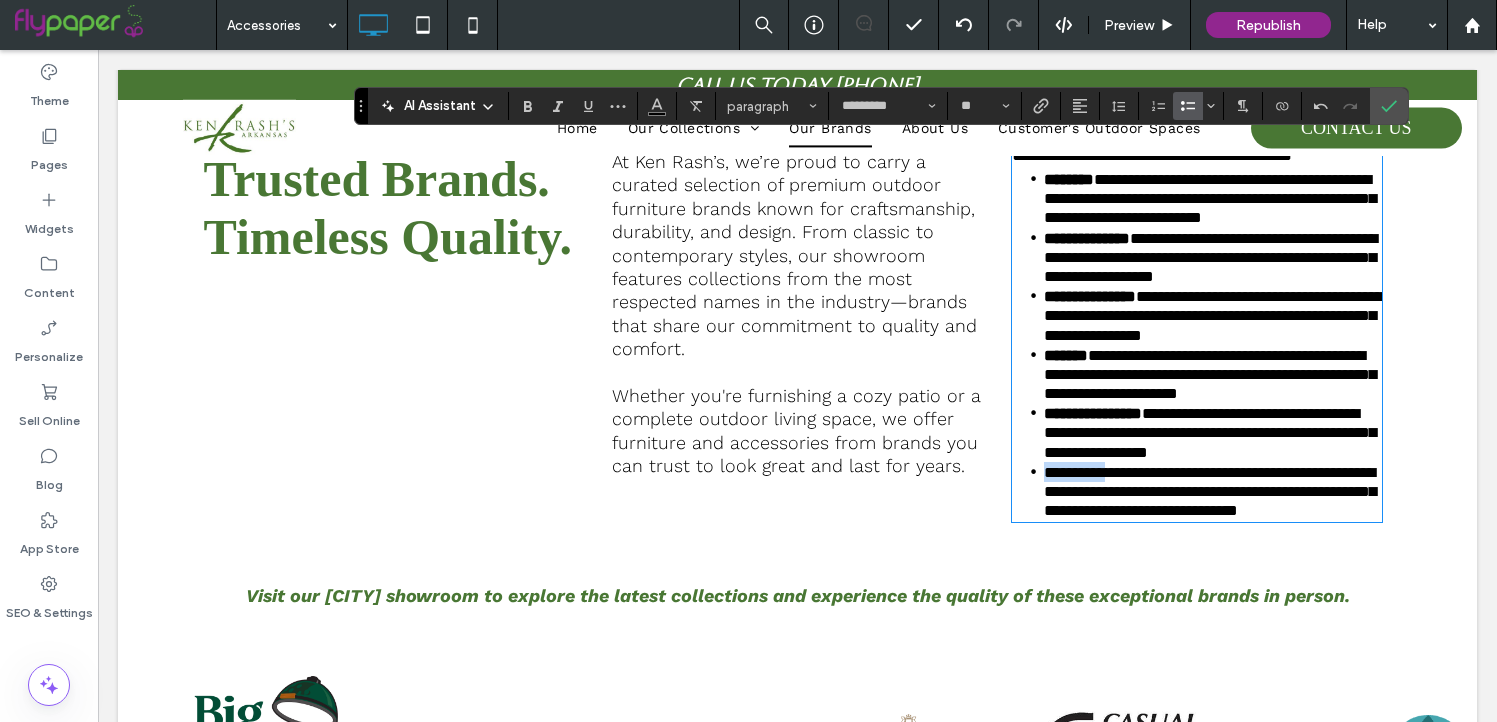 drag, startPoint x: 1133, startPoint y: 562, endPoint x: 1032, endPoint y: 562, distance: 101 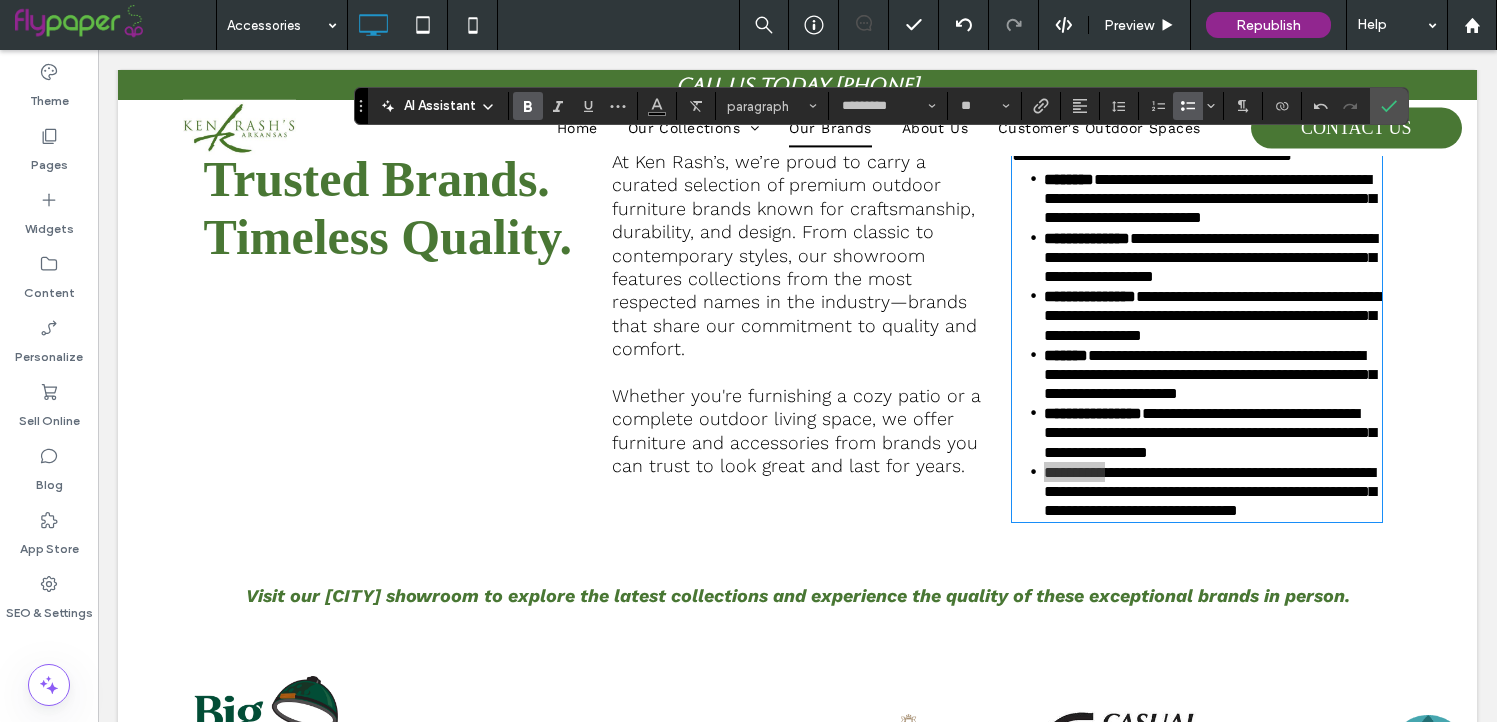 click 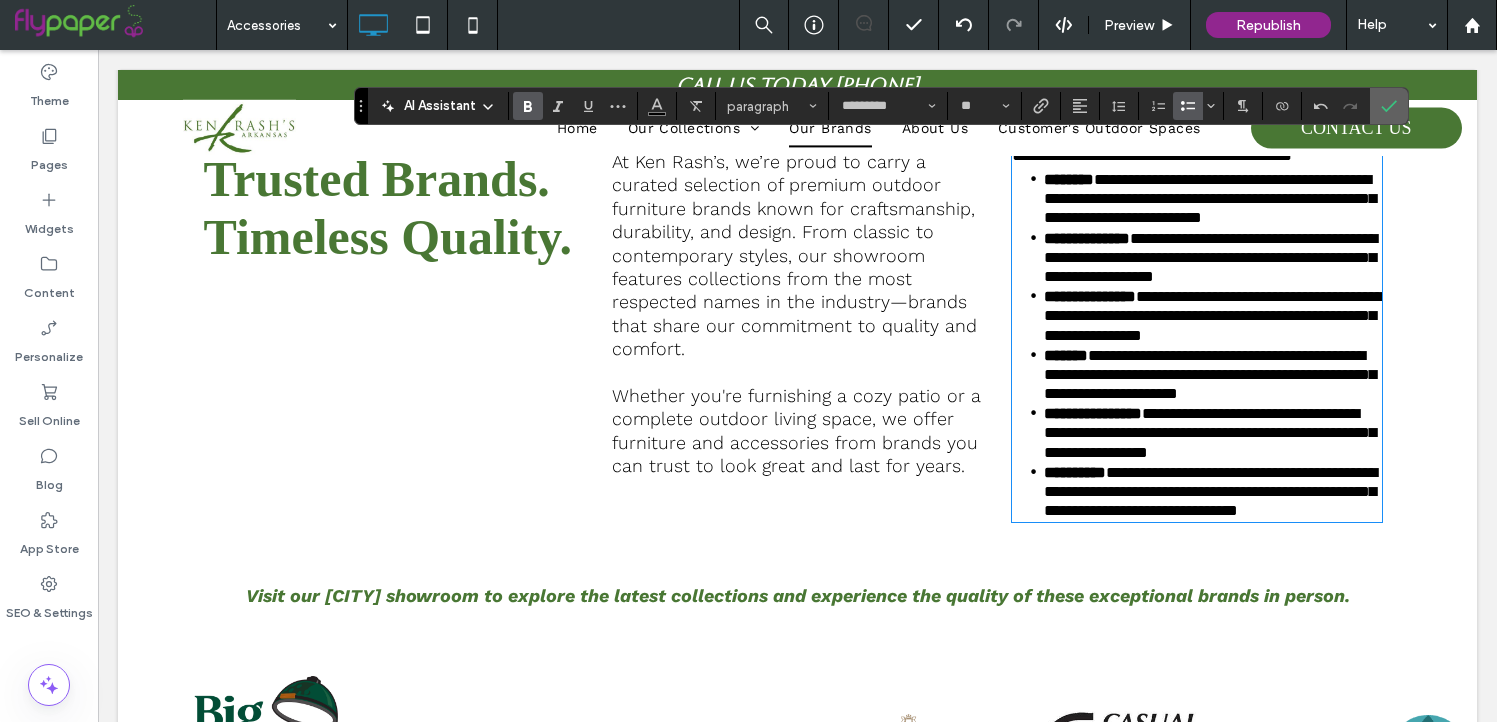 click 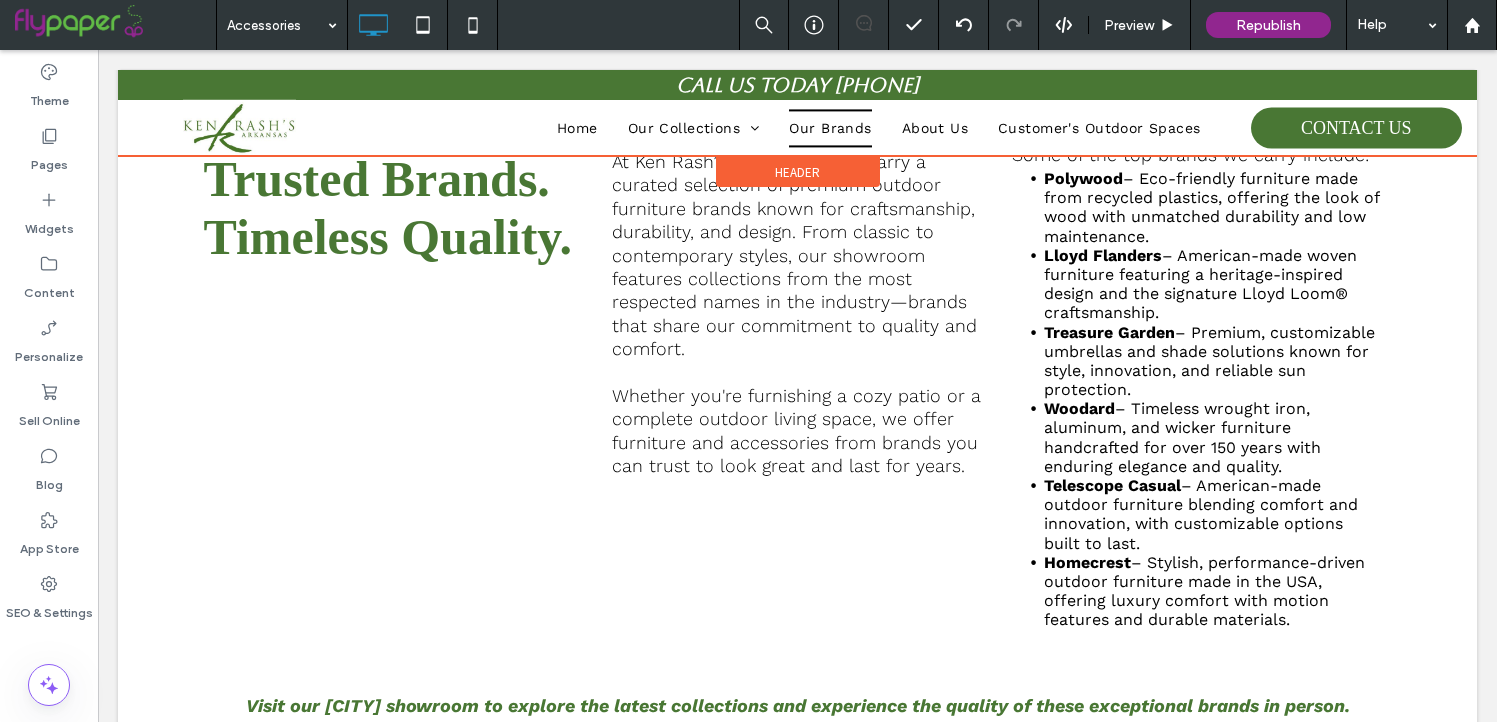 click at bounding box center [797, 113] 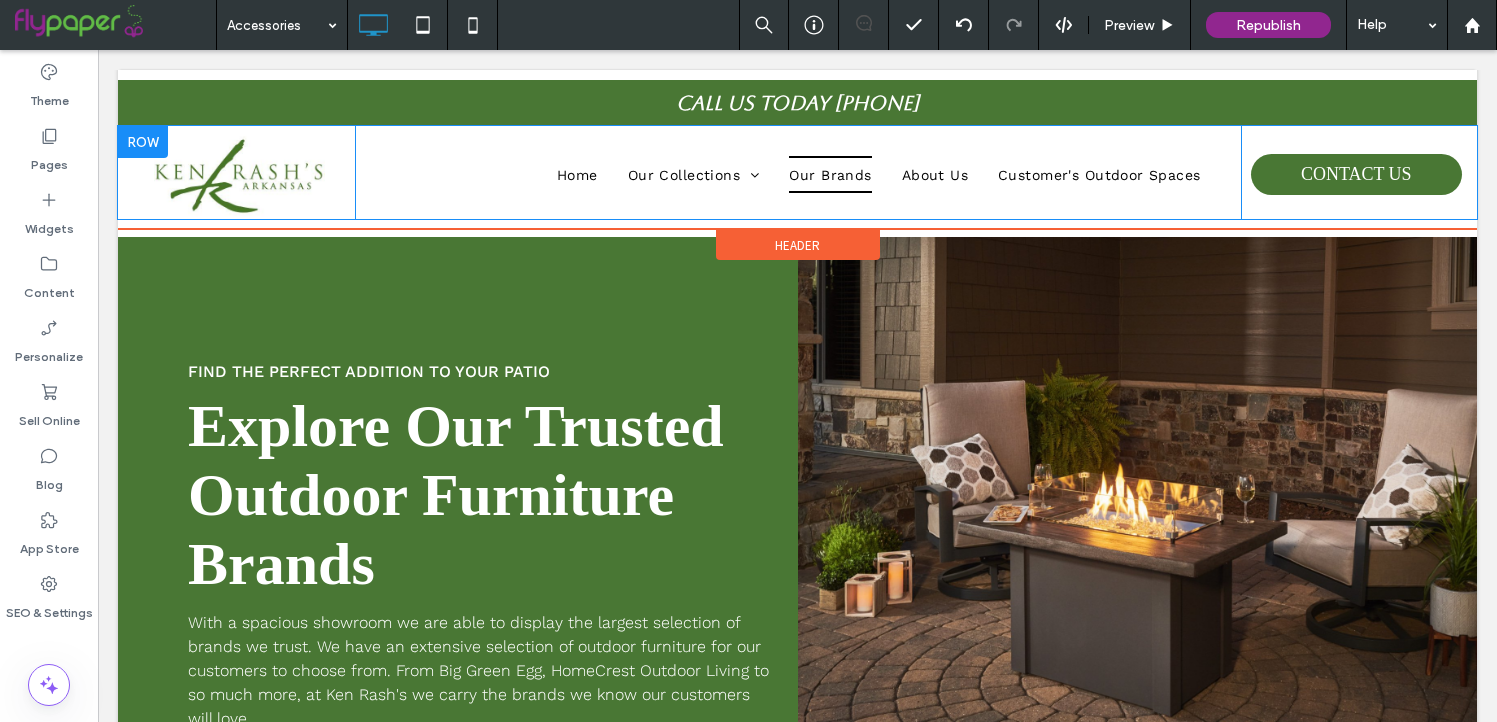 scroll, scrollTop: 0, scrollLeft: 0, axis: both 